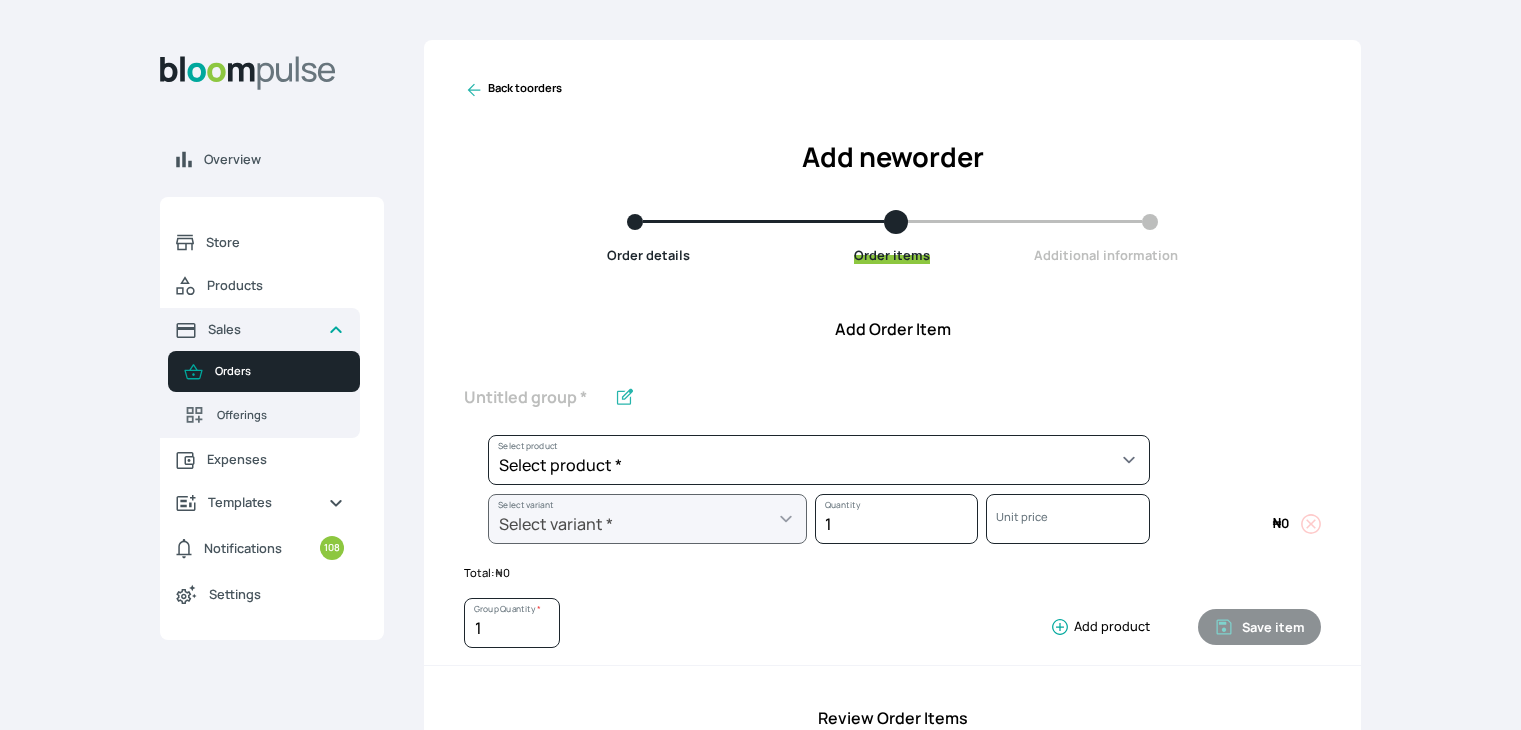 scroll, scrollTop: 0, scrollLeft: 0, axis: both 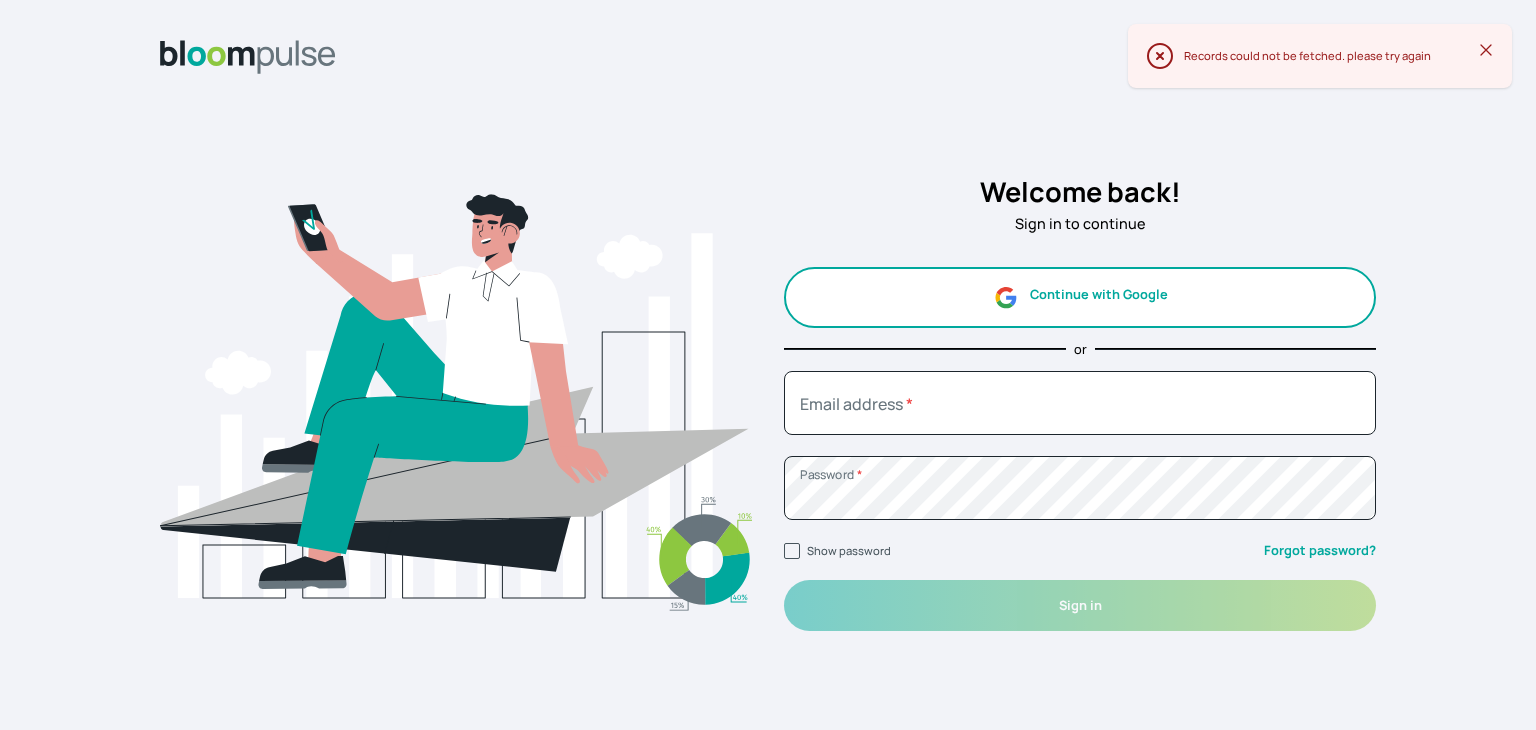 click on "Continue with Google" at bounding box center (1080, 297) 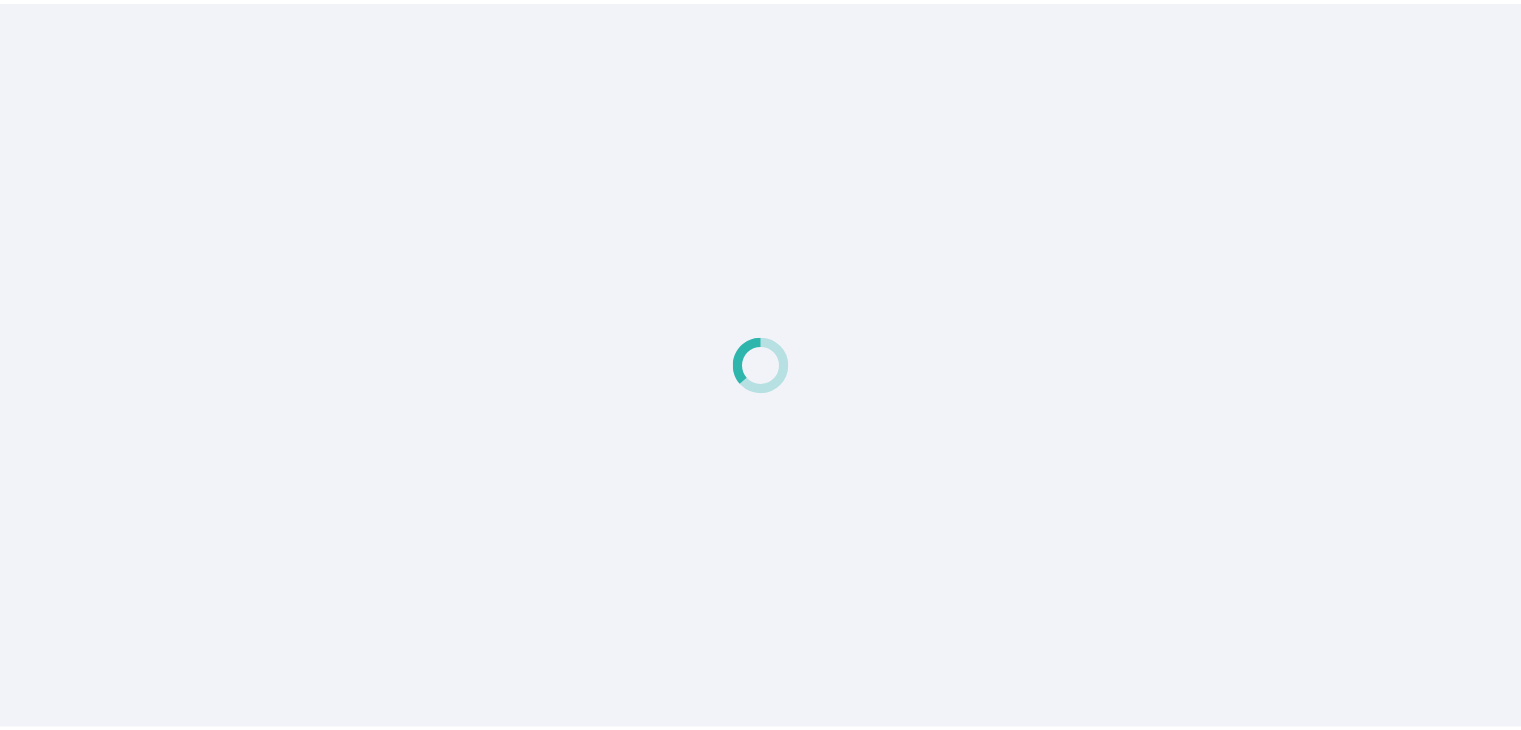 scroll, scrollTop: 0, scrollLeft: 0, axis: both 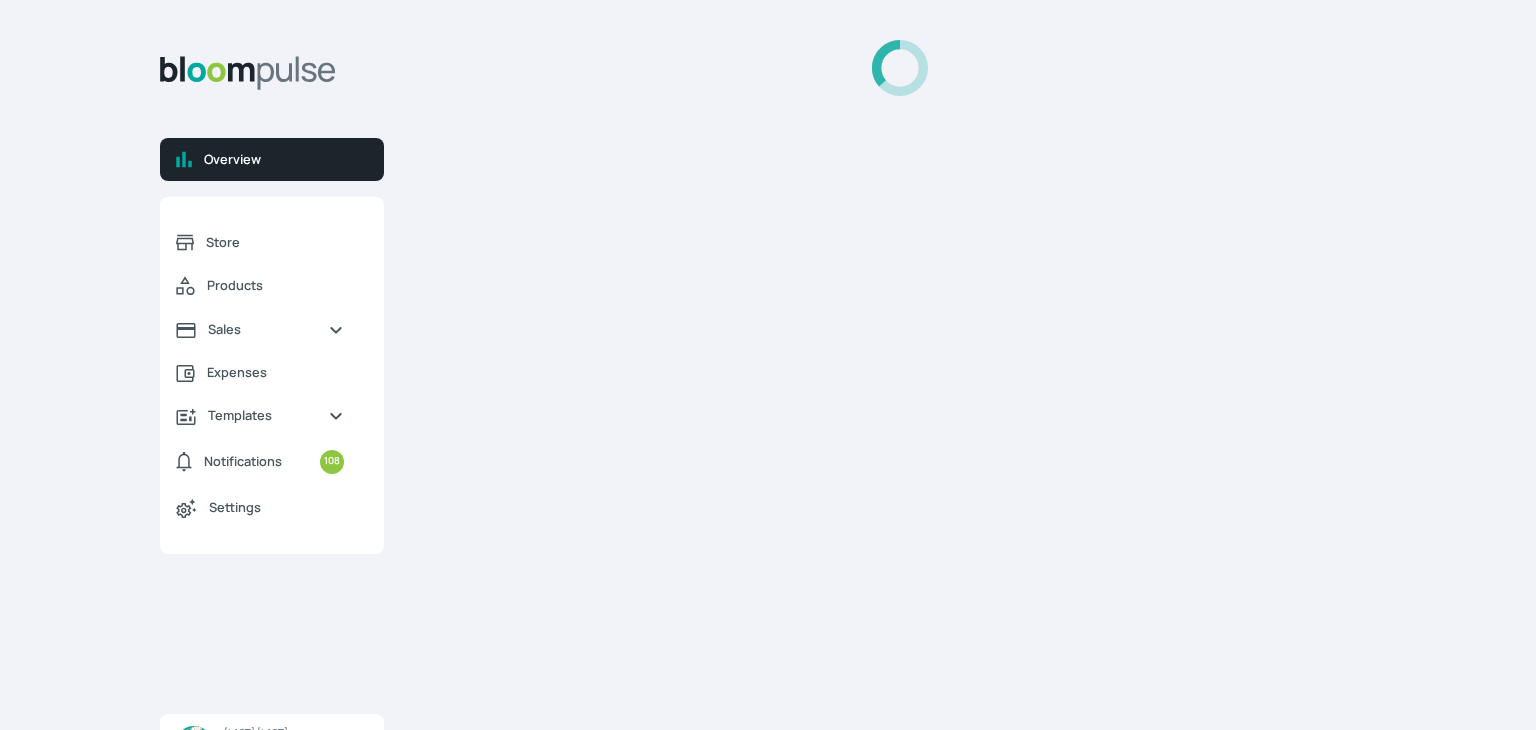 select on "2025" 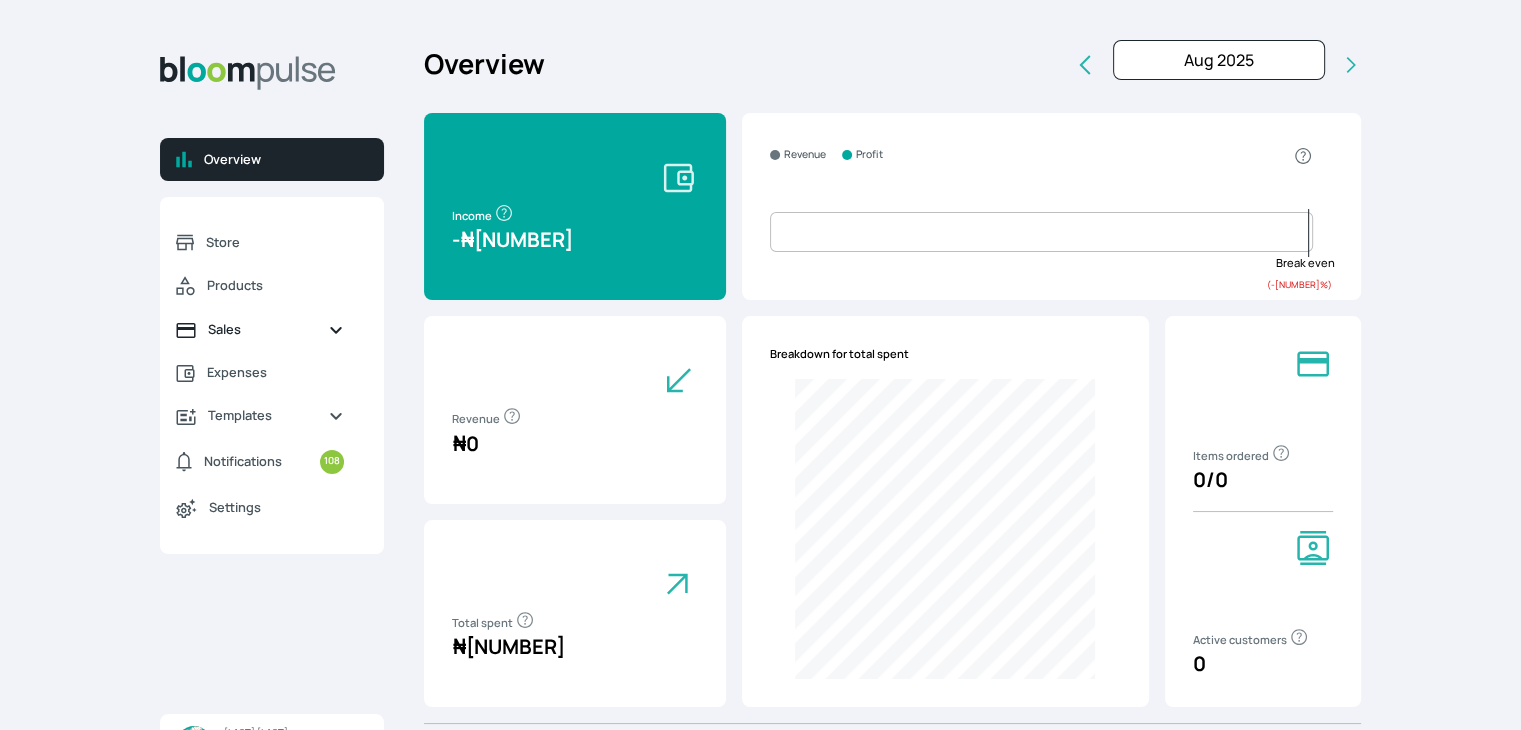 click on "Sales" at bounding box center (260, 329) 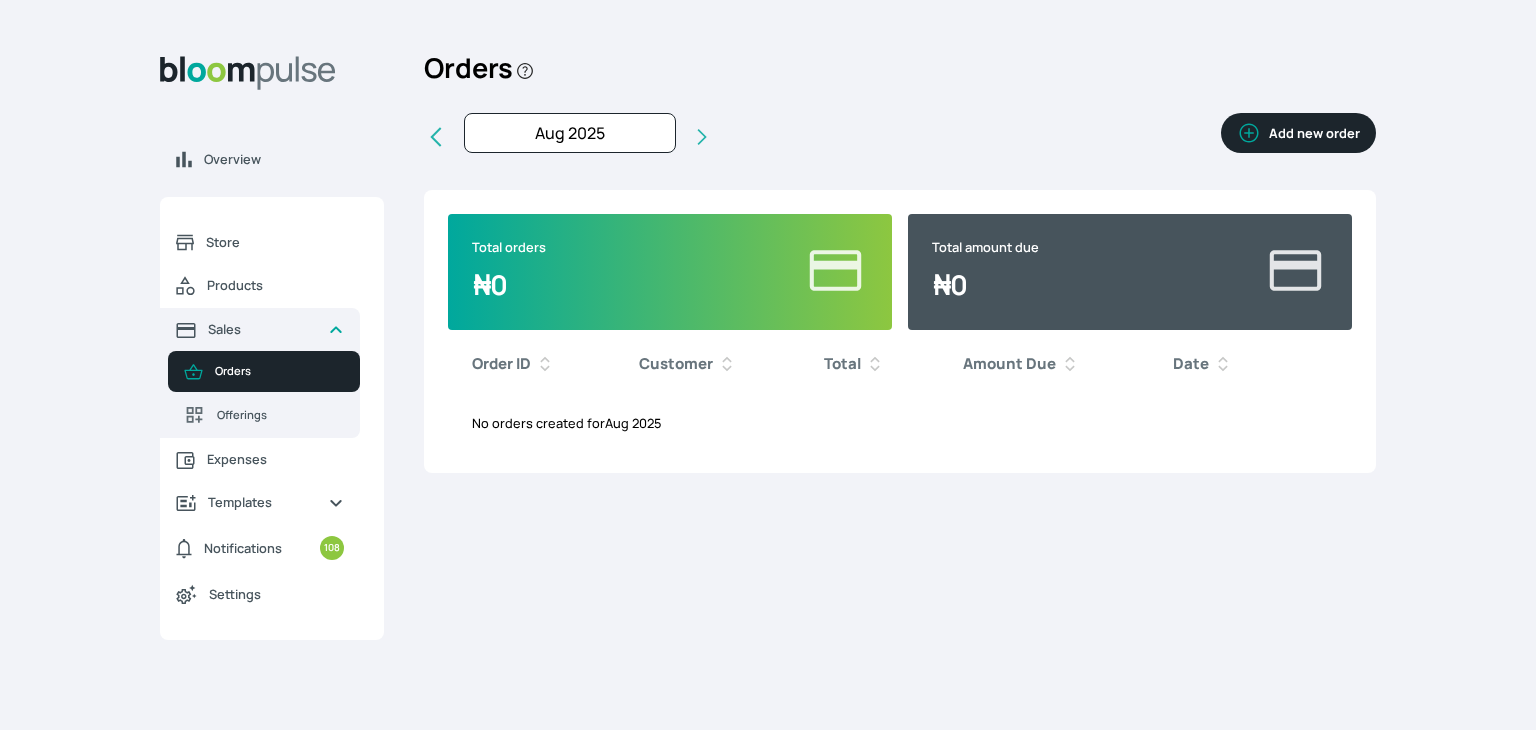 click on "Add new order" at bounding box center [1298, 133] 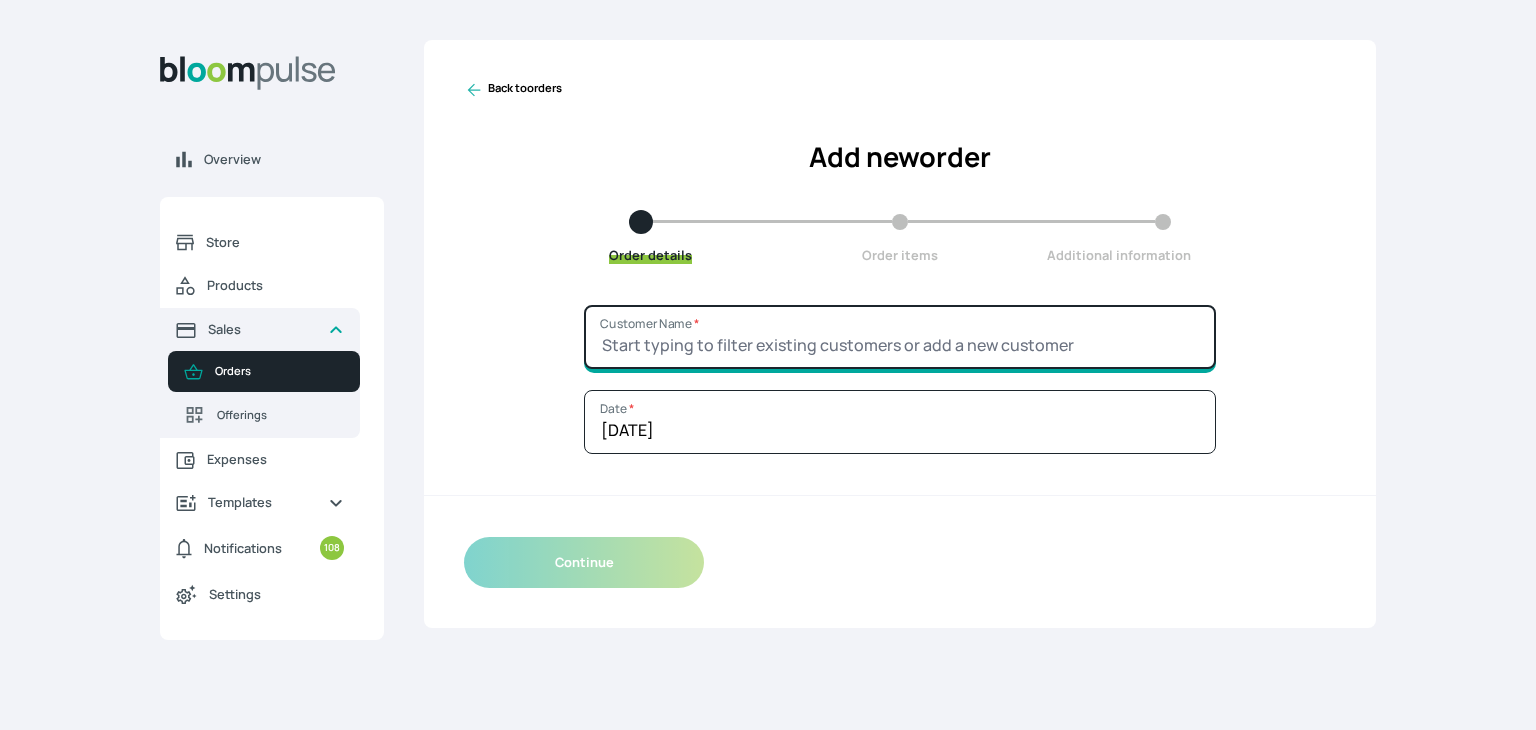 click on "Customer Name    *" at bounding box center (900, 337) 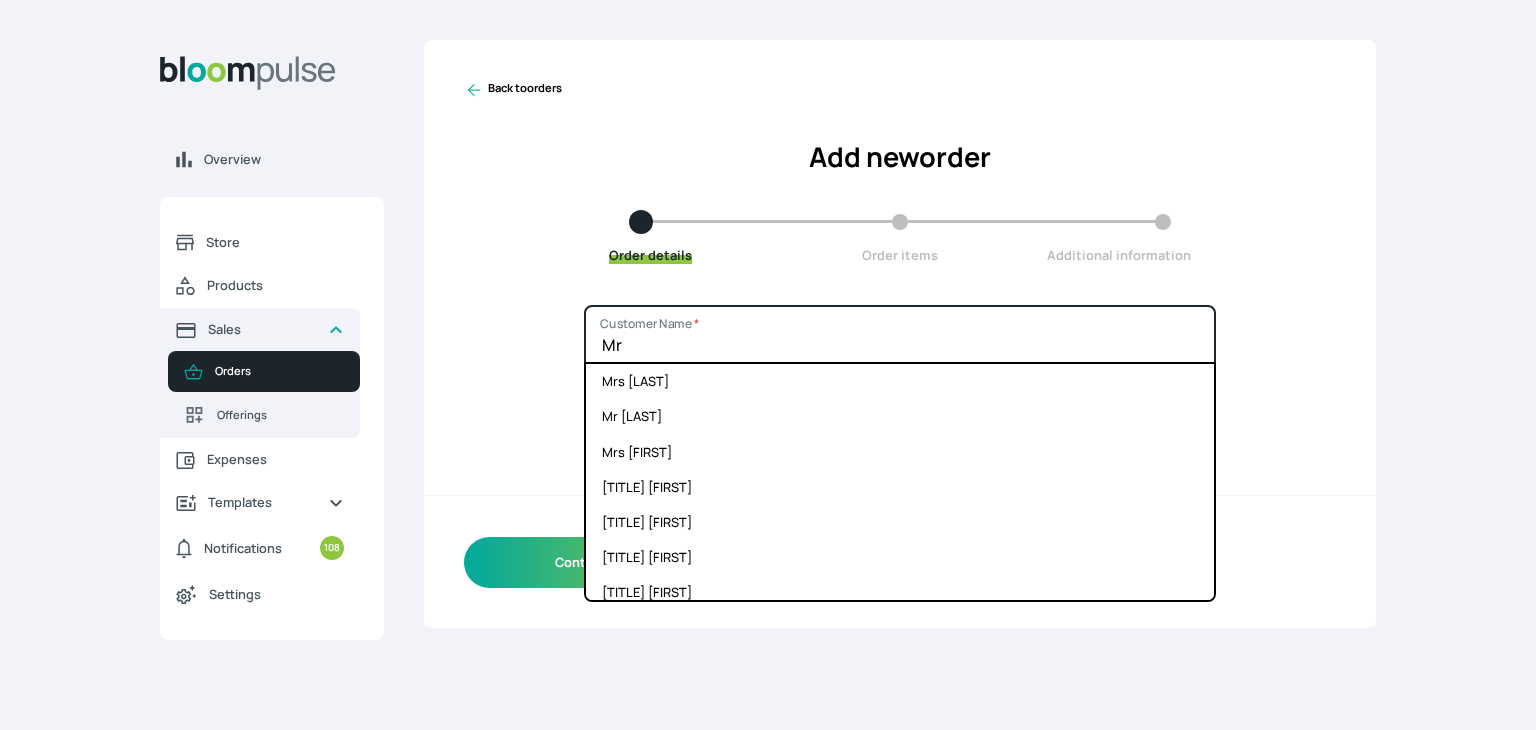 type on "M" 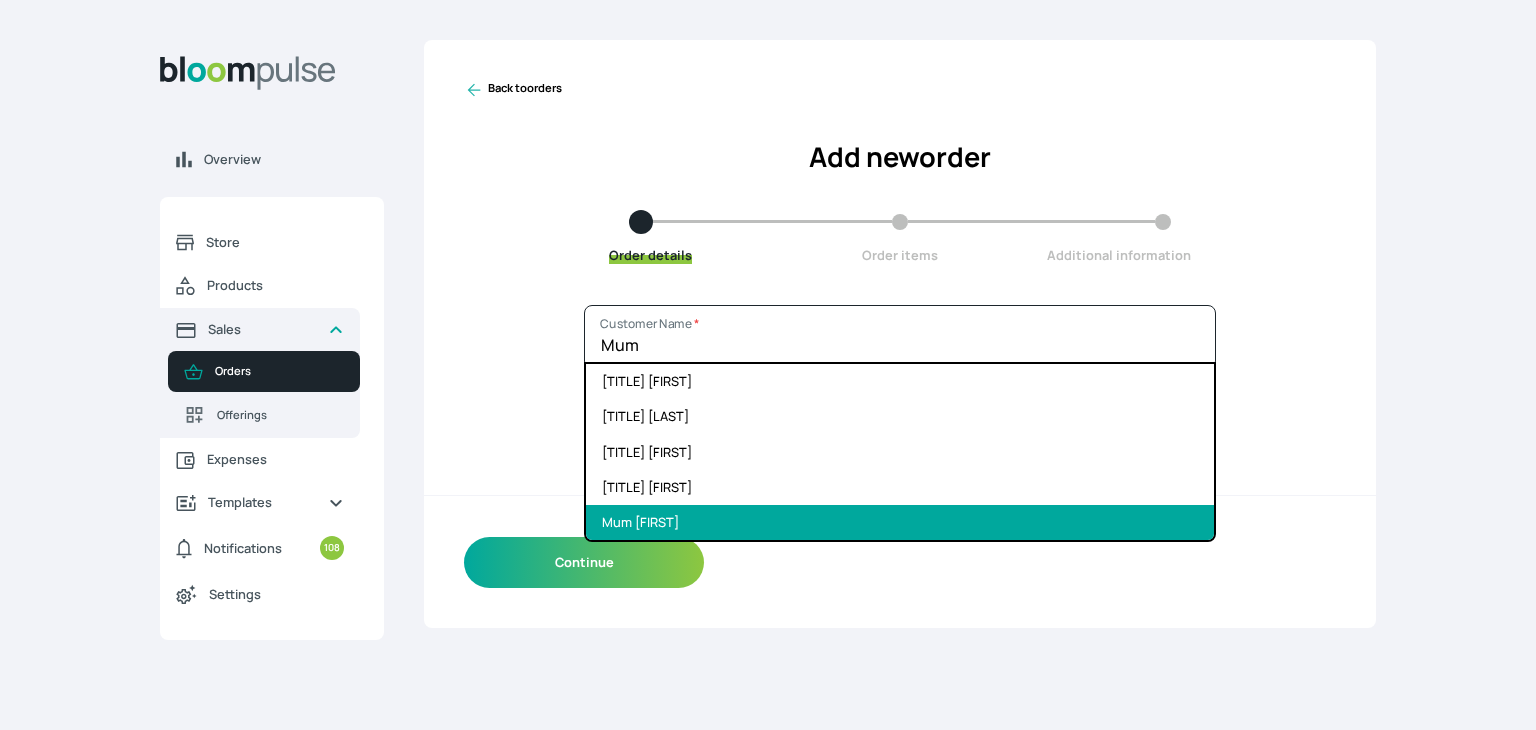 click on "Mum [FIRST]" at bounding box center (900, 522) 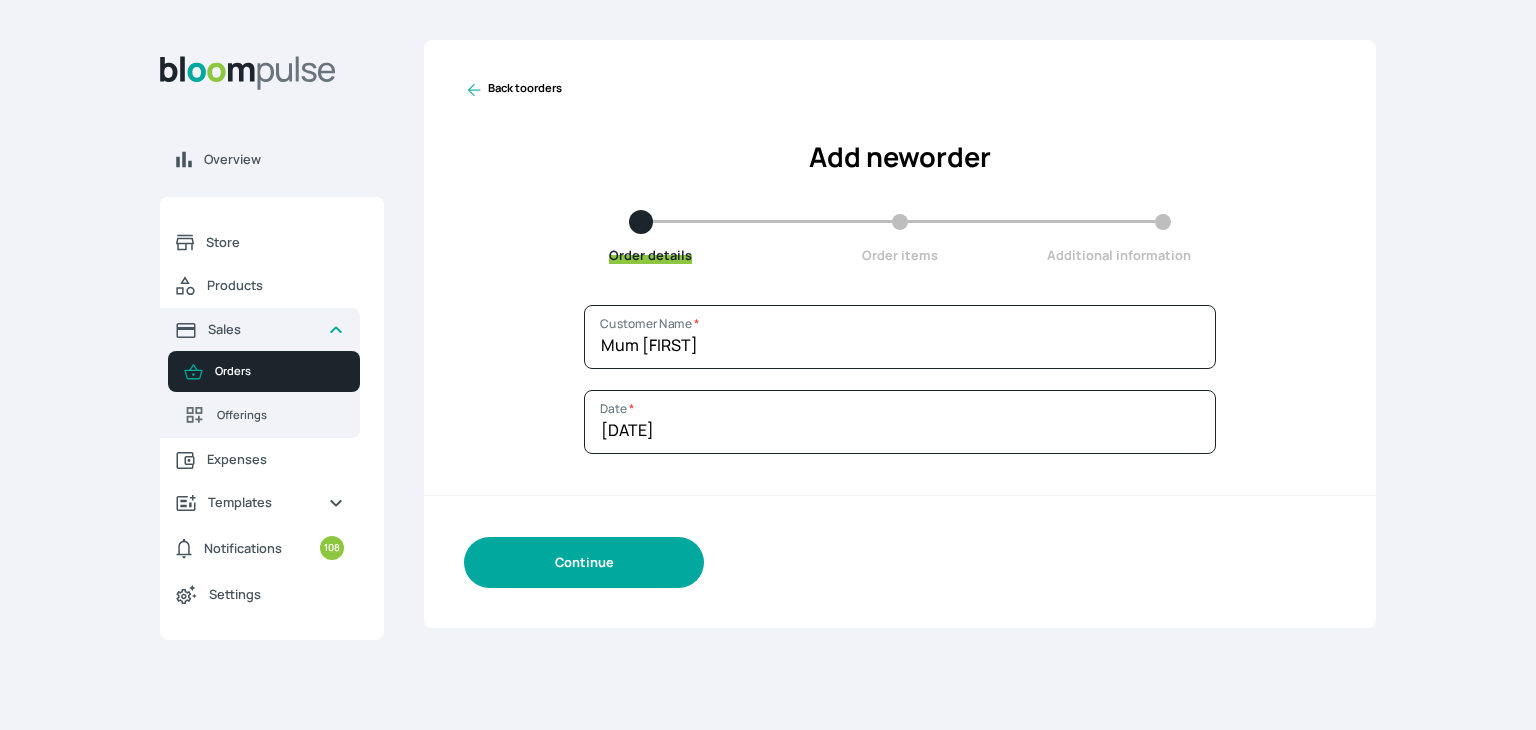 click on "Continue" at bounding box center (584, 562) 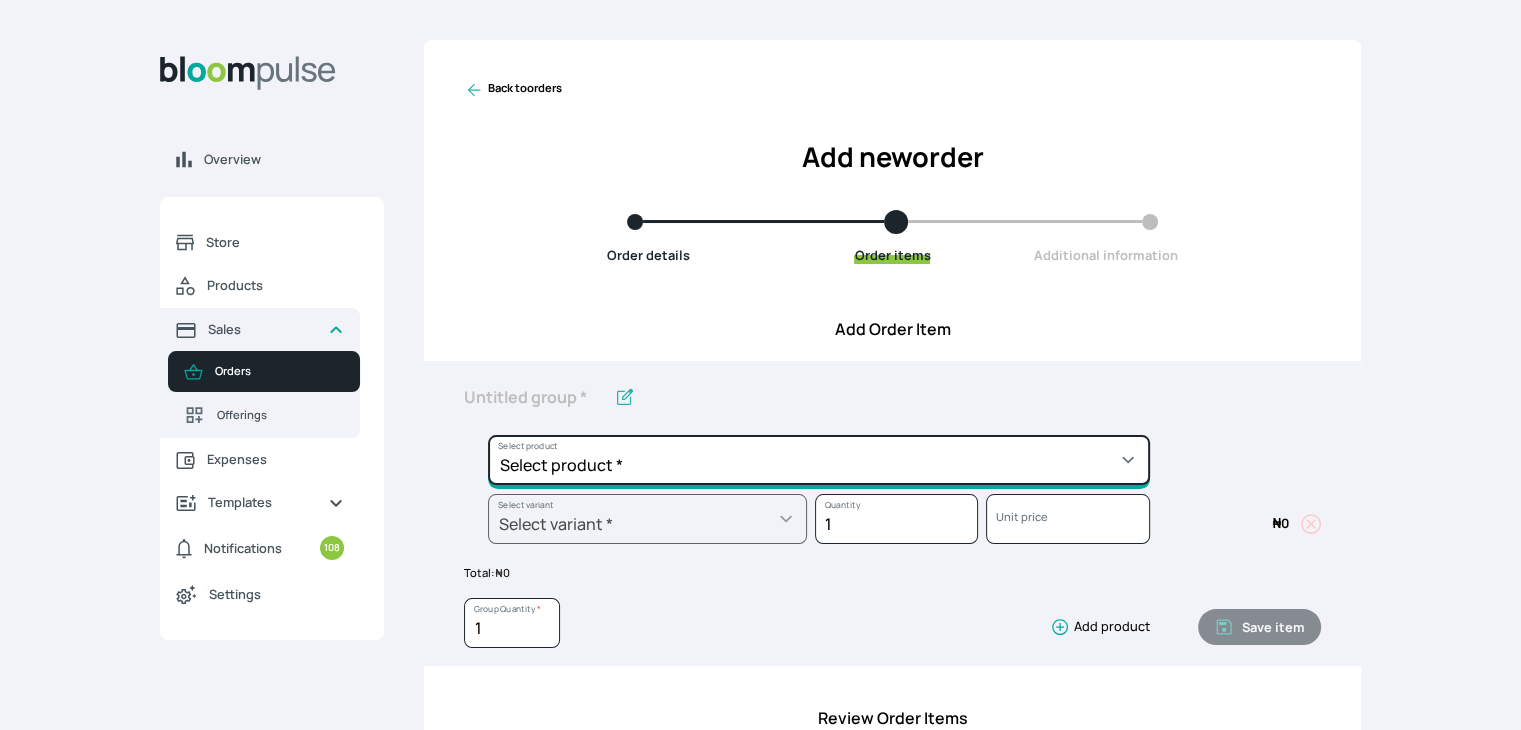 click on "Select product *  Cake Decoration for 8inches High  Chocolate oil based Round Cake  Geneose Sponge square Cake  Pound Square Cake  35cl zobo Mocktail  Banana Bread Batter BBQ Chicken  Bento Cake Budget Friendly Whippedcream Decoration Cake Decoration for 6inches High Cake Decoration for 6inches Low Cake loaf Chocolate Cake Batter Chocolate Ganache Chocolate oil based Batter Chocolate oil based square Cake Chocolate Round Cake Chop Life Package 2 Classic Banana Bread Loaf Coconut Banana Bread Loaf Cookies and Cream oil based Batter Cookies and cream oil based Round Cake Cupcakes Custom Made Whippedcream Decoration Doughnut Batter Fondant 1 Recipe  Fruit Cake Fruit Cake Batter Geneose Sponge Cake Batter Geneose Sponge Round Cake Meat Pie Meat Pie per 1 Mini puff Pound Cake Batter Pound Round Cake  Puff puff Redvelvet Cake Batter Redvelvet oil based Batter Redvelvet oil based Round Cake Redvelvet Round Cake Royal Buttercream  Small chops Stick Meat Sugar Doughnut  Swiss Meringue Buttercream  Valentine Love Box" at bounding box center [819, 460] 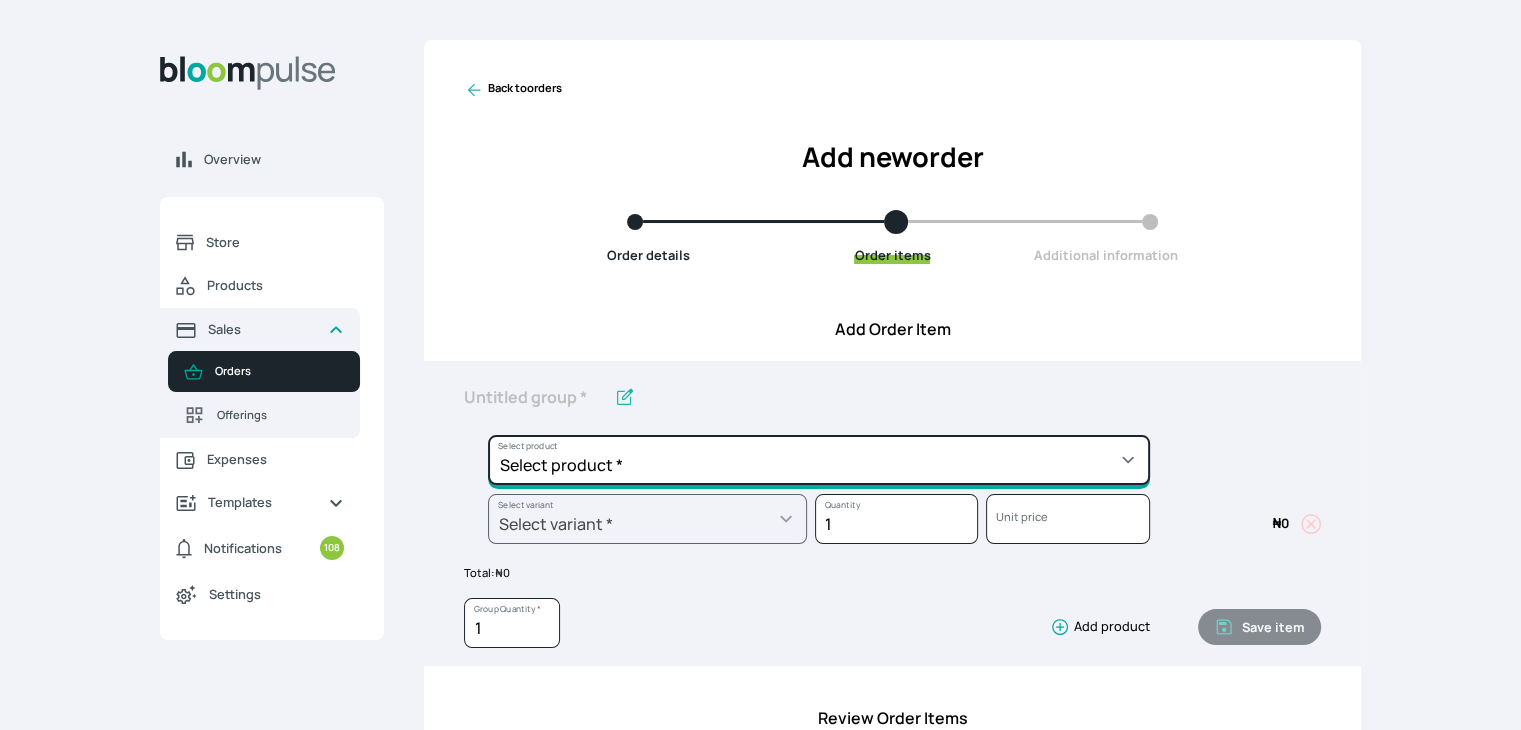 click on "Select product *  Cake Decoration for 8inches High  Chocolate oil based Round Cake  Geneose Sponge square Cake  Pound Square Cake  35cl zobo Mocktail  Banana Bread Batter BBQ Chicken  Bento Cake Budget Friendly Whippedcream Decoration Cake Decoration for 6inches High Cake Decoration for 6inches Low Cake loaf Chocolate Cake Batter Chocolate Ganache Chocolate oil based Batter Chocolate oil based square Cake Chocolate Round Cake Chop Life Package 2 Classic Banana Bread Loaf Coconut Banana Bread Loaf Cookies and Cream oil based Batter Cookies and cream oil based Round Cake Cupcakes Custom Made Whippedcream Decoration Doughnut Batter Fondant 1 Recipe  Fruit Cake Fruit Cake Batter Geneose Sponge Cake Batter Geneose Sponge Round Cake Meat Pie Meat Pie per 1 Mini puff Pound Cake Batter Pound Round Cake  Puff puff Redvelvet Cake Batter Redvelvet oil based Batter Redvelvet oil based Round Cake Redvelvet Round Cake Royal Buttercream  Small chops Stick Meat Sugar Doughnut  Swiss Meringue Buttercream  Valentine Love Box" at bounding box center [819, 460] 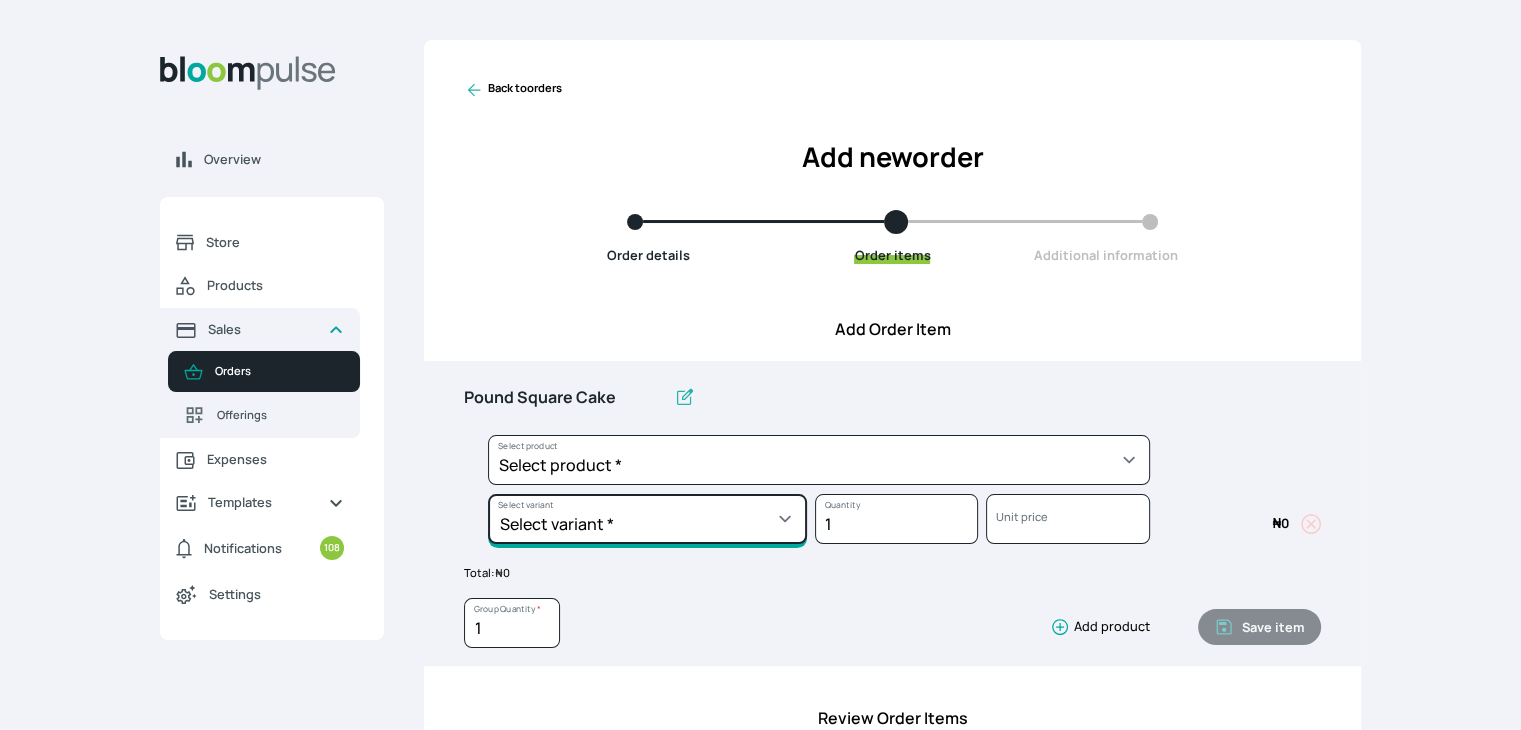 click on "Select variant * 10inches 11inches 12inches 6inches 7inches 8inches 9inches" at bounding box center (647, 519) 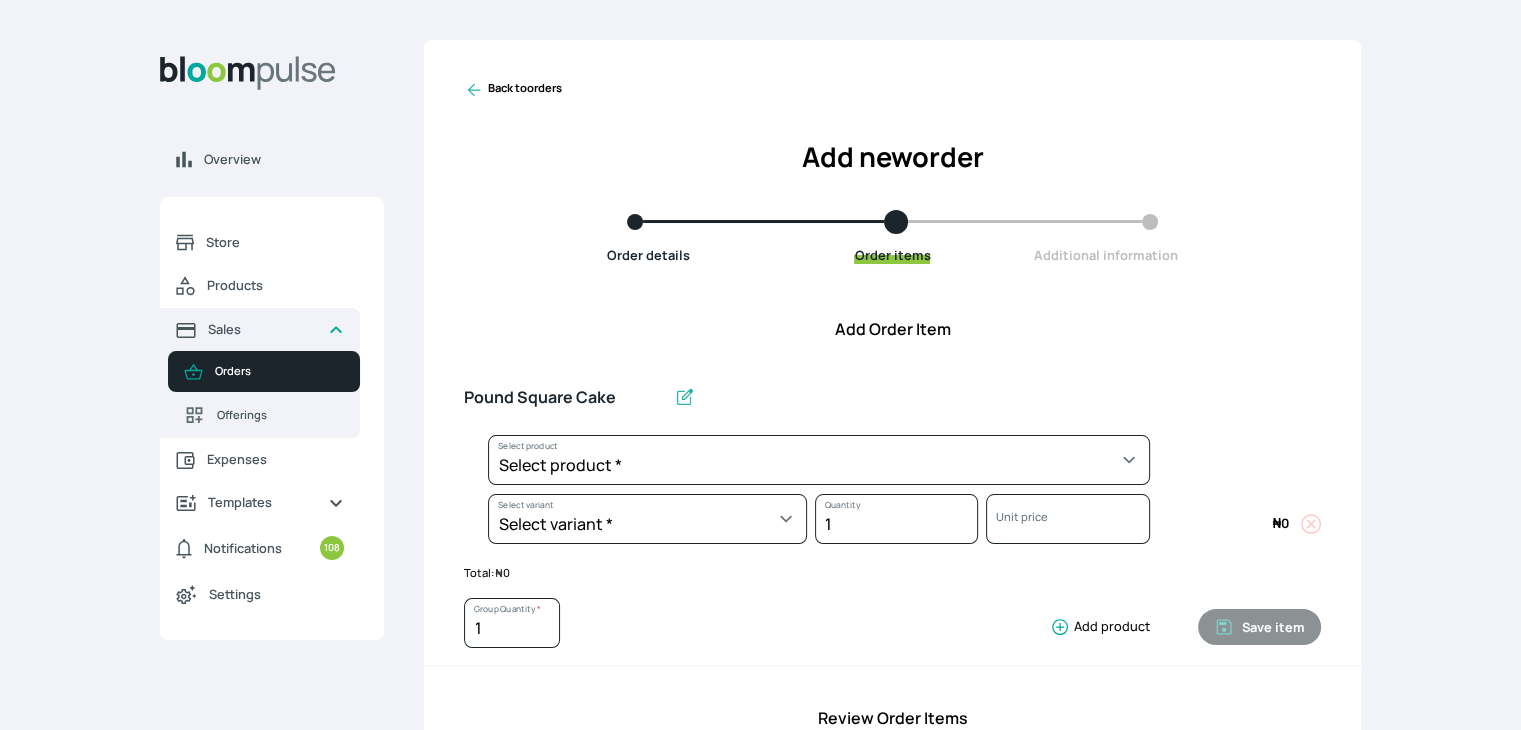 select on "[UUID]" 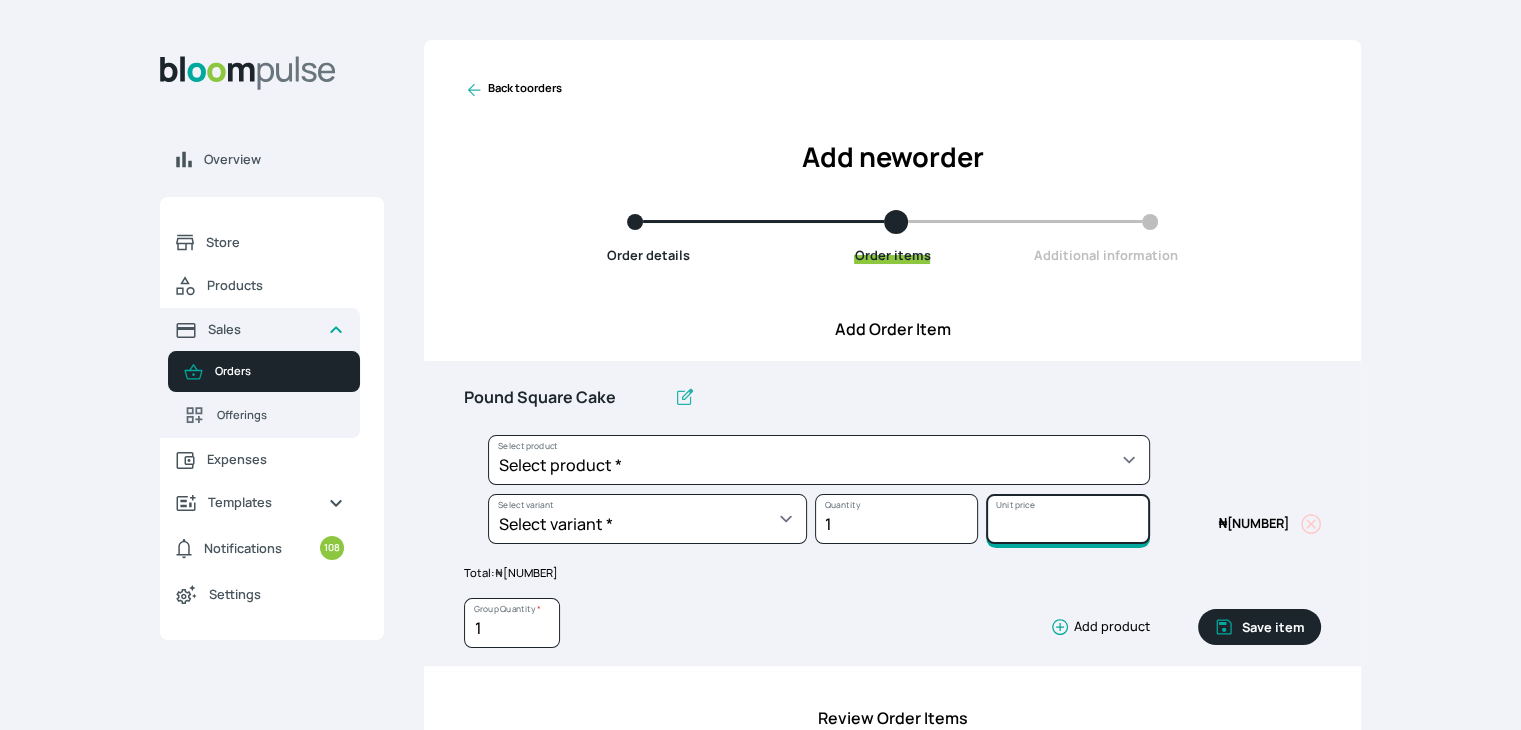 click on "[NUMBER]" at bounding box center [1067, 519] 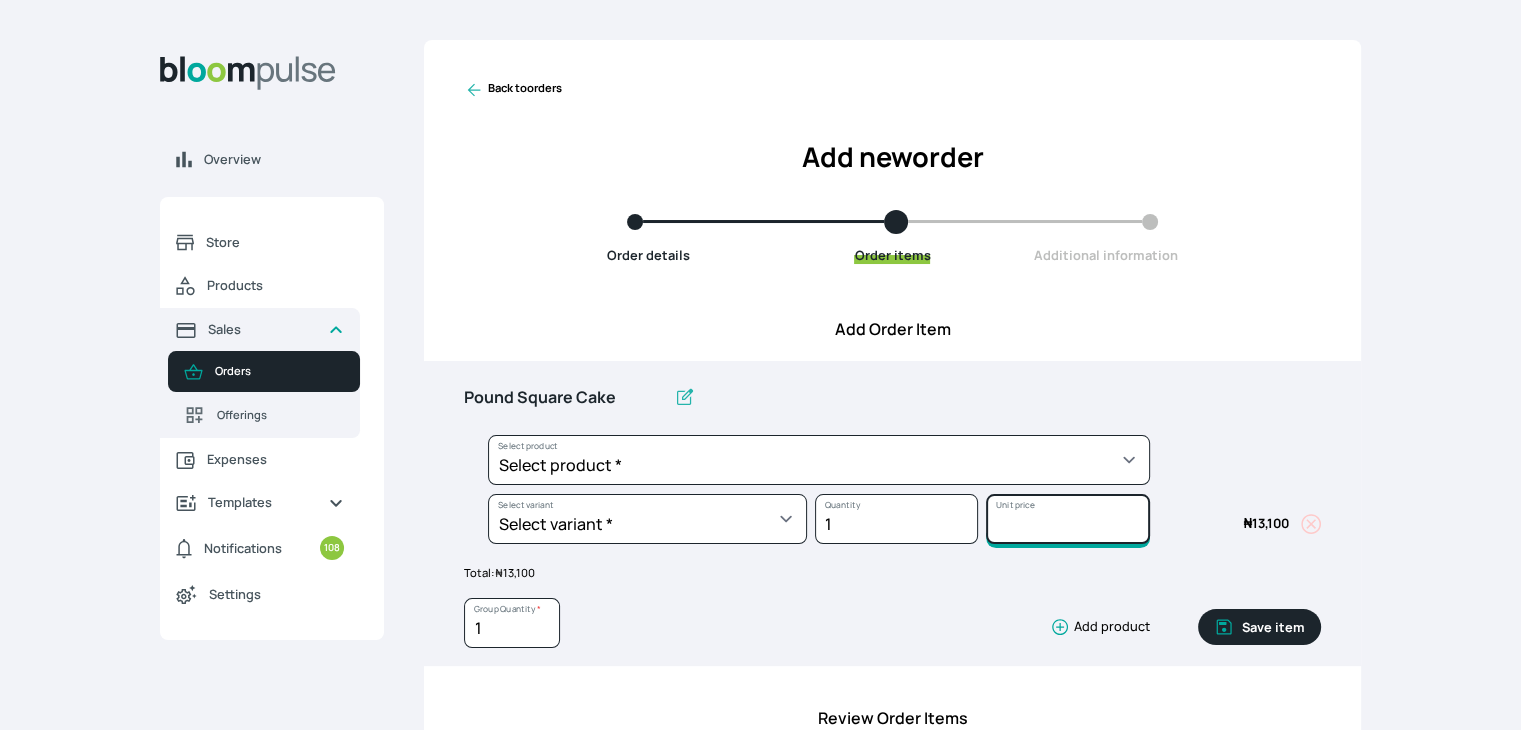 type on "[NUMBER]" 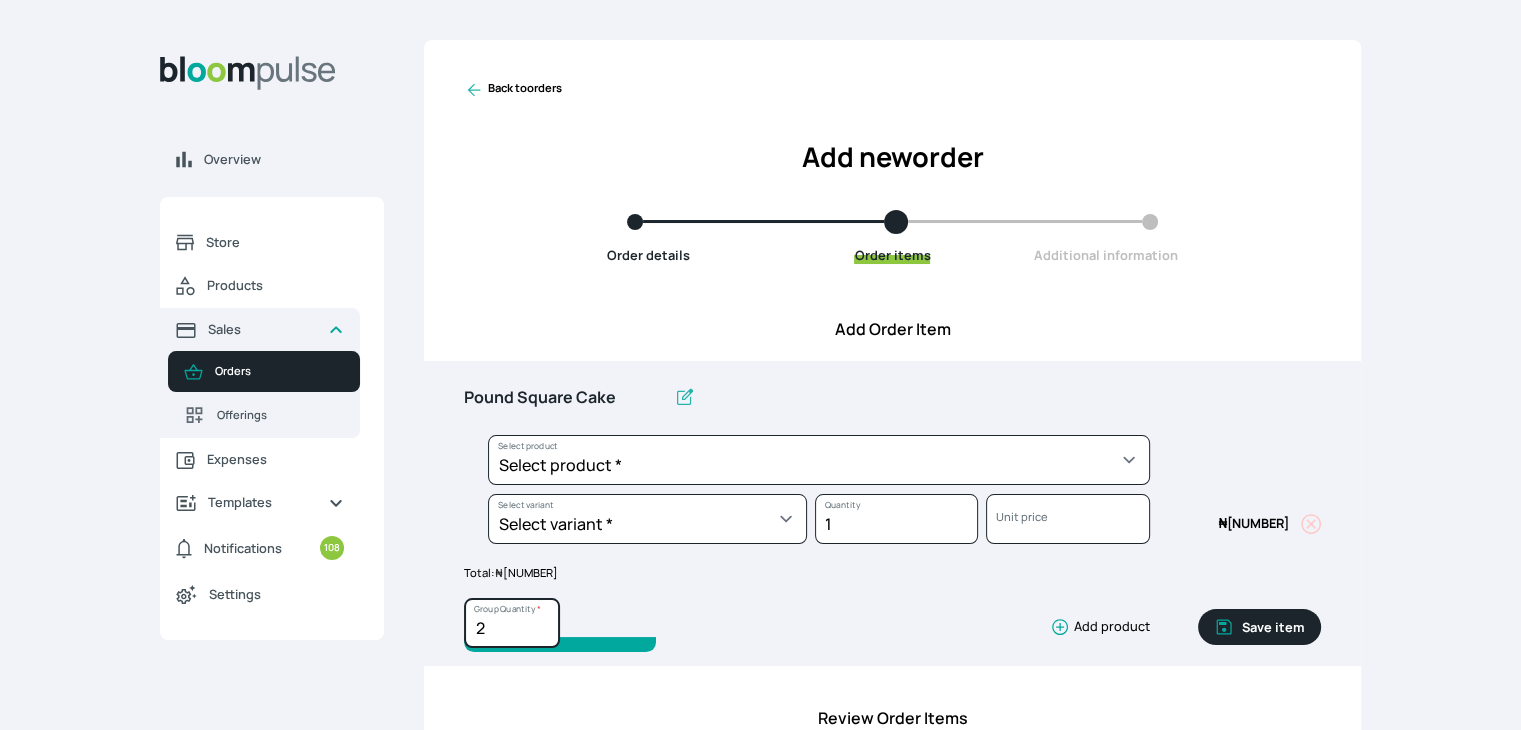click on "2" at bounding box center [512, 623] 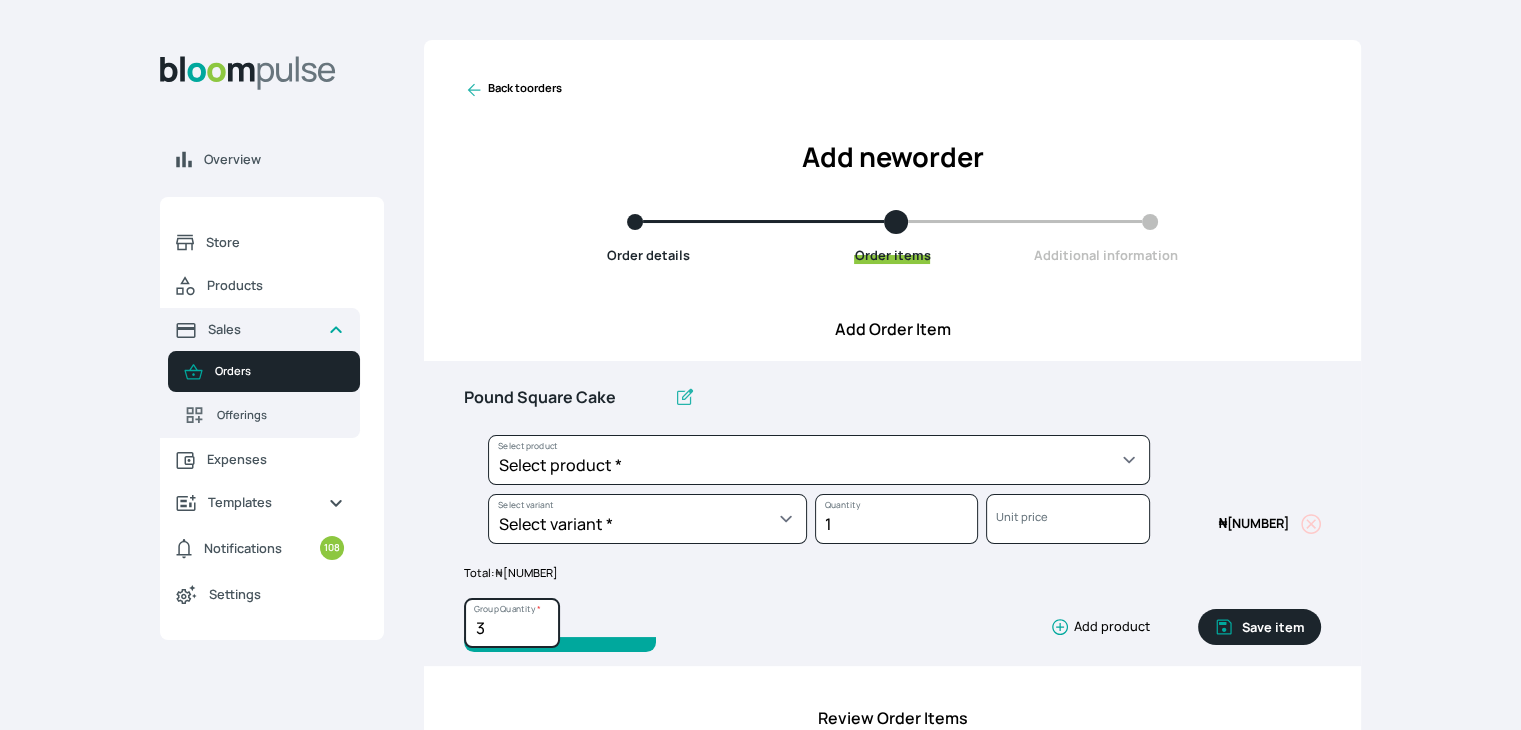 type on "3" 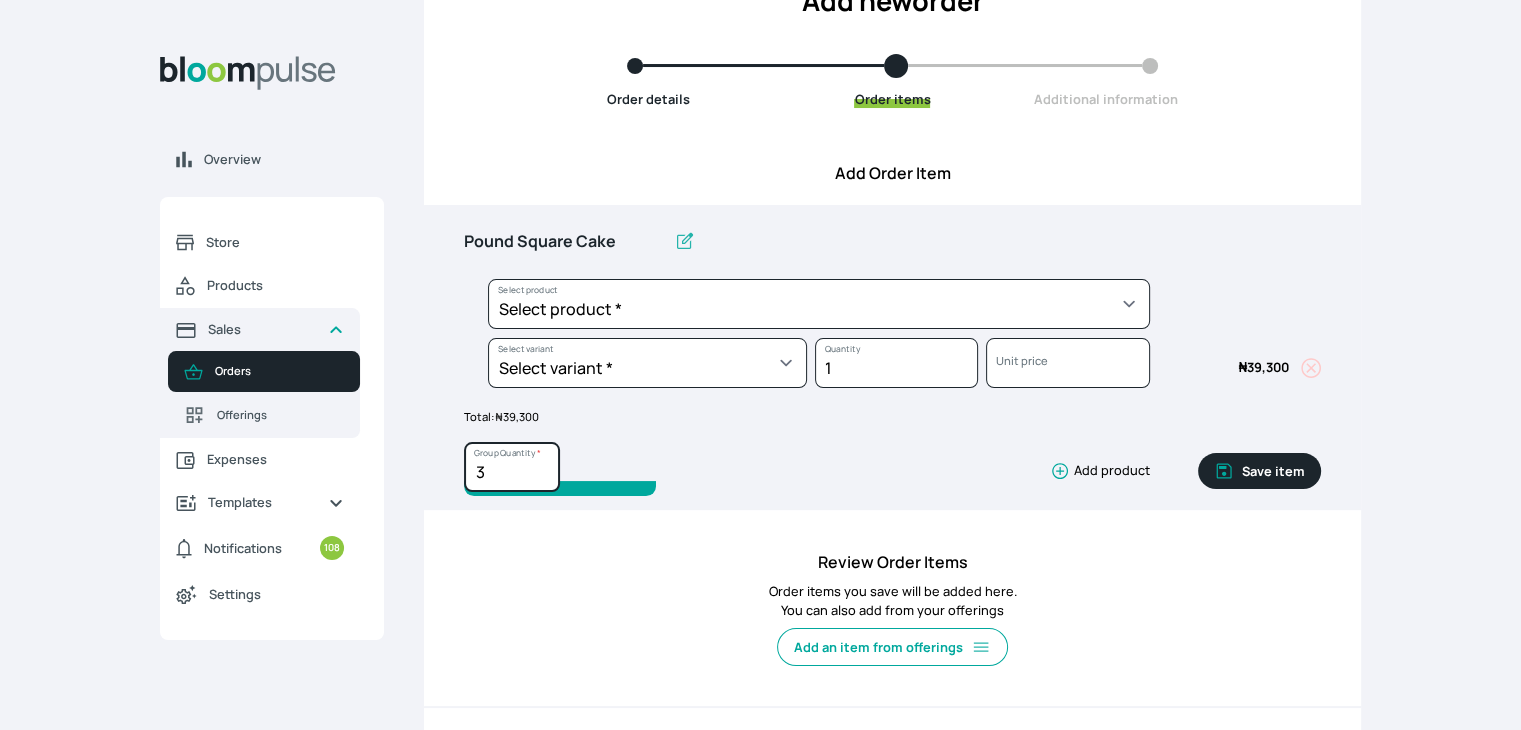 scroll, scrollTop: 168, scrollLeft: 0, axis: vertical 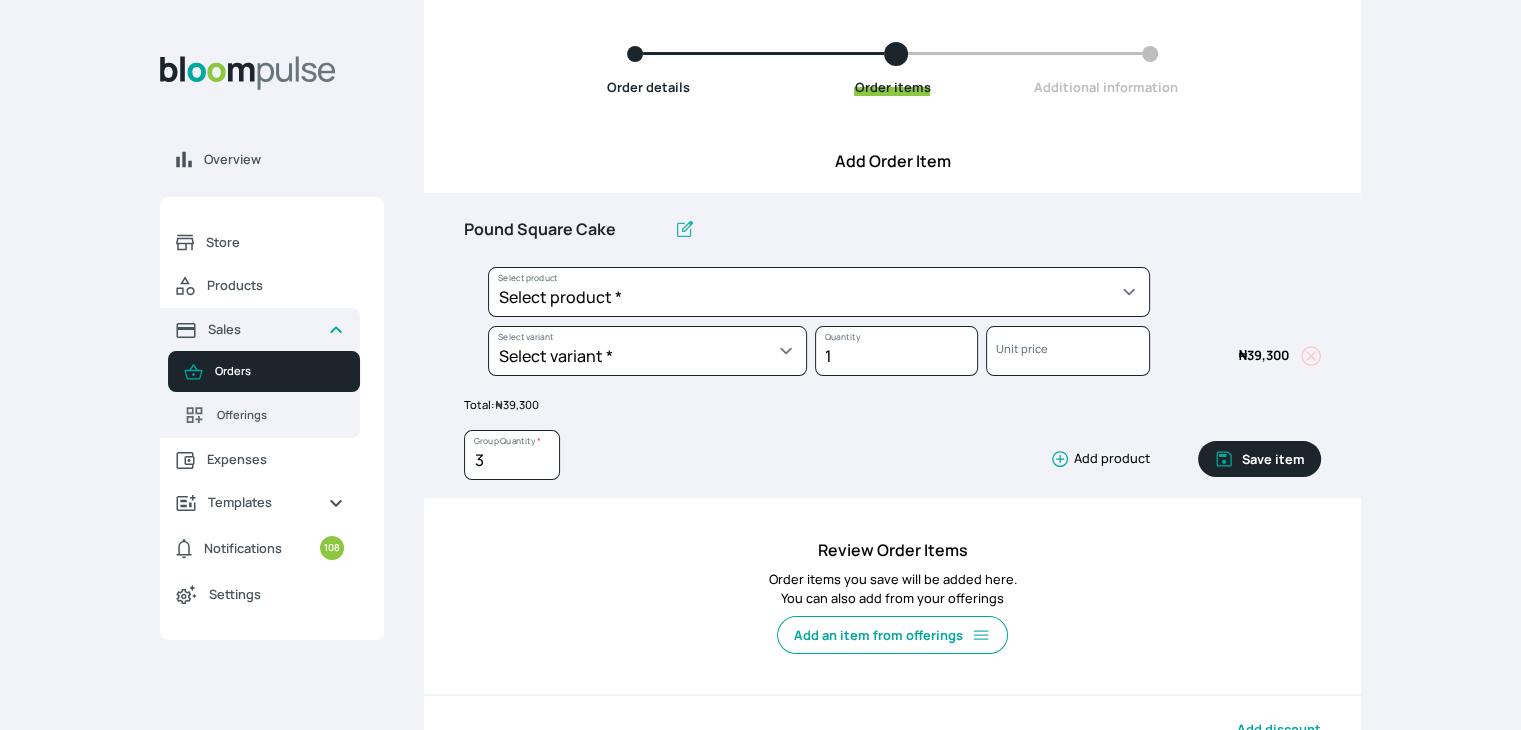 click on "Save item" at bounding box center (1259, 459) 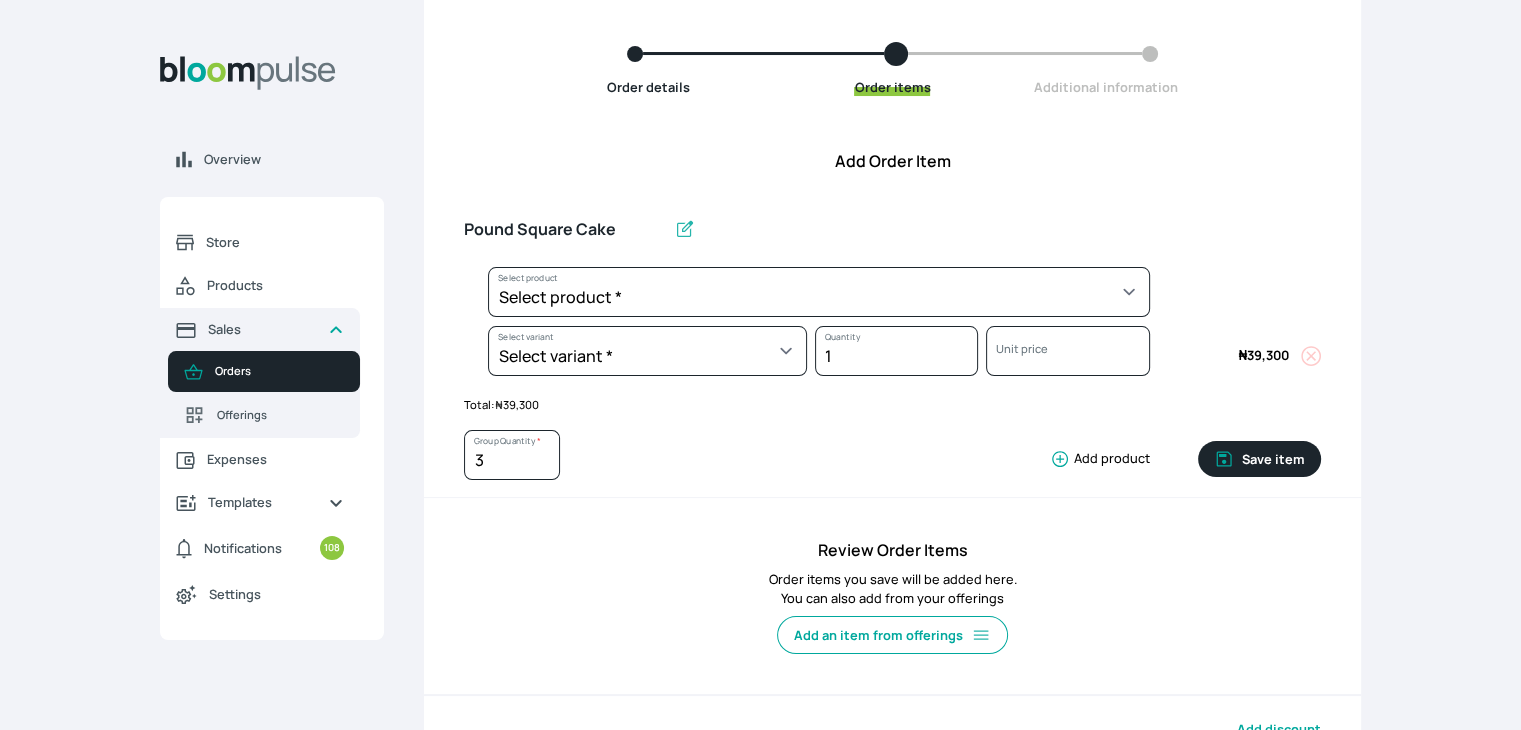 type 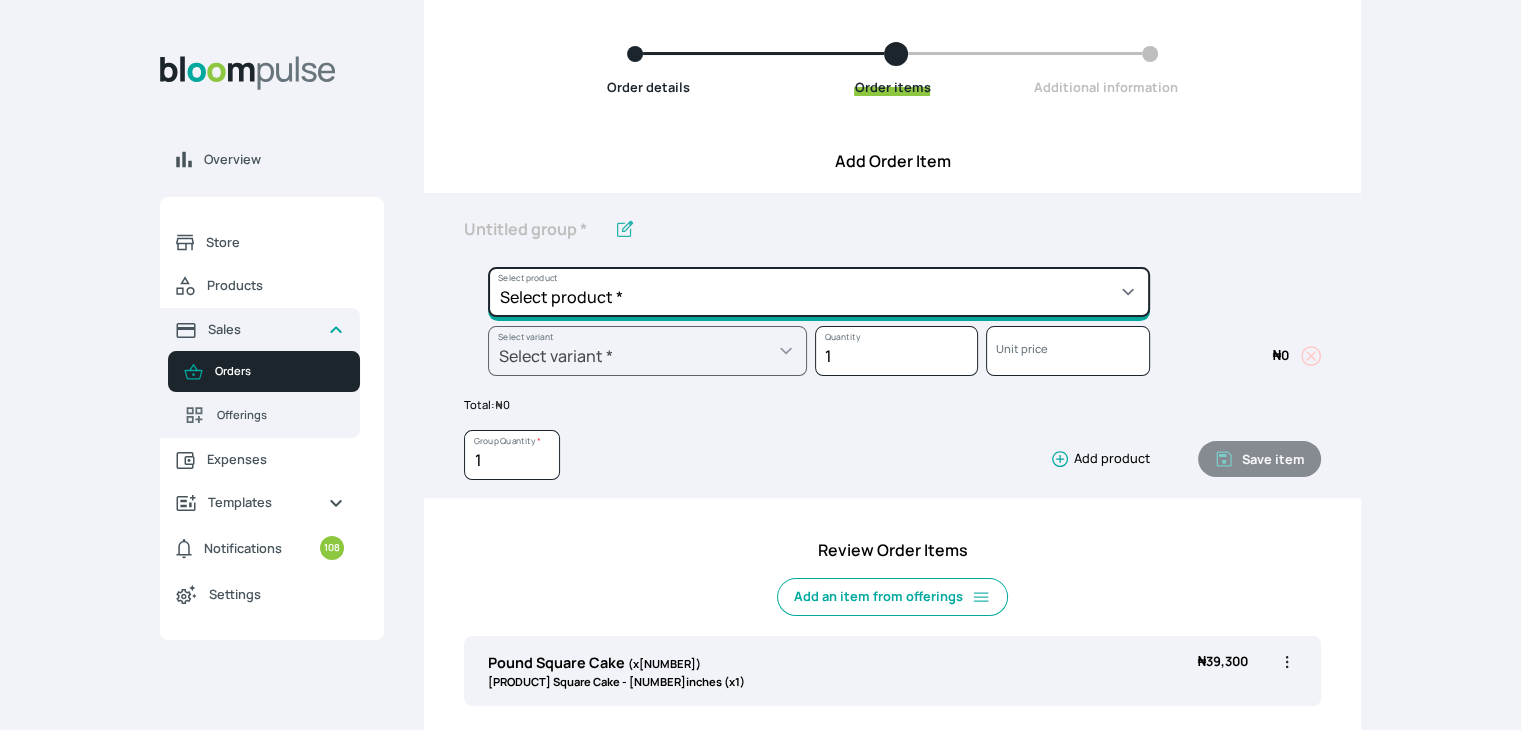 click on "Select product *  Cake Decoration for 8inches High  Chocolate oil based Round Cake  Geneose Sponge square Cake  Pound Square Cake  35cl zobo Mocktail  Banana Bread Batter BBQ Chicken  Bento Cake Budget Friendly Whippedcream Decoration Cake Decoration for 6inches High Cake Decoration for 6inches Low Cake loaf Chocolate Cake Batter Chocolate Ganache Chocolate oil based Batter Chocolate oil based square Cake Chocolate Round Cake Chop Life Package 2 Classic Banana Bread Loaf Coconut Banana Bread Loaf Cookies and Cream oil based Batter Cookies and cream oil based Round Cake Cupcakes Custom Made Whippedcream Decoration Doughnut Batter Fondant 1 Recipe  Fruit Cake Fruit Cake Batter Geneose Sponge Cake Batter Geneose Sponge Round Cake Meat Pie Meat Pie per 1 Mini puff Pound Cake Batter Pound Round Cake  Puff puff Redvelvet Cake Batter Redvelvet oil based Batter Redvelvet oil based Round Cake Redvelvet Round Cake Royal Buttercream  Small chops Stick Meat Sugar Doughnut  Swiss Meringue Buttercream  Valentine Love Box" at bounding box center (819, 292) 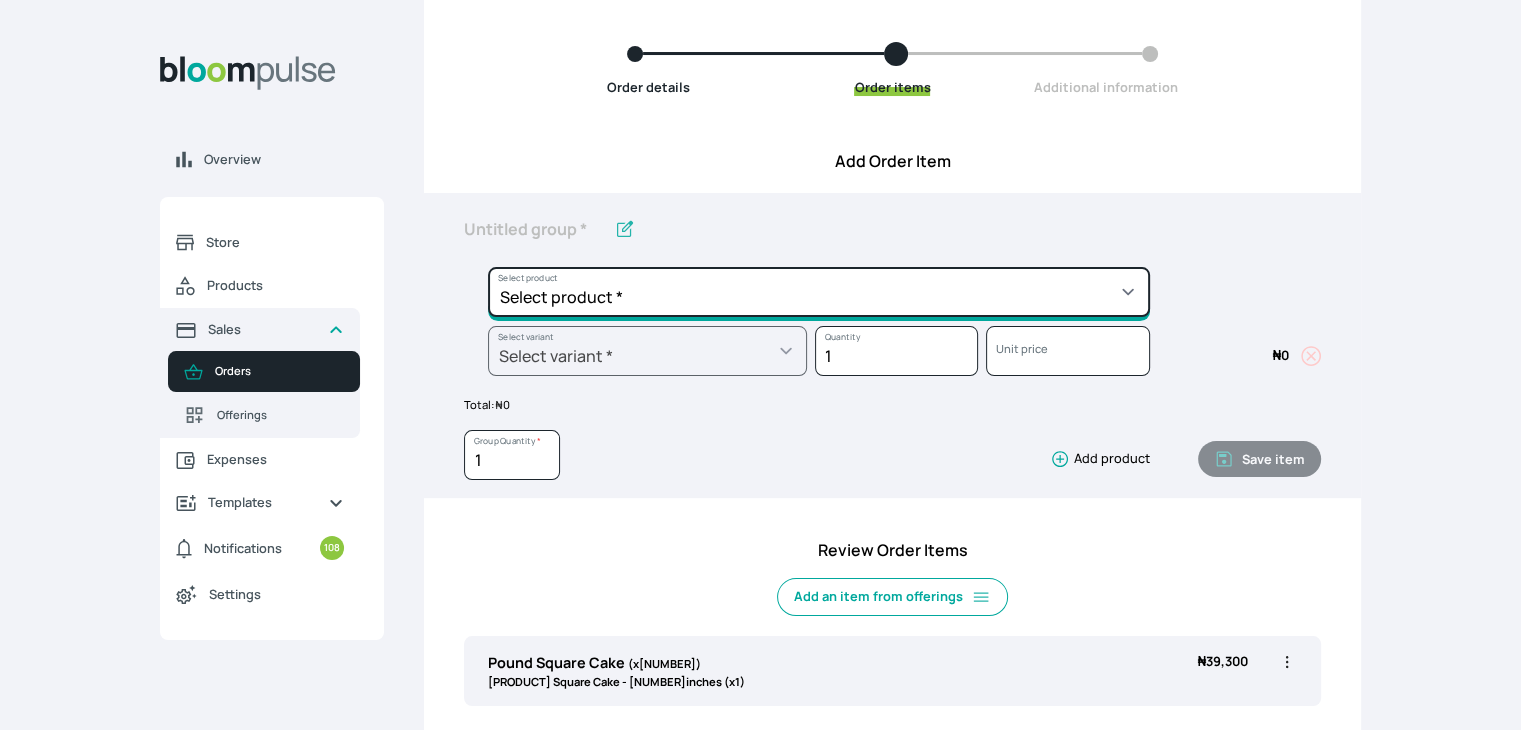 click on "Select product *  Cake Decoration for 8inches High  Chocolate oil based Round Cake  Geneose Sponge square Cake  Pound Square Cake  35cl zobo Mocktail  Banana Bread Batter BBQ Chicken  Bento Cake Budget Friendly Whippedcream Decoration Cake Decoration for 6inches High Cake Decoration for 6inches Low Cake loaf Chocolate Cake Batter Chocolate Ganache Chocolate oil based Batter Chocolate oil based square Cake Chocolate Round Cake Chop Life Package 2 Classic Banana Bread Loaf Coconut Banana Bread Loaf Cookies and Cream oil based Batter Cookies and cream oil based Round Cake Cupcakes Custom Made Whippedcream Decoration Doughnut Batter Fondant 1 Recipe  Fruit Cake Fruit Cake Batter Geneose Sponge Cake Batter Geneose Sponge Round Cake Meat Pie Meat Pie per 1 Mini puff Pound Cake Batter Pound Round Cake  Puff puff Redvelvet Cake Batter Redvelvet oil based Batter Redvelvet oil based Round Cake Redvelvet Round Cake Royal Buttercream  Small chops Stick Meat Sugar Doughnut  Swiss Meringue Buttercream  Valentine Love Box" at bounding box center (819, 292) 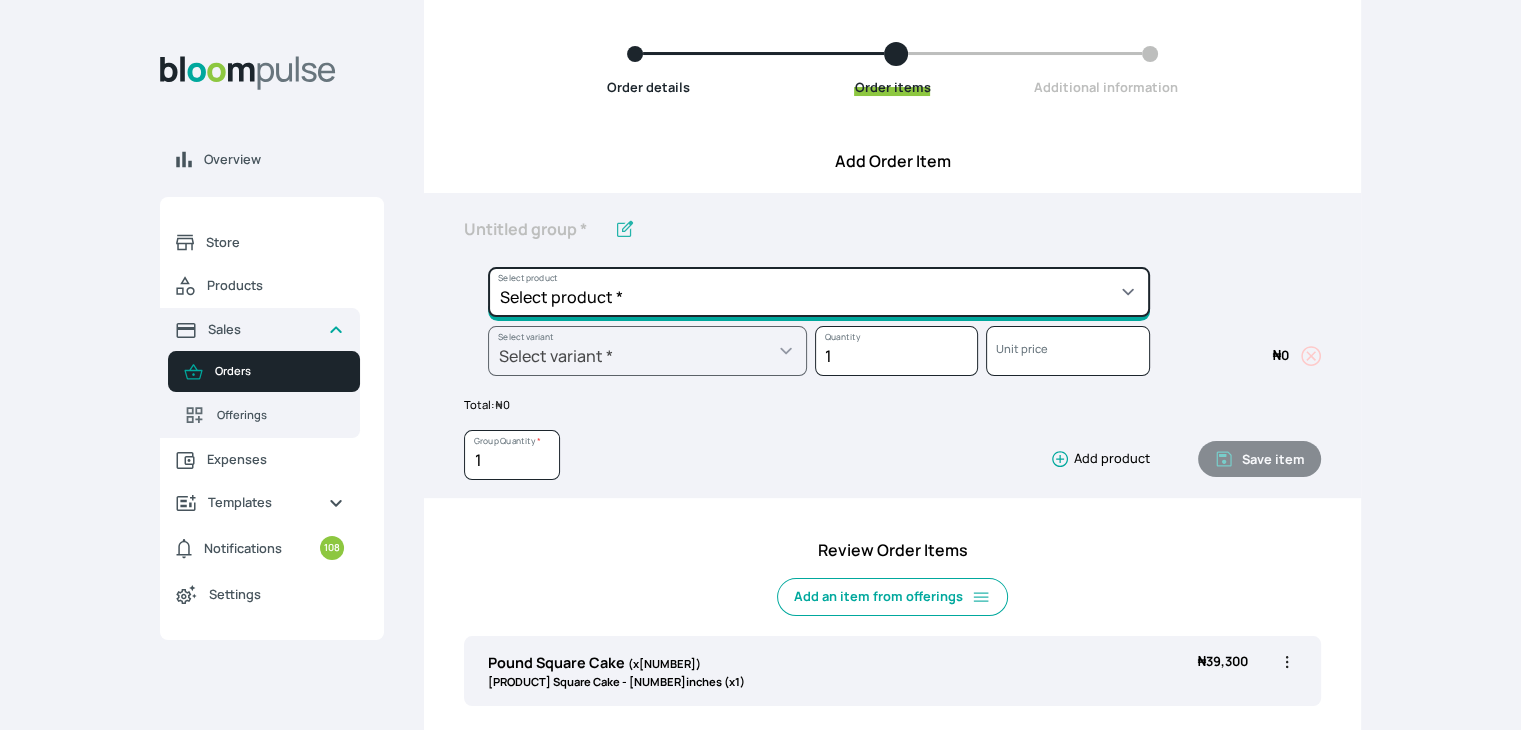 type on "Redvelvet Round Cake" 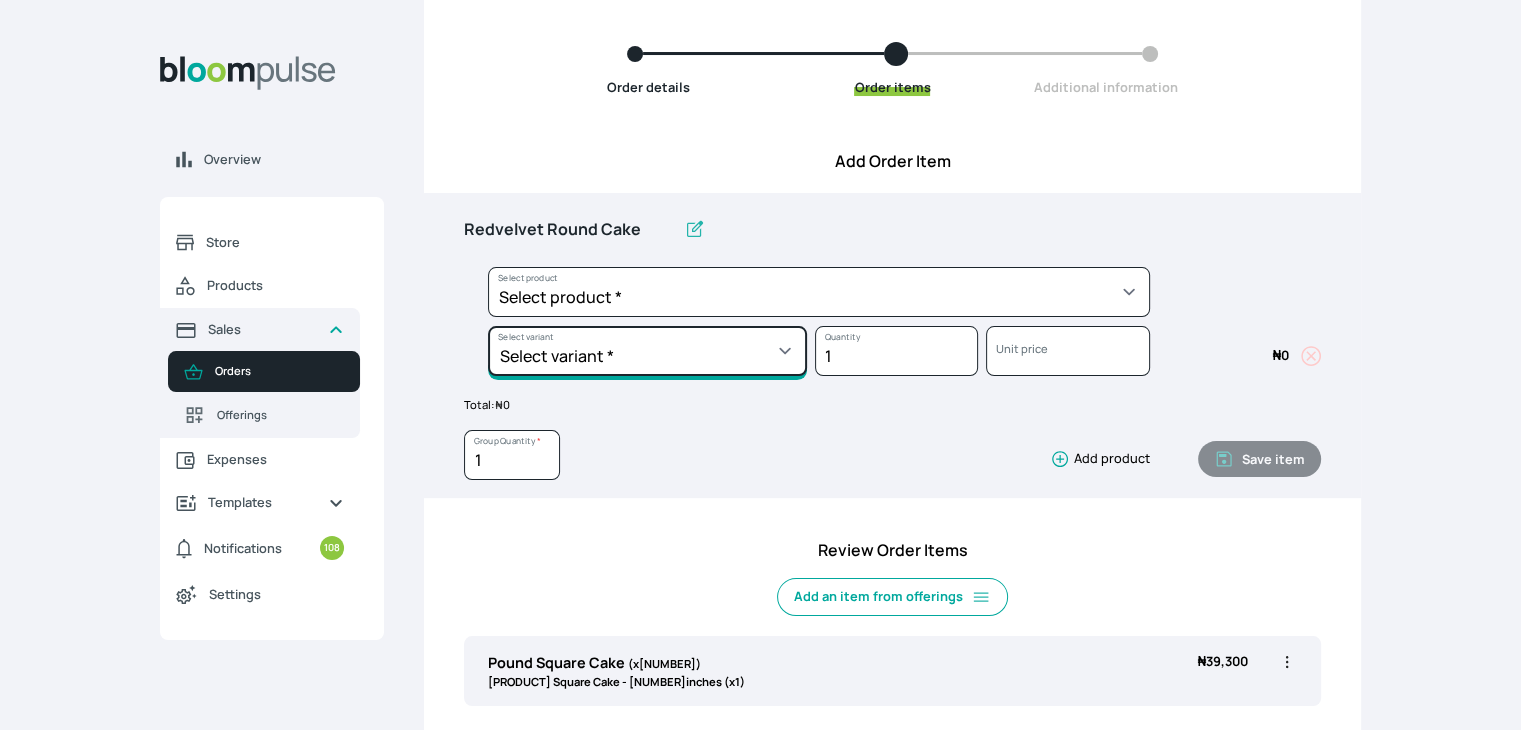 click on "Select variant * 10inches  11inches 12inches 13inches 14inches 6inches  7inches 8inches  9inches" at bounding box center [647, 351] 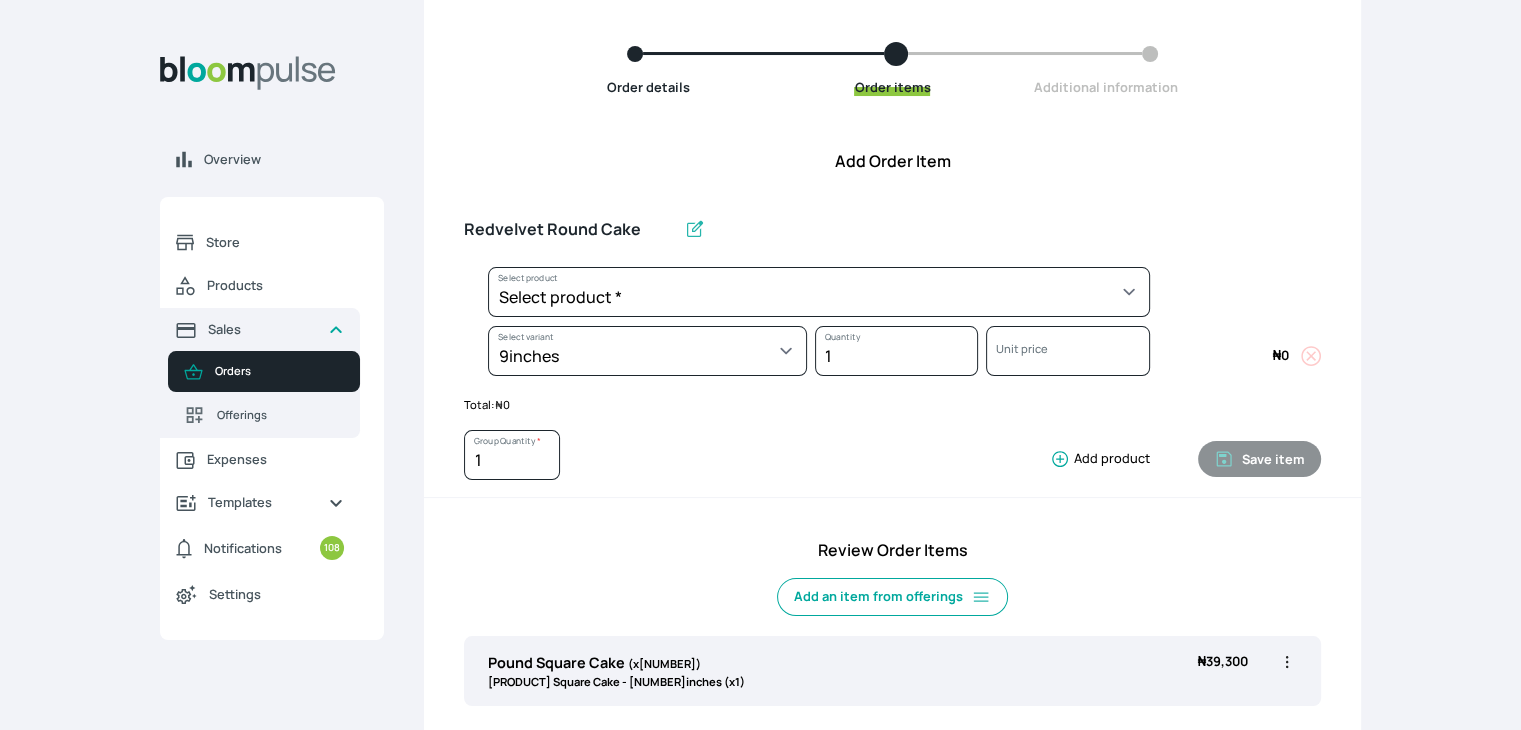 select on "[UUID]" 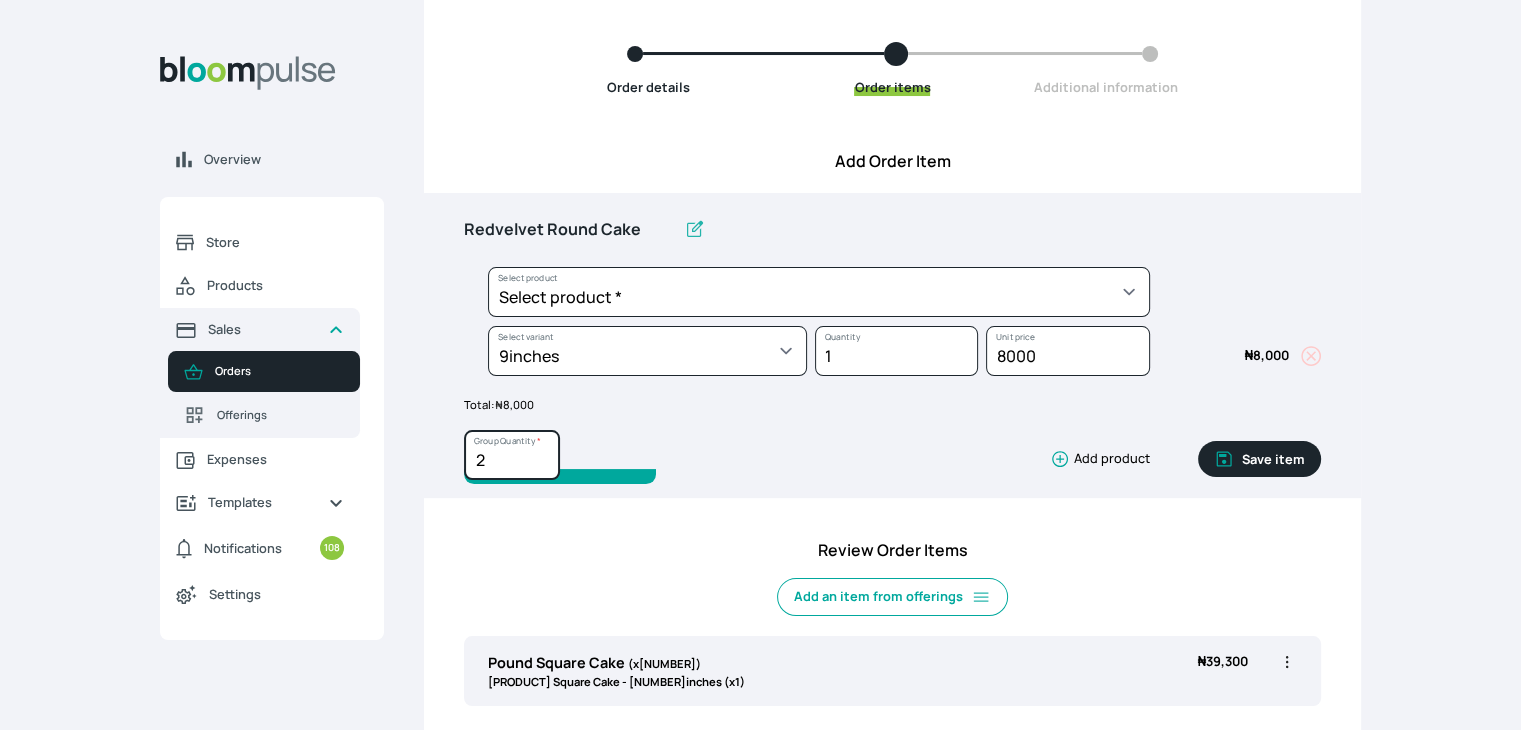 click on "2" at bounding box center [512, 455] 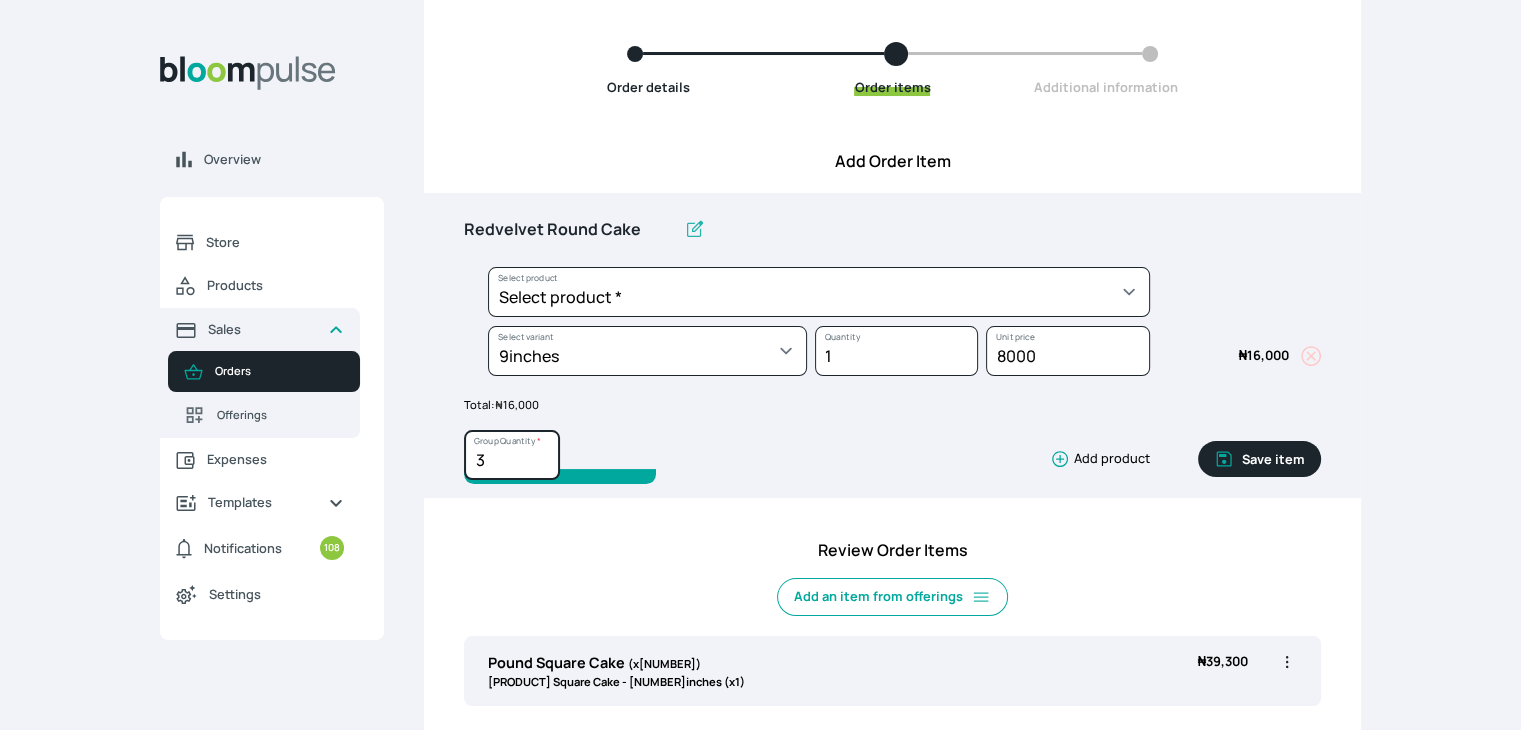 type on "3" 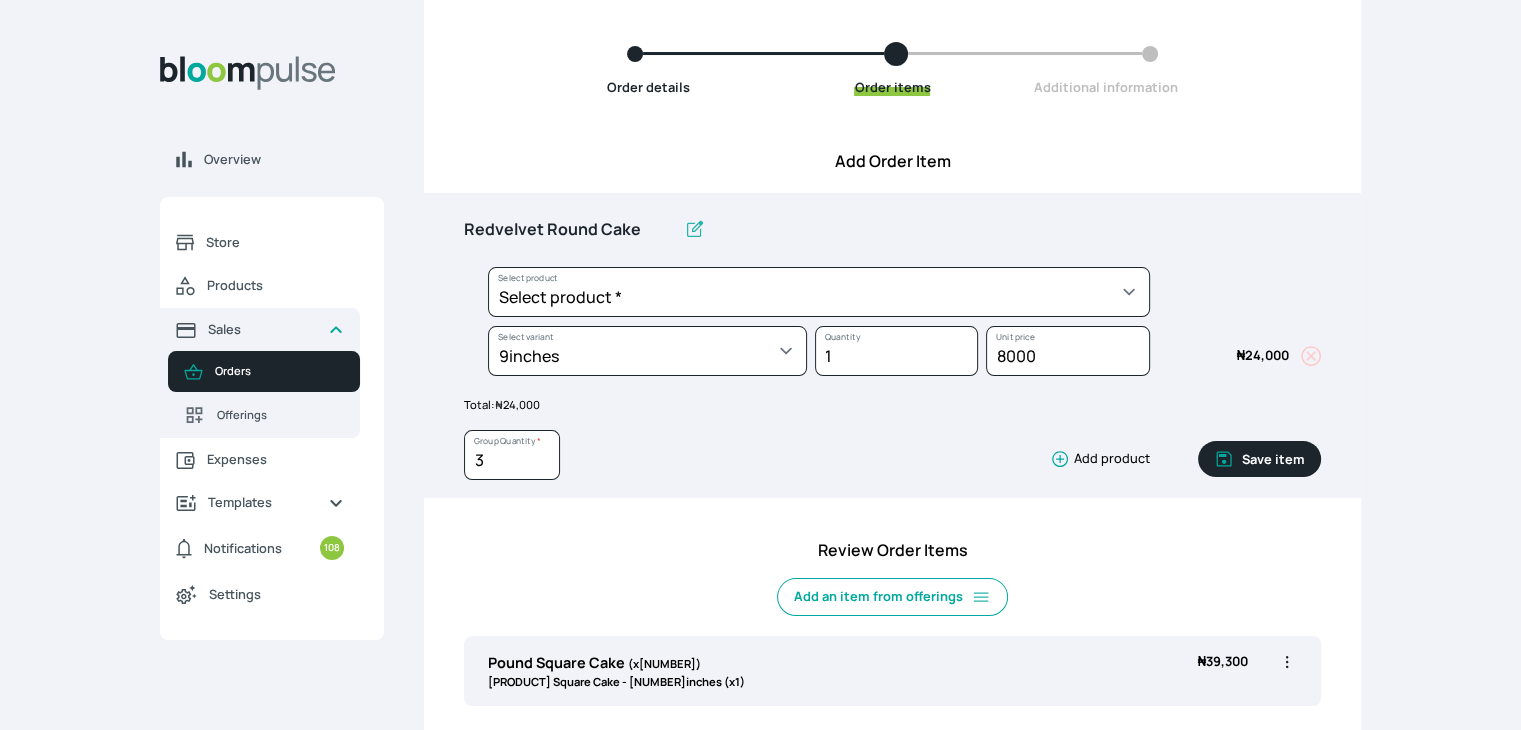 click on "Save item" at bounding box center [1259, 459] 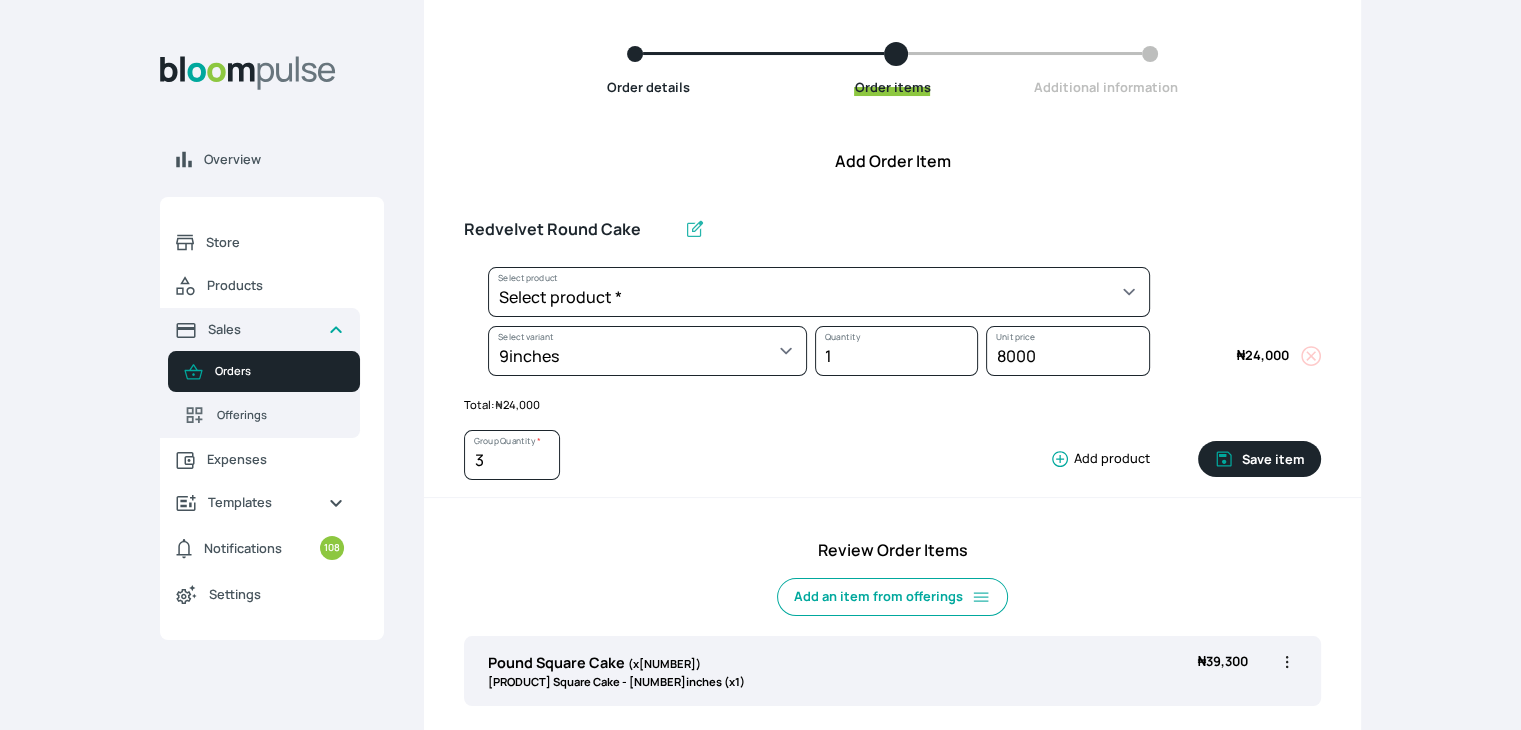 type 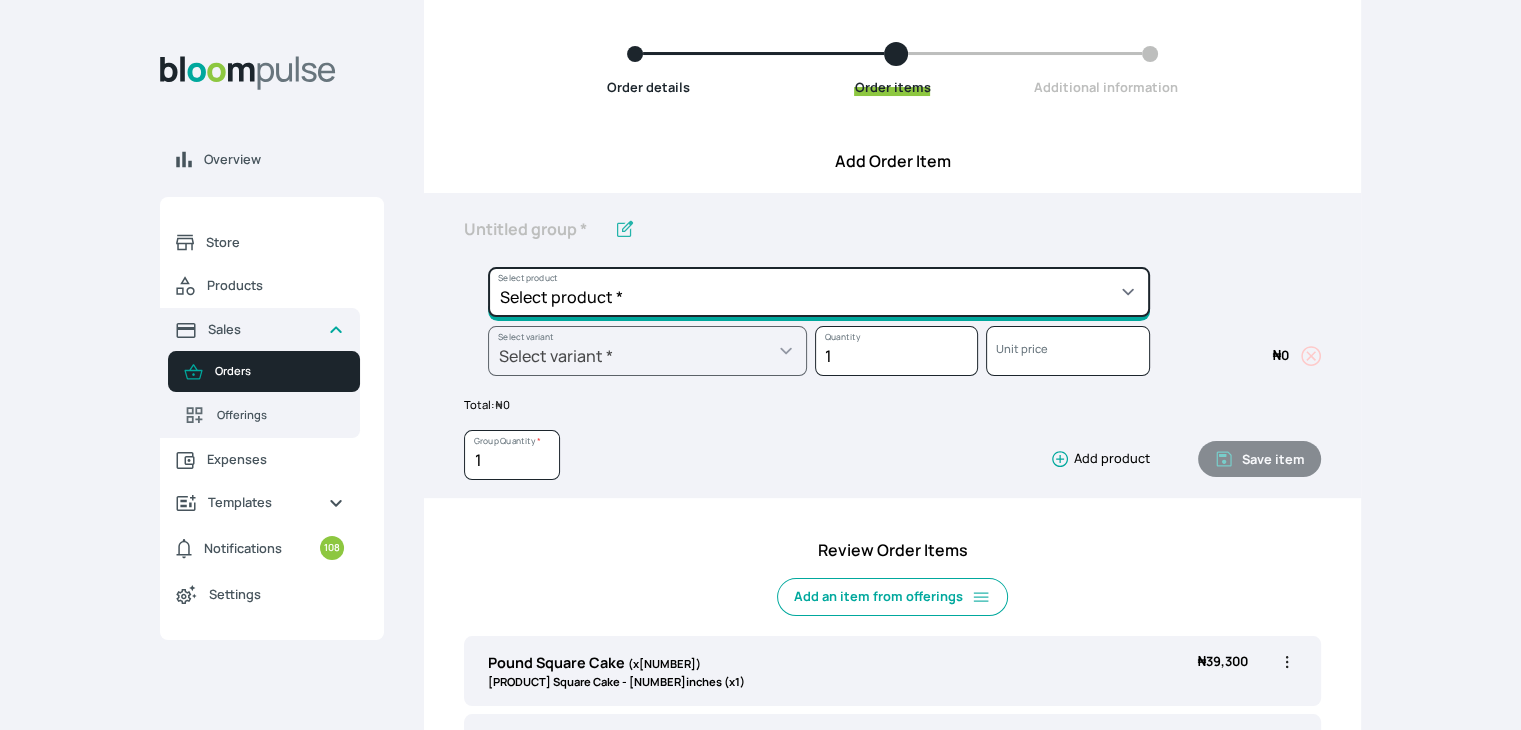 click on "Select product *  Cake Decoration for 8inches High  Chocolate oil based Round Cake  Geneose Sponge square Cake  Pound Square Cake  35cl zobo Mocktail  Banana Bread Batter BBQ Chicken  Bento Cake Budget Friendly Whippedcream Decoration Cake Decoration for 6inches High Cake Decoration for 6inches Low Cake loaf Chocolate Cake Batter Chocolate Ganache Chocolate oil based Batter Chocolate oil based square Cake Chocolate Round Cake Chop Life Package 2 Classic Banana Bread Loaf Coconut Banana Bread Loaf Cookies and Cream oil based Batter Cookies and cream oil based Round Cake Cupcakes Custom Made Whippedcream Decoration Doughnut Batter Fondant 1 Recipe  Fruit Cake Fruit Cake Batter Geneose Sponge Cake Batter Geneose Sponge Round Cake Meat Pie Meat Pie per 1 Mini puff Pound Cake Batter Pound Round Cake  Puff puff Redvelvet Cake Batter Redvelvet oil based Batter Redvelvet oil based Round Cake Redvelvet Round Cake Royal Buttercream  Small chops Stick Meat Sugar Doughnut  Swiss Meringue Buttercream  Valentine Love Box" at bounding box center [819, 292] 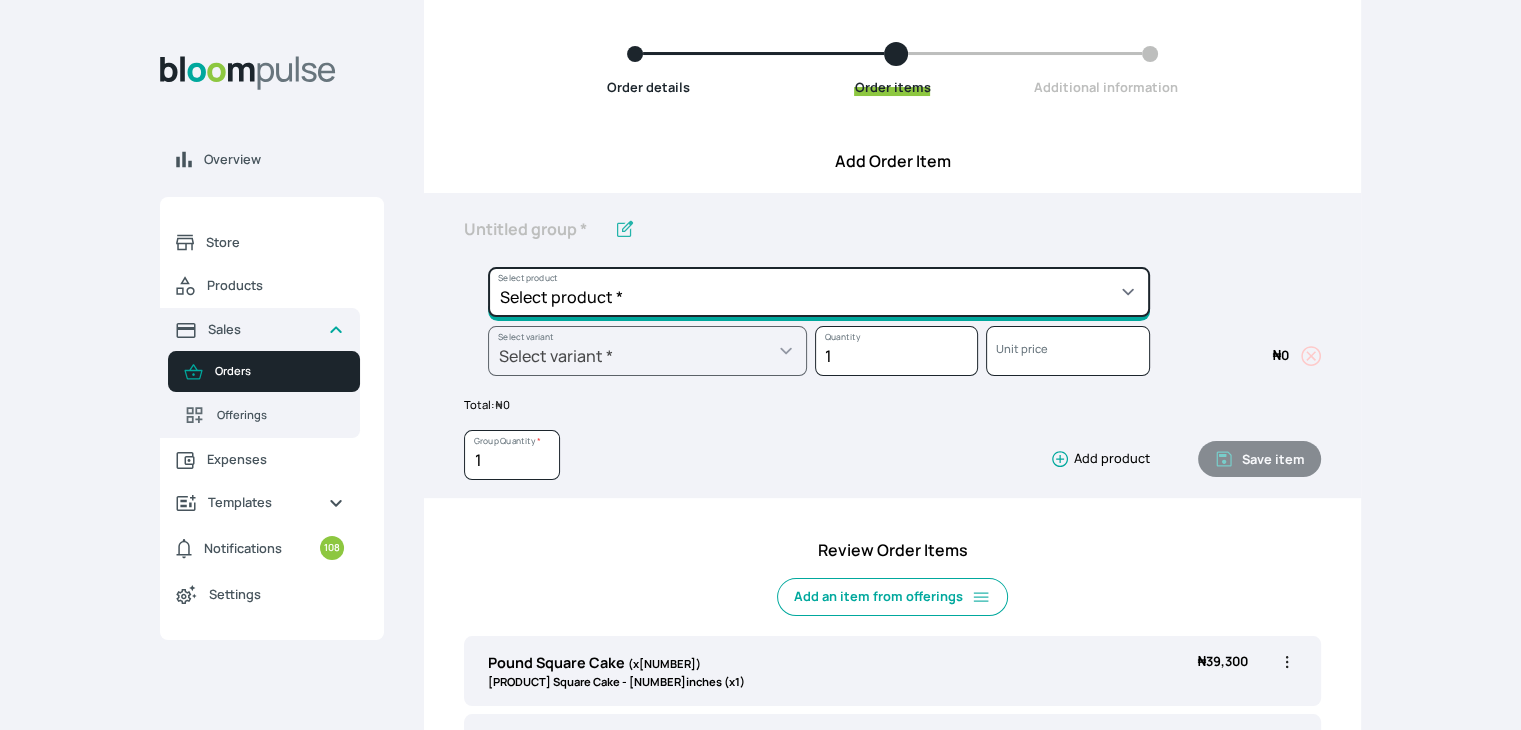 click on "Select product *  Cake Decoration for 8inches High  Chocolate oil based Round Cake  Geneose Sponge square Cake  Pound Square Cake  35cl zobo Mocktail  Banana Bread Batter BBQ Chicken  Bento Cake Budget Friendly Whippedcream Decoration Cake Decoration for 6inches High Cake Decoration for 6inches Low Cake loaf Chocolate Cake Batter Chocolate Ganache Chocolate oil based Batter Chocolate oil based square Cake Chocolate Round Cake Chop Life Package 2 Classic Banana Bread Loaf Coconut Banana Bread Loaf Cookies and Cream oil based Batter Cookies and cream oil based Round Cake Cupcakes Custom Made Whippedcream Decoration Doughnut Batter Fondant 1 Recipe  Fruit Cake Fruit Cake Batter Geneose Sponge Cake Batter Geneose Sponge Round Cake Meat Pie Meat Pie per 1 Mini puff Pound Cake Batter Pound Round Cake  Puff puff Redvelvet Cake Batter Redvelvet oil based Batter Redvelvet oil based Round Cake Redvelvet Round Cake Royal Buttercream  Small chops Stick Meat Sugar Doughnut  Swiss Meringue Buttercream  Valentine Love Box" at bounding box center [819, 292] 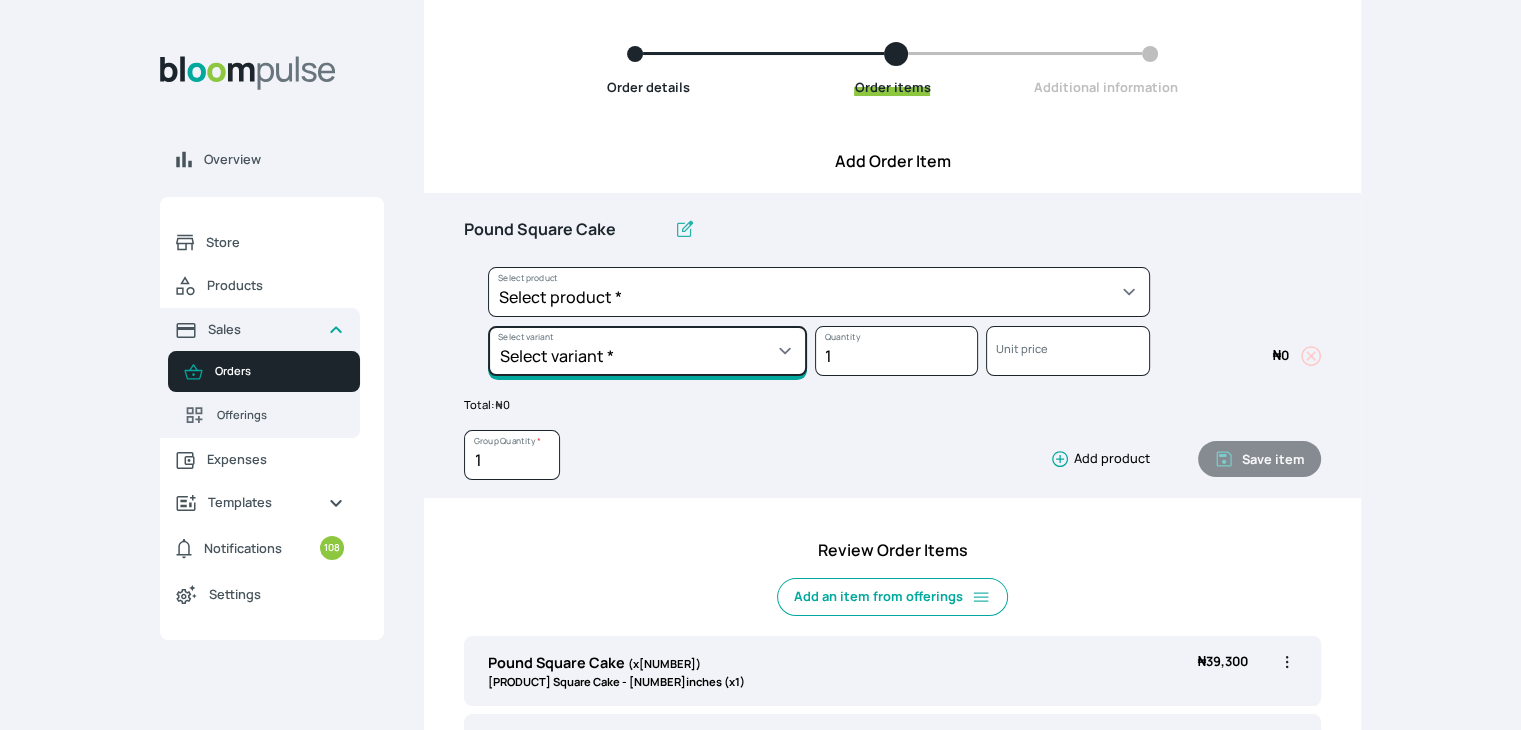click on "Select variant * 10inches 11inches 12inches 6inches 7inches 8inches 9inches" at bounding box center (647, 351) 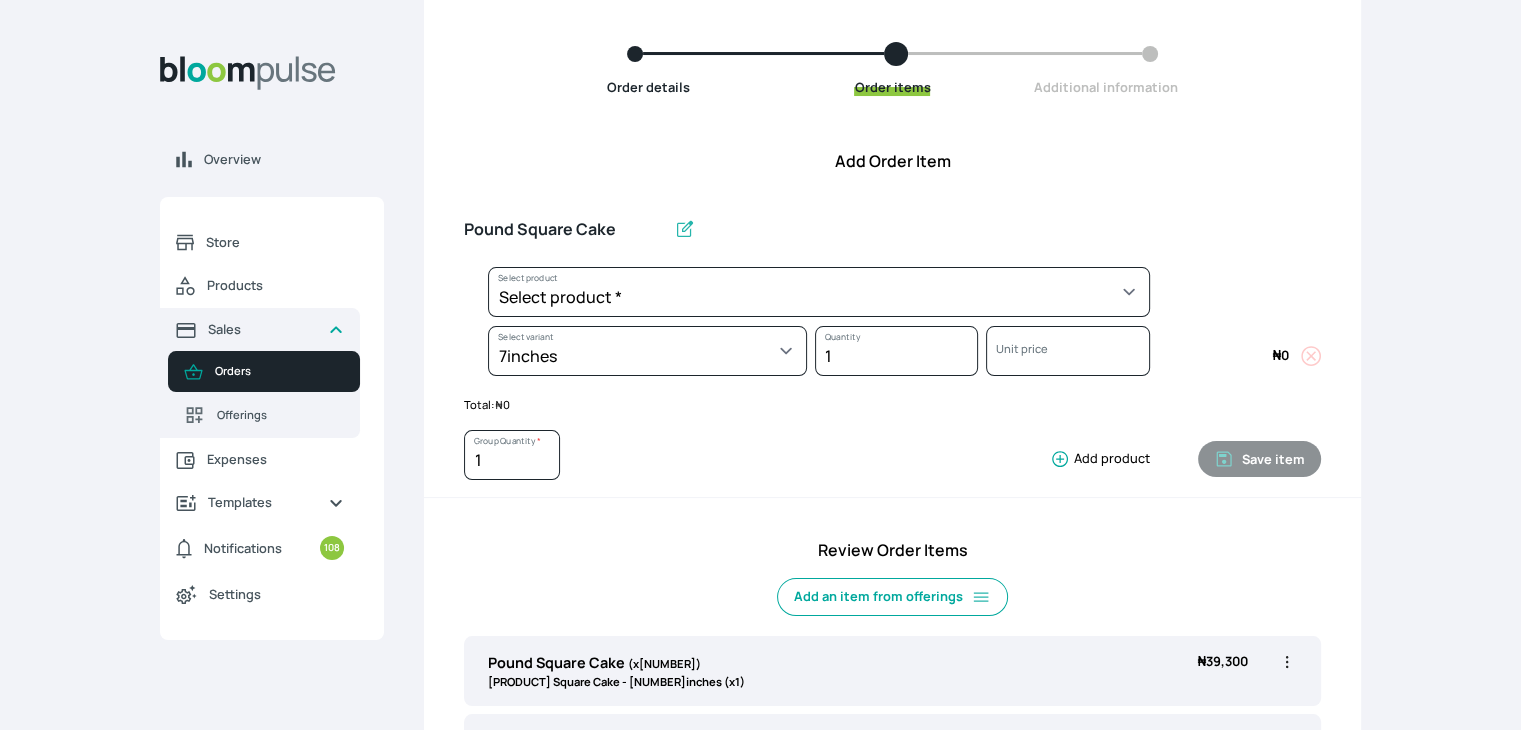 select on "[UUID]" 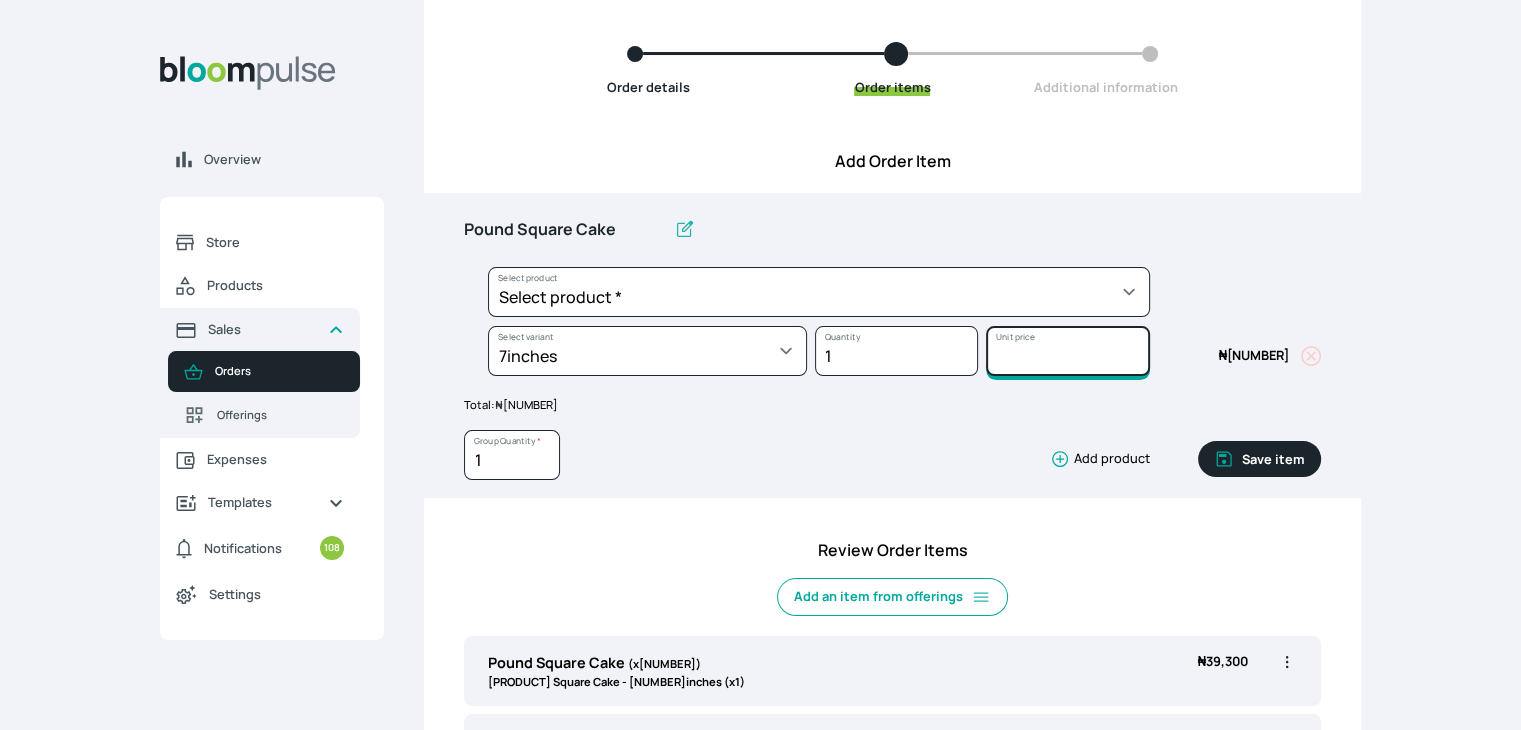 click on "[NUMBER]" at bounding box center [1067, 351] 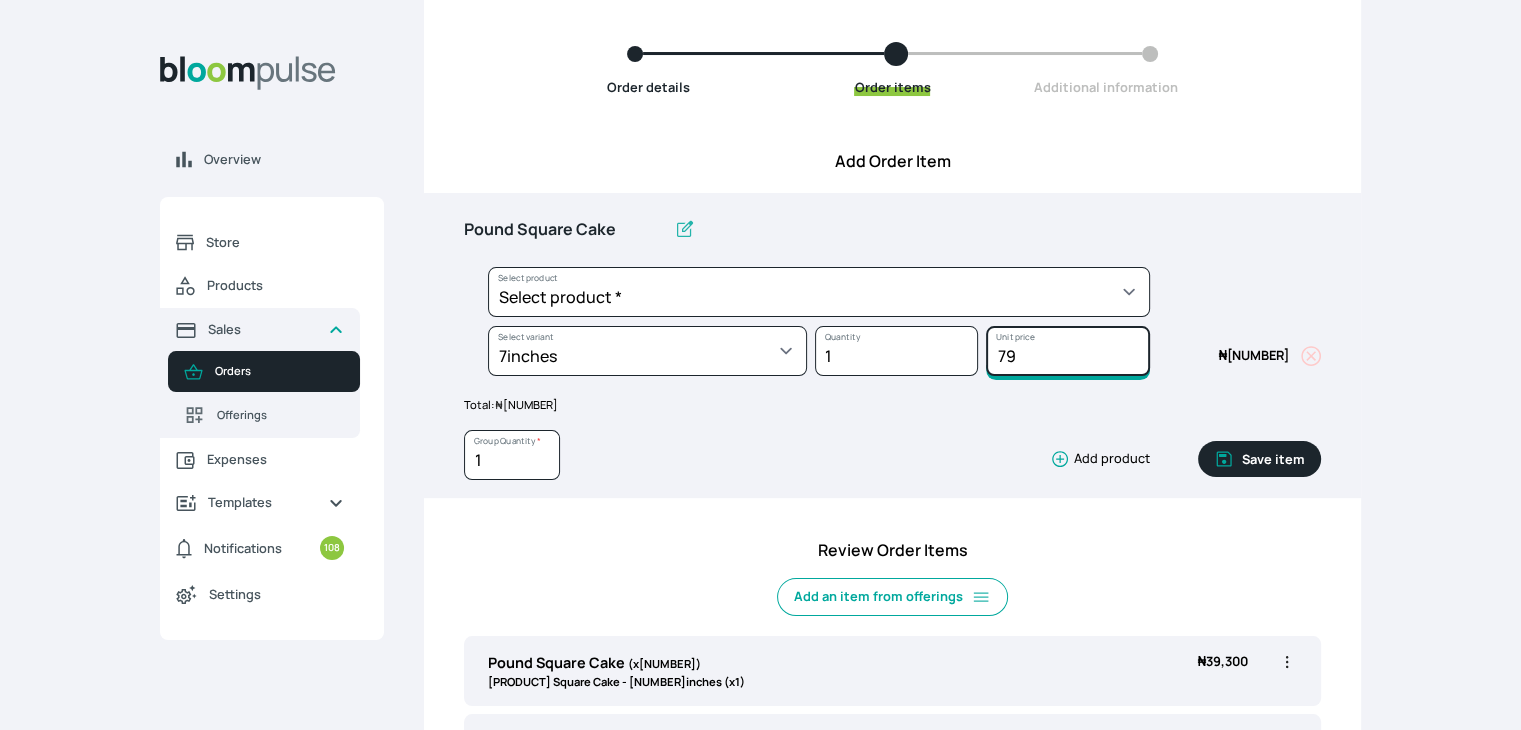 type on "7" 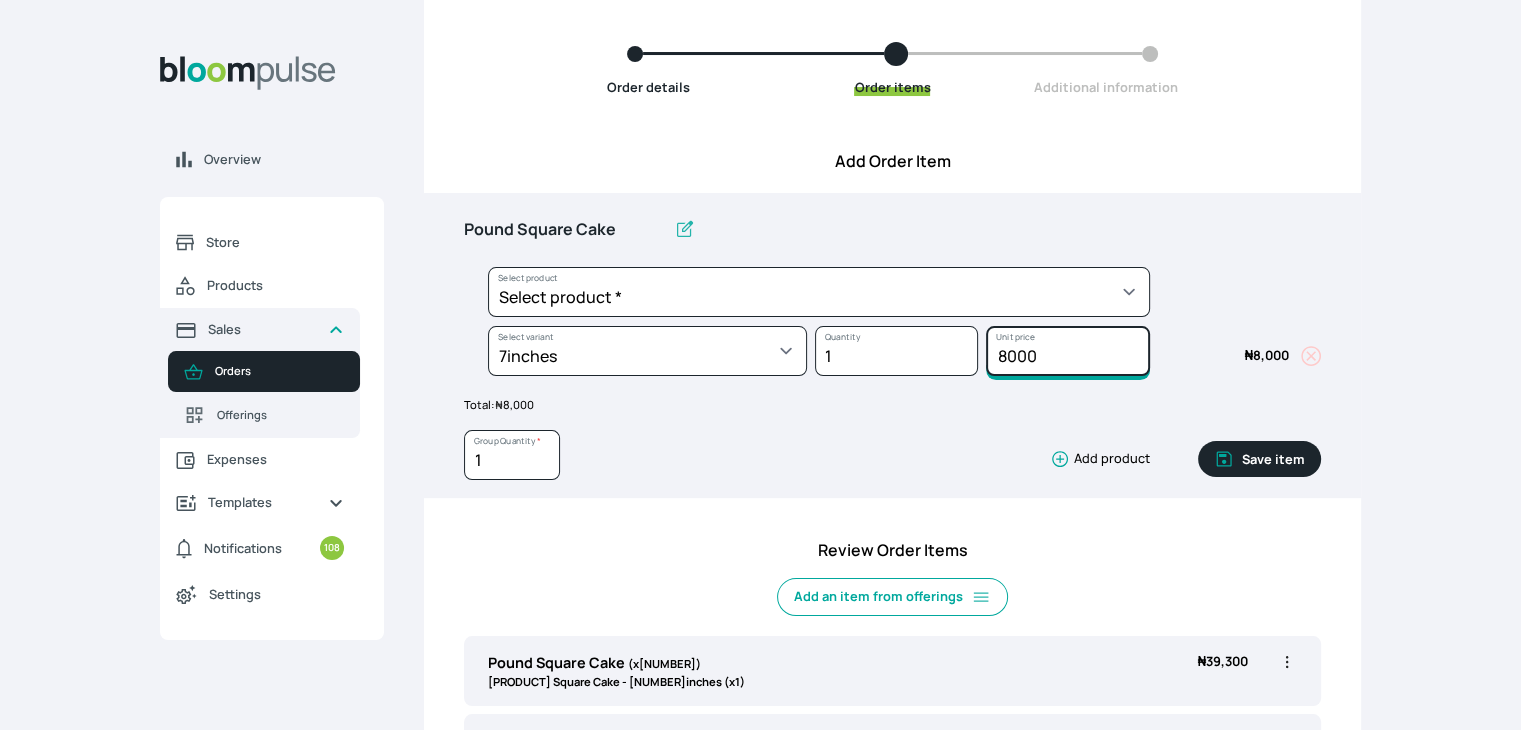 type on "8000" 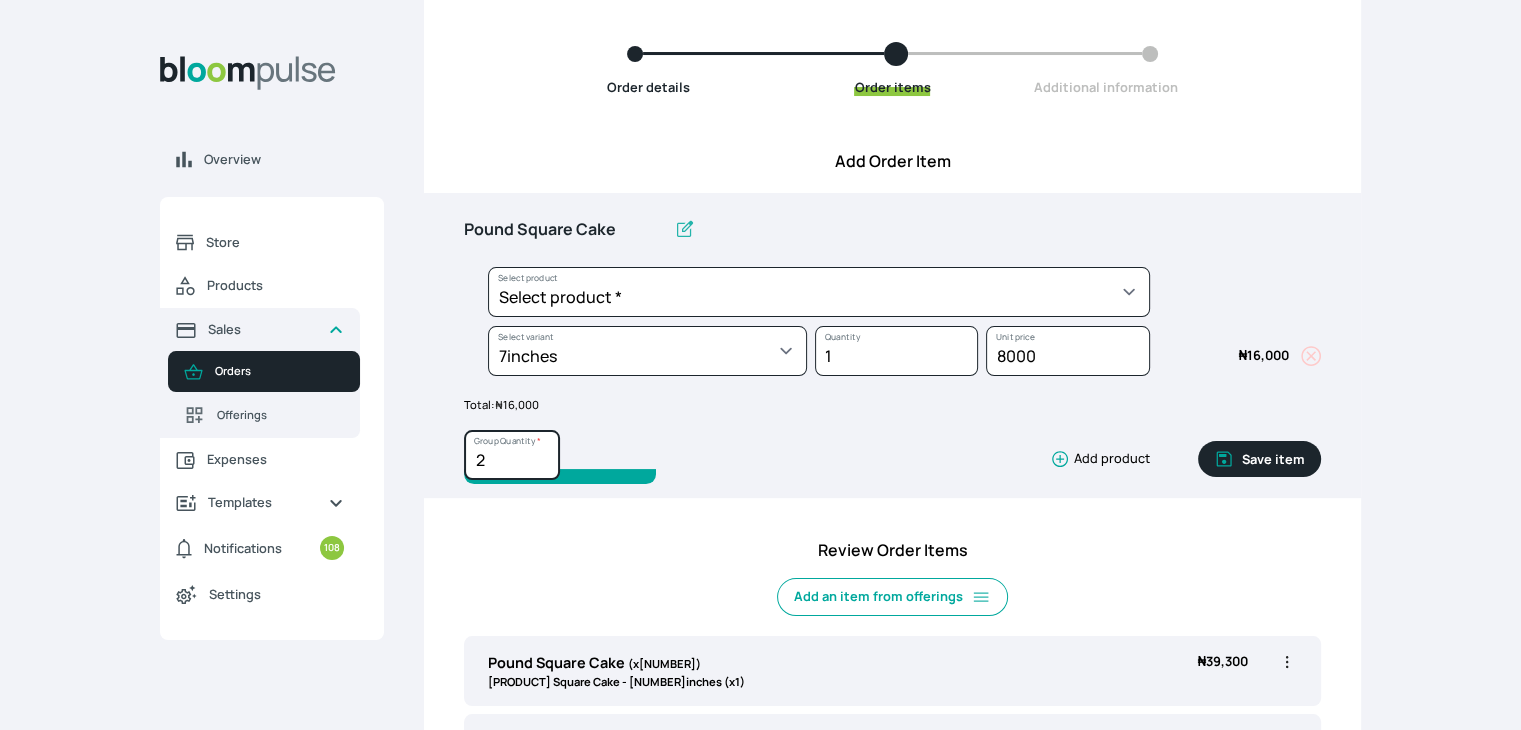 type on "2" 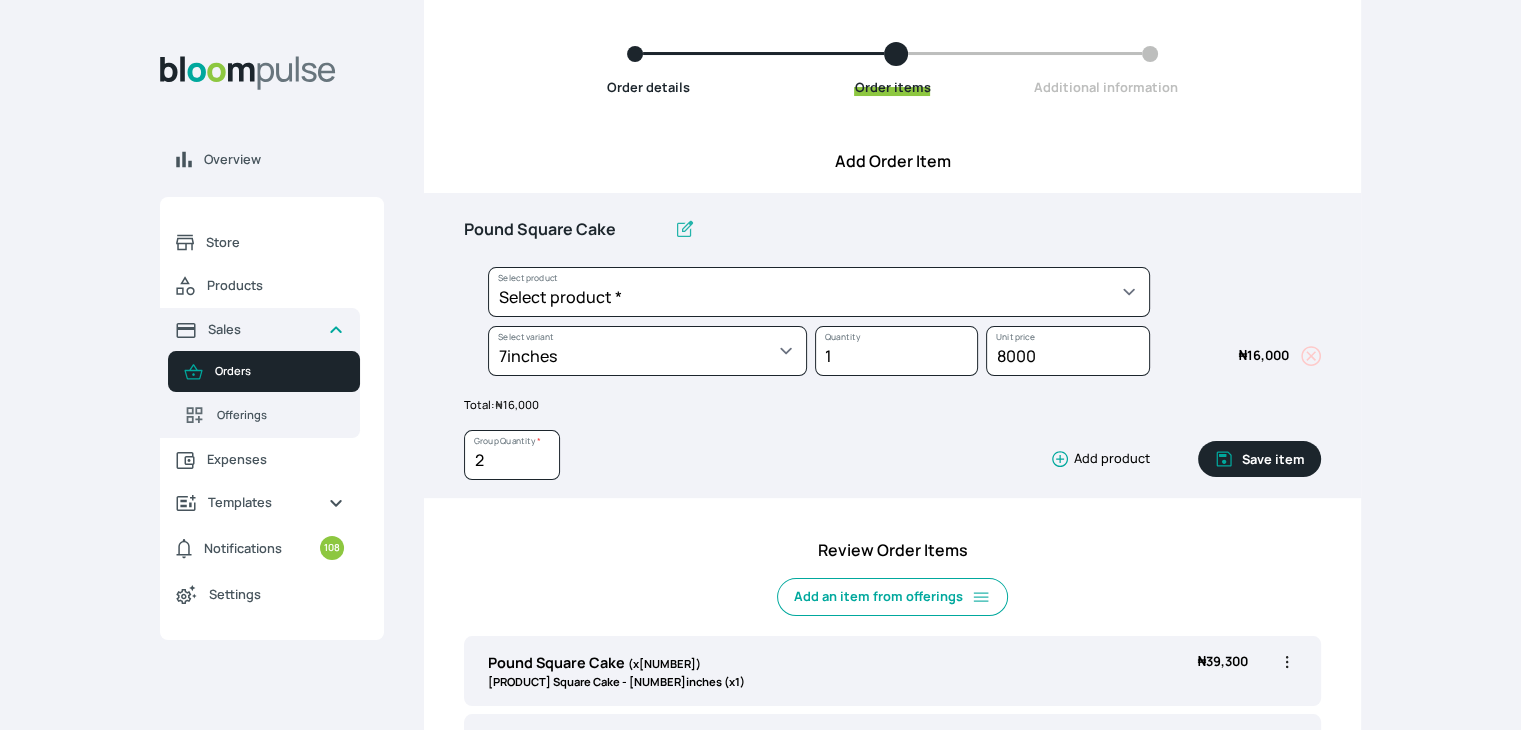 click on "Save item" at bounding box center [1259, 459] 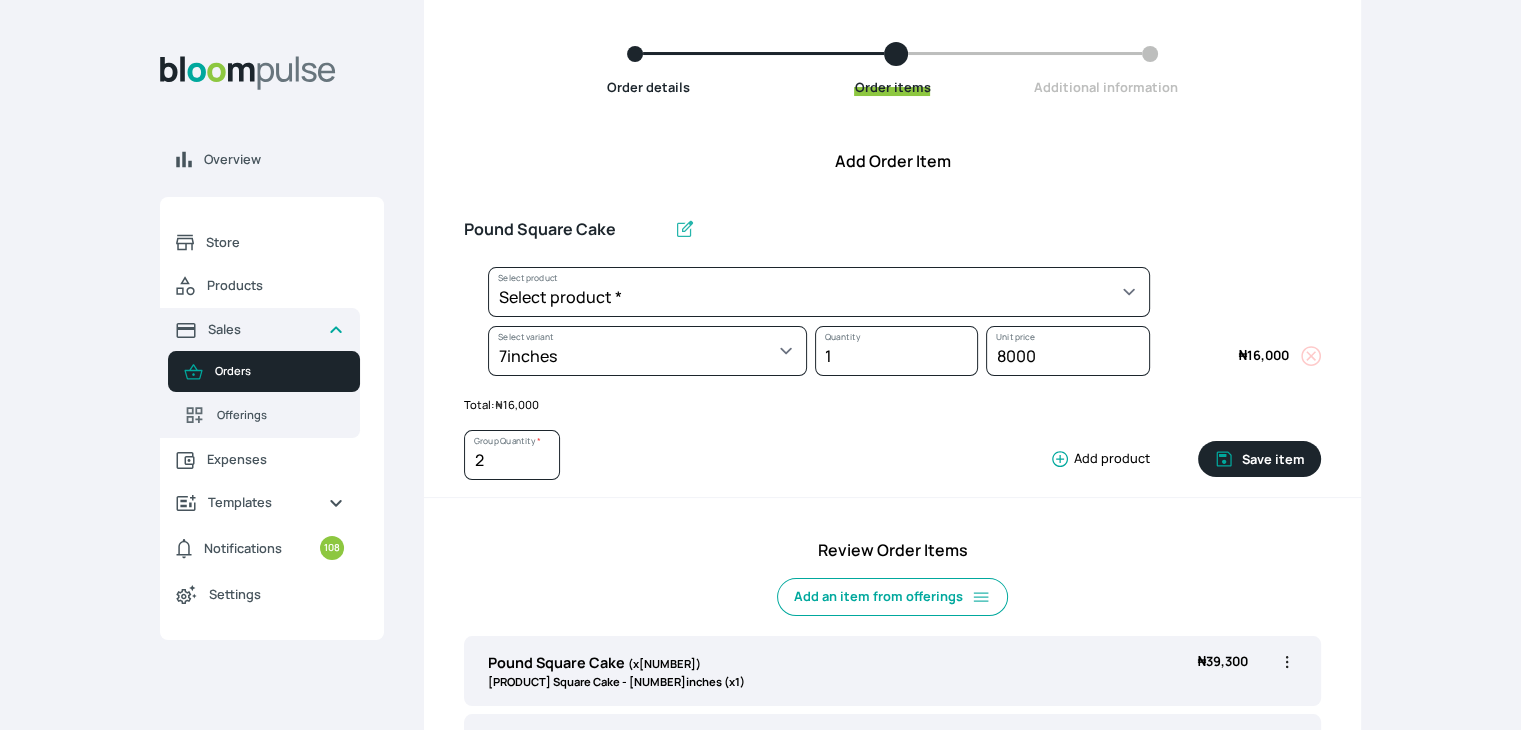 type 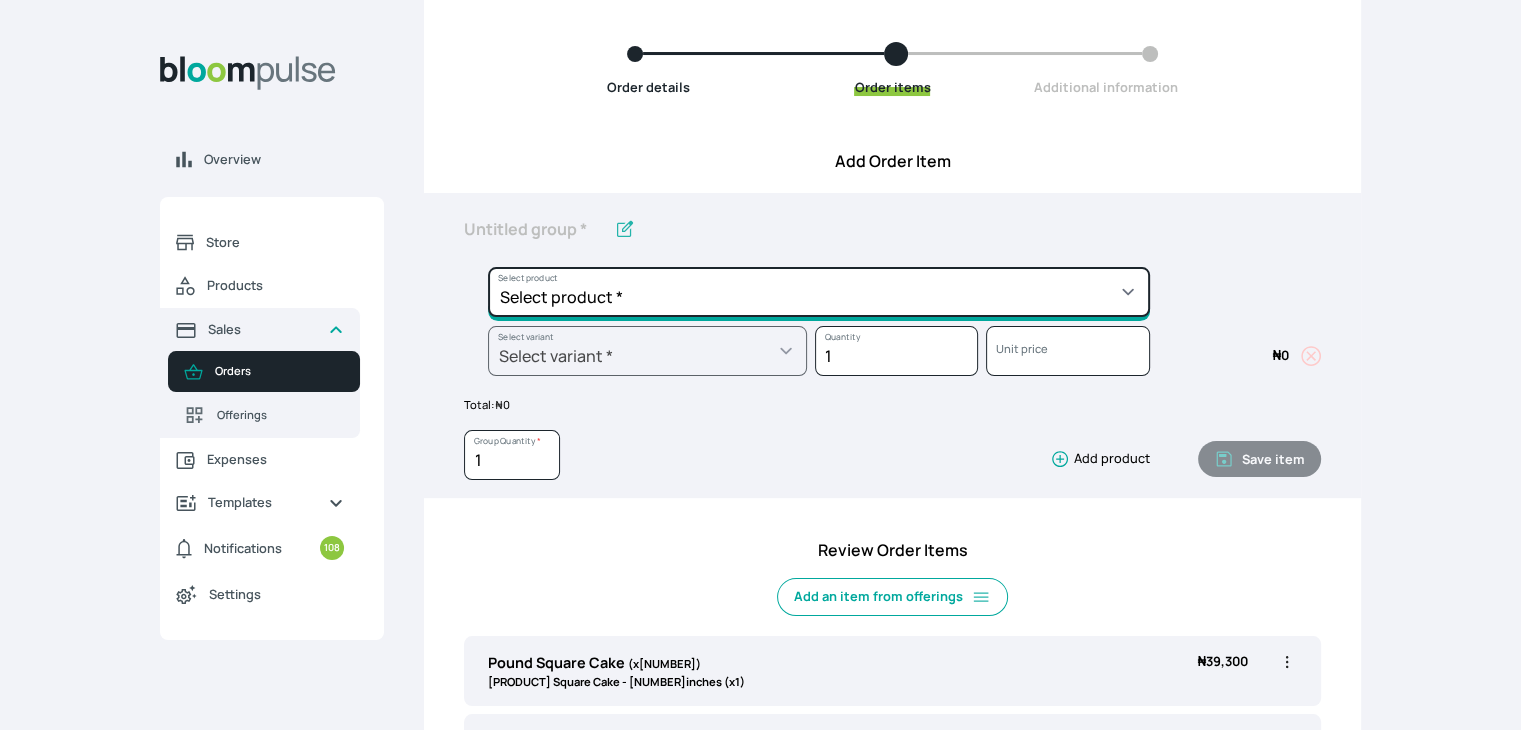 click on "Select product *  Cake Decoration for 8inches High  Chocolate oil based Round Cake  Geneose Sponge square Cake  Pound Square Cake  35cl zobo Mocktail  Banana Bread Batter BBQ Chicken  Bento Cake Budget Friendly Whippedcream Decoration Cake Decoration for 6inches High Cake Decoration for 6inches Low Cake loaf Chocolate Cake Batter Chocolate Ganache Chocolate oil based Batter Chocolate oil based square Cake Chocolate Round Cake Chop Life Package 2 Classic Banana Bread Loaf Coconut Banana Bread Loaf Cookies and Cream oil based Batter Cookies and cream oil based Round Cake Cupcakes Custom Made Whippedcream Decoration Doughnut Batter Fondant 1 Recipe  Fruit Cake Fruit Cake Batter Geneose Sponge Cake Batter Geneose Sponge Round Cake Meat Pie Meat Pie per 1 Mini puff Pound Cake Batter Pound Round Cake  Puff puff Redvelvet Cake Batter Redvelvet oil based Batter Redvelvet oil based Round Cake Redvelvet Round Cake Royal Buttercream  Small chops Stick Meat Sugar Doughnut  Swiss Meringue Buttercream  Valentine Love Box" at bounding box center [819, 292] 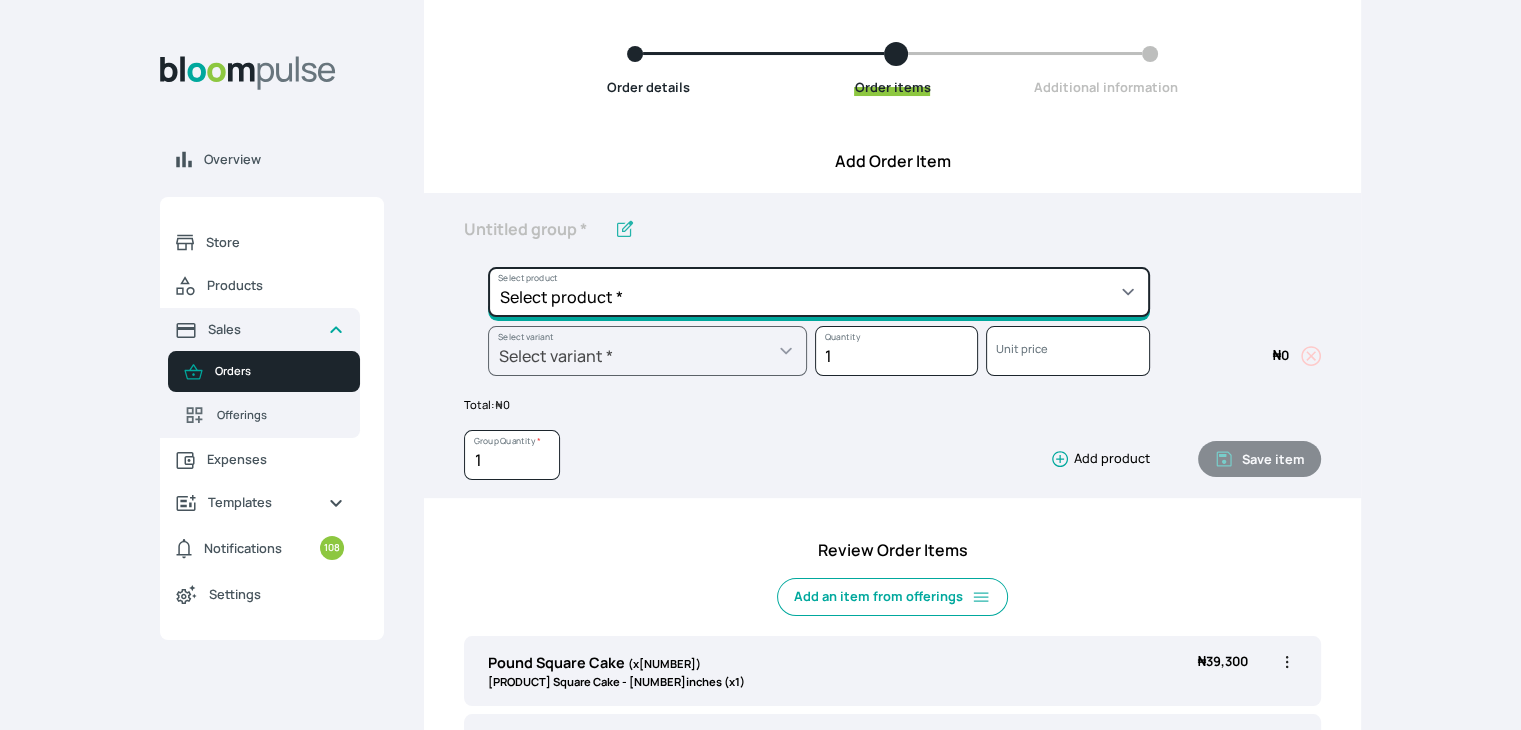 click on "Select product *  Cake Decoration for 8inches High  Chocolate oil based Round Cake  Geneose Sponge square Cake  Pound Square Cake  35cl zobo Mocktail  Banana Bread Batter BBQ Chicken  Bento Cake Budget Friendly Whippedcream Decoration Cake Decoration for 6inches High Cake Decoration for 6inches Low Cake loaf Chocolate Cake Batter Chocolate Ganache Chocolate oil based Batter Chocolate oil based square Cake Chocolate Round Cake Chop Life Package 2 Classic Banana Bread Loaf Coconut Banana Bread Loaf Cookies and Cream oil based Batter Cookies and cream oil based Round Cake Cupcakes Custom Made Whippedcream Decoration Doughnut Batter Fondant 1 Recipe  Fruit Cake Fruit Cake Batter Geneose Sponge Cake Batter Geneose Sponge Round Cake Meat Pie Meat Pie per 1 Mini puff Pound Cake Batter Pound Round Cake  Puff puff Redvelvet Cake Batter Redvelvet oil based Batter Redvelvet oil based Round Cake Redvelvet Round Cake Royal Buttercream  Small chops Stick Meat Sugar Doughnut  Swiss Meringue Buttercream  Valentine Love Box" at bounding box center (819, 292) 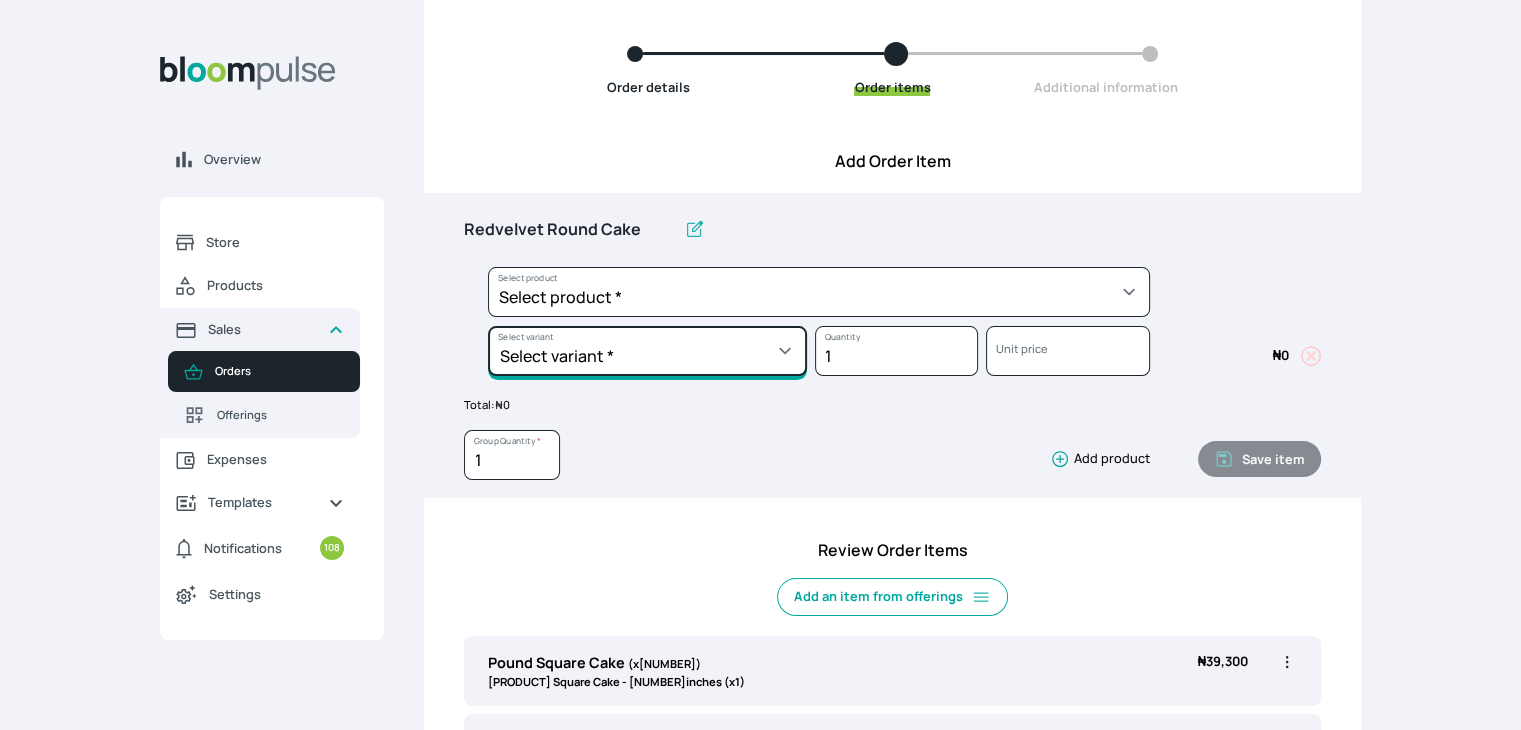 click on "Select variant * 10inches  11inches 12inches 13inches 14inches 6inches  7inches 8inches  9inches" at bounding box center (647, 351) 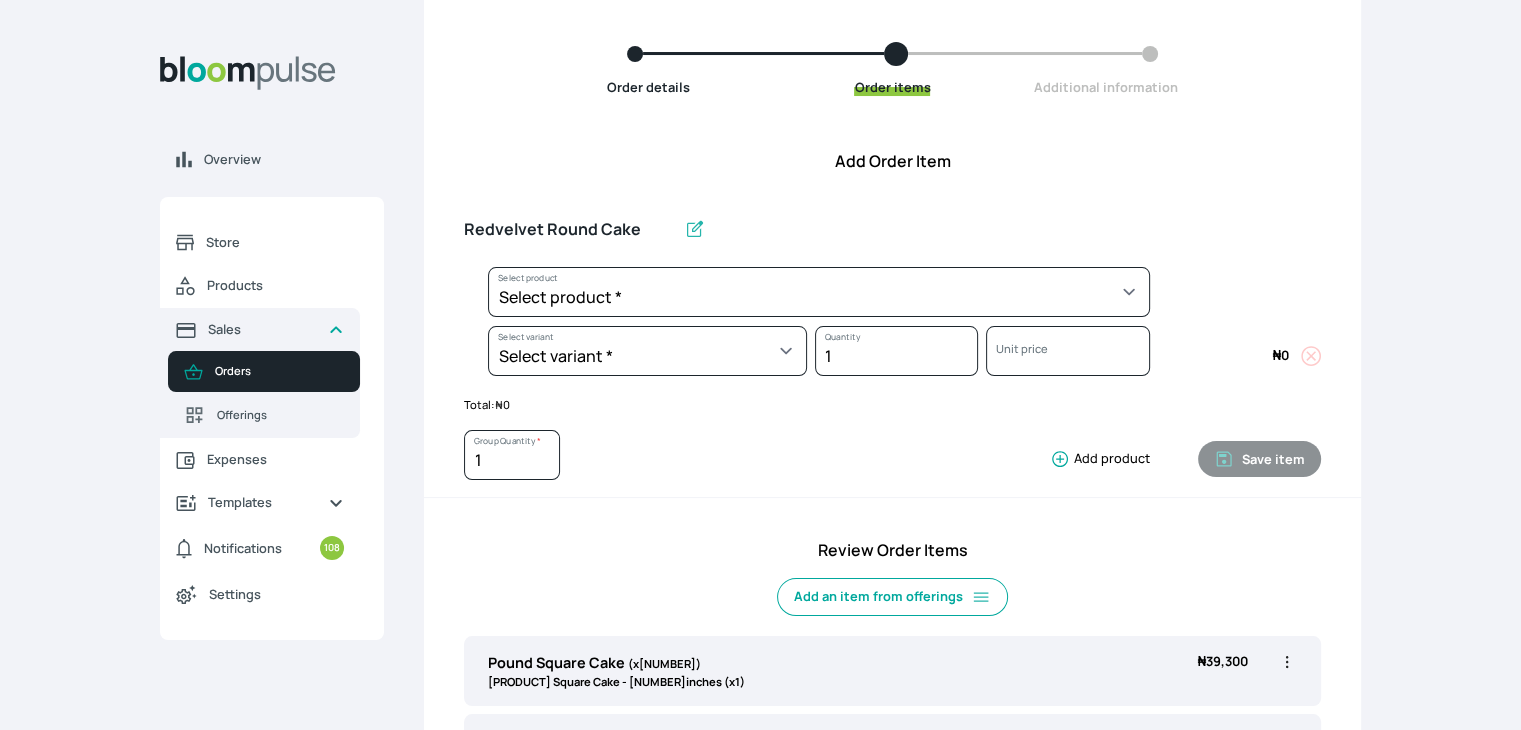 select on "[UUID]" 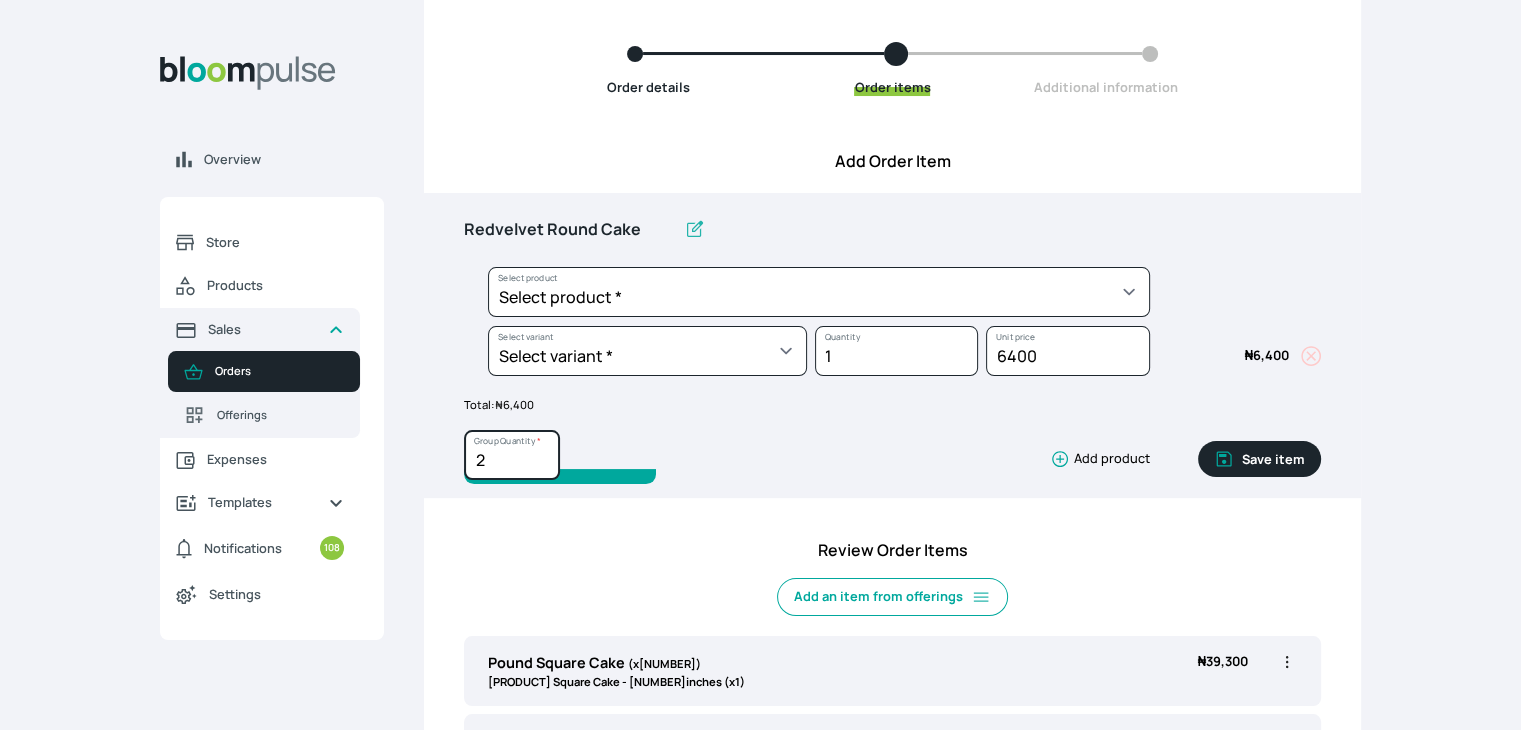 type on "2" 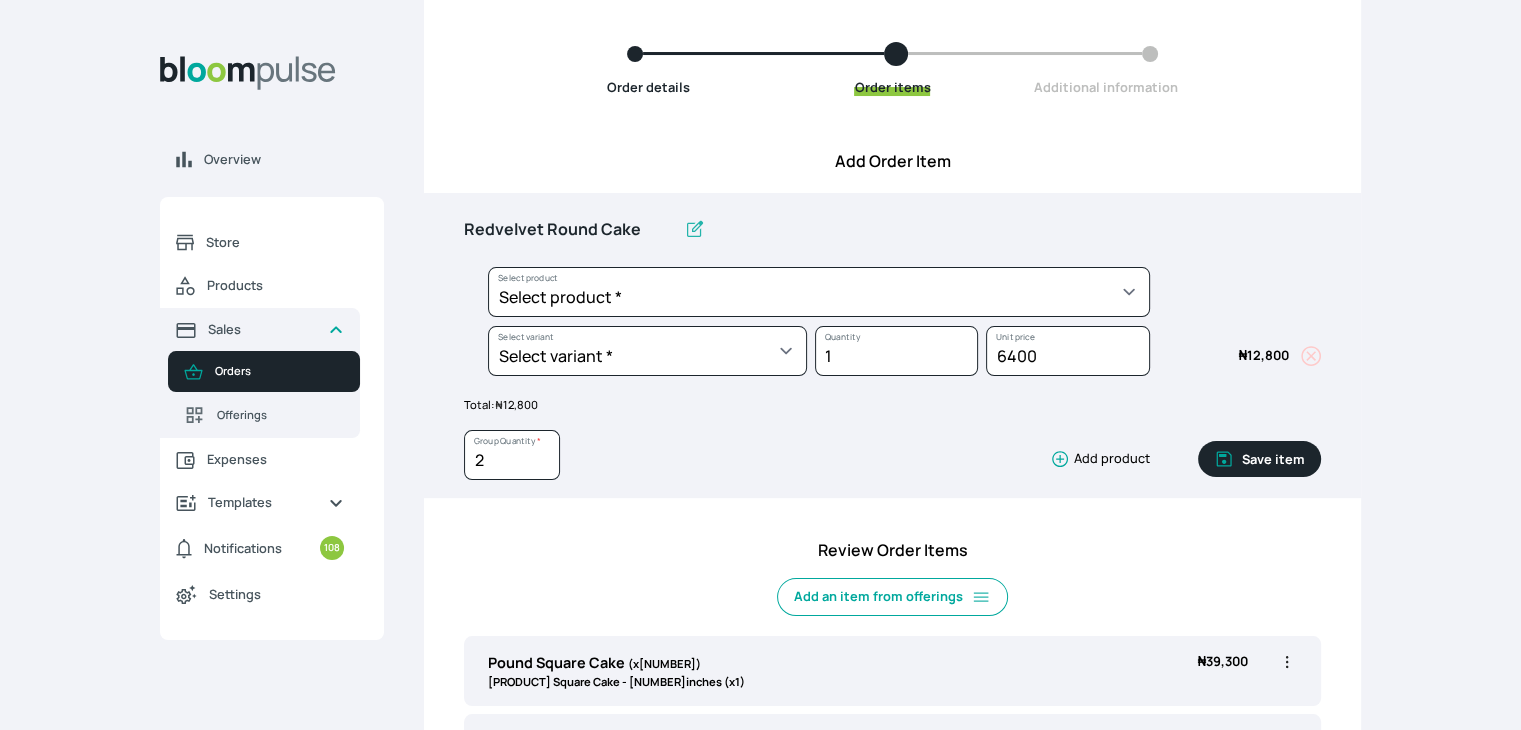 click on "Save item" at bounding box center (1259, 459) 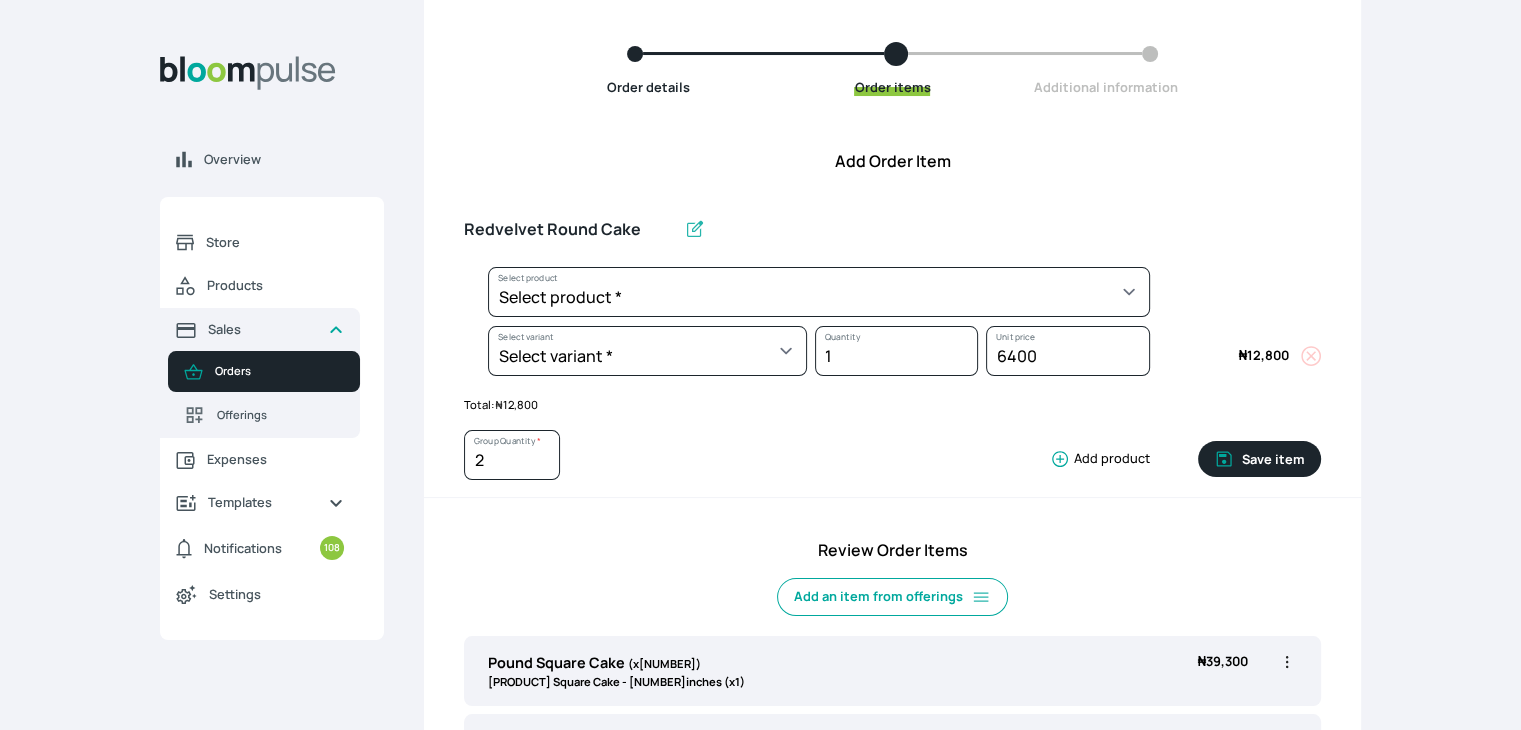 type 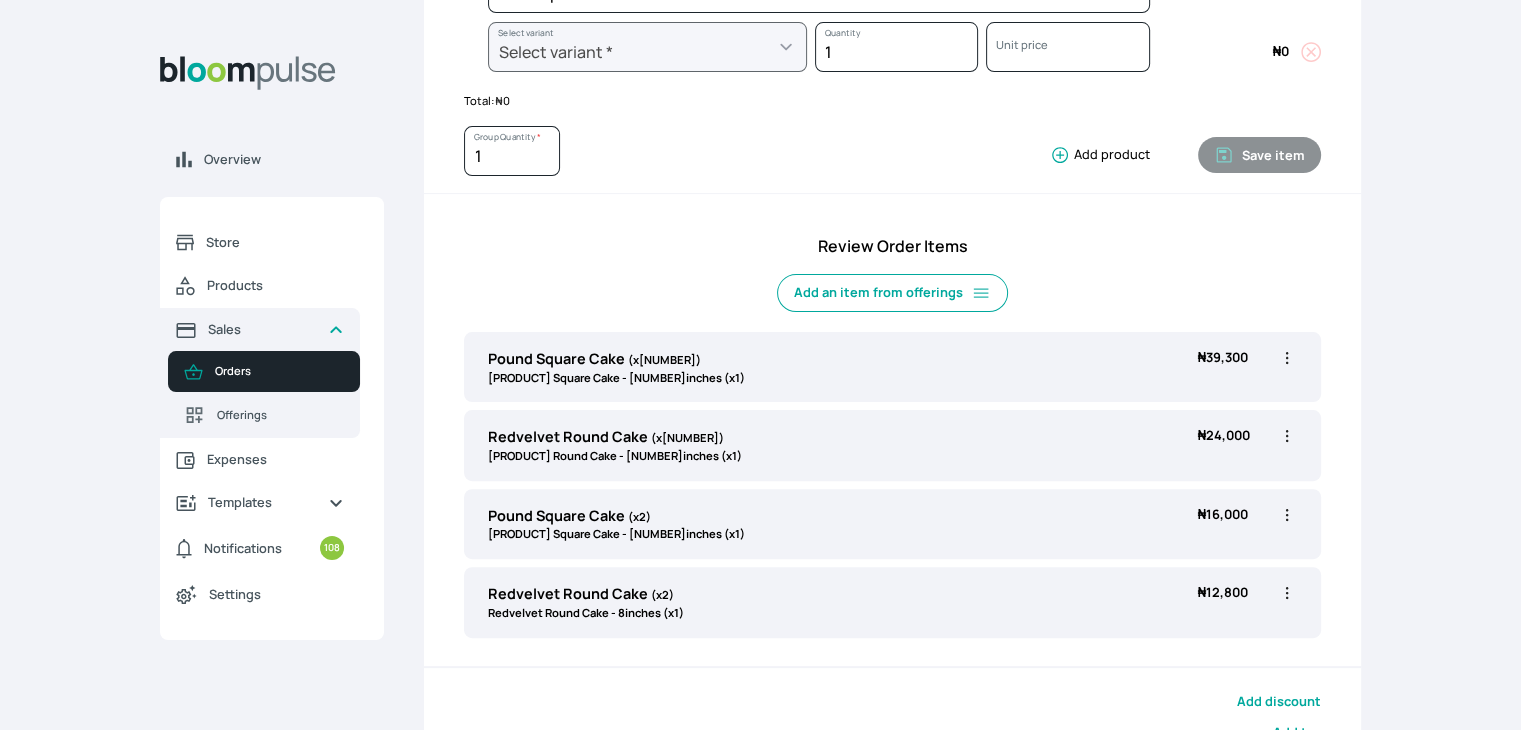 scroll, scrollTop: 473, scrollLeft: 0, axis: vertical 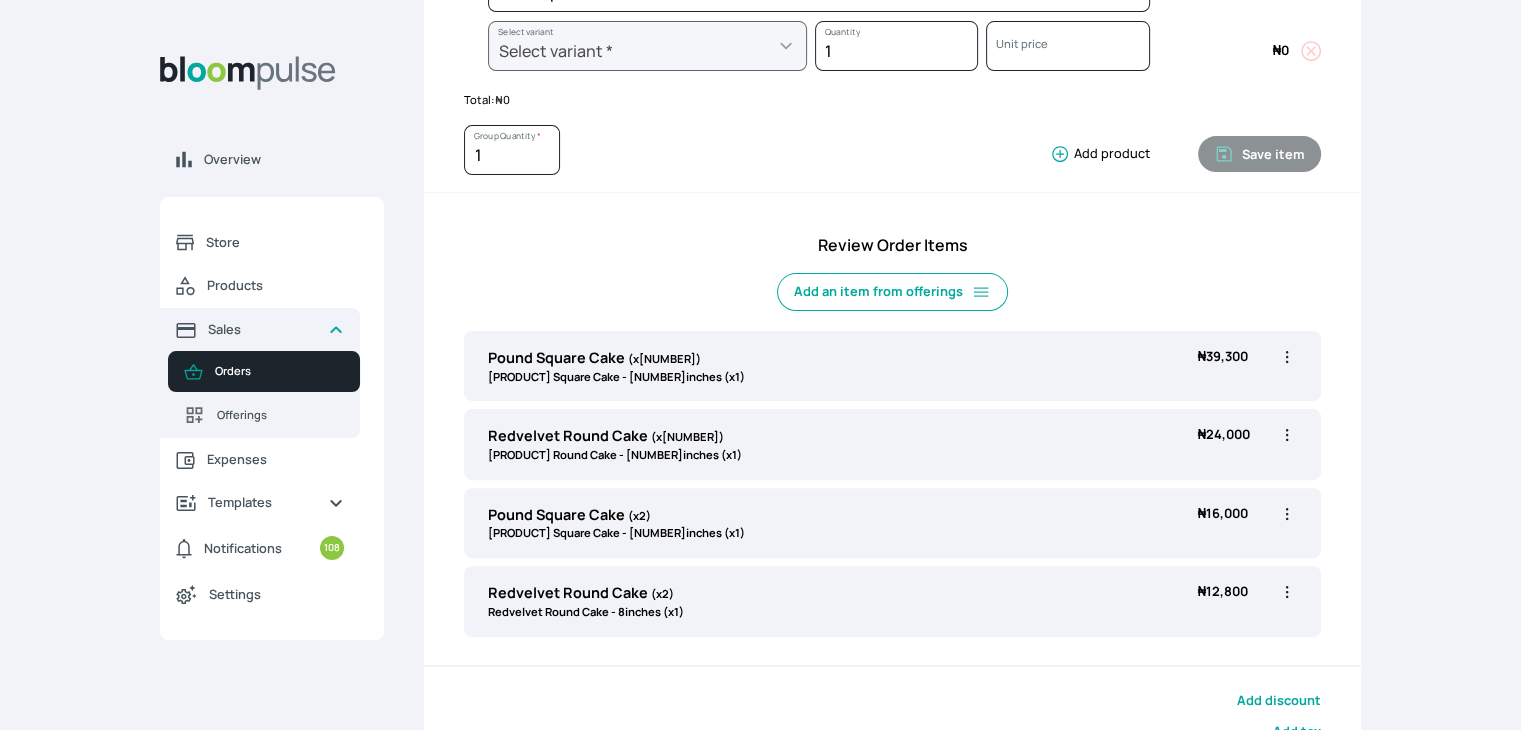 click 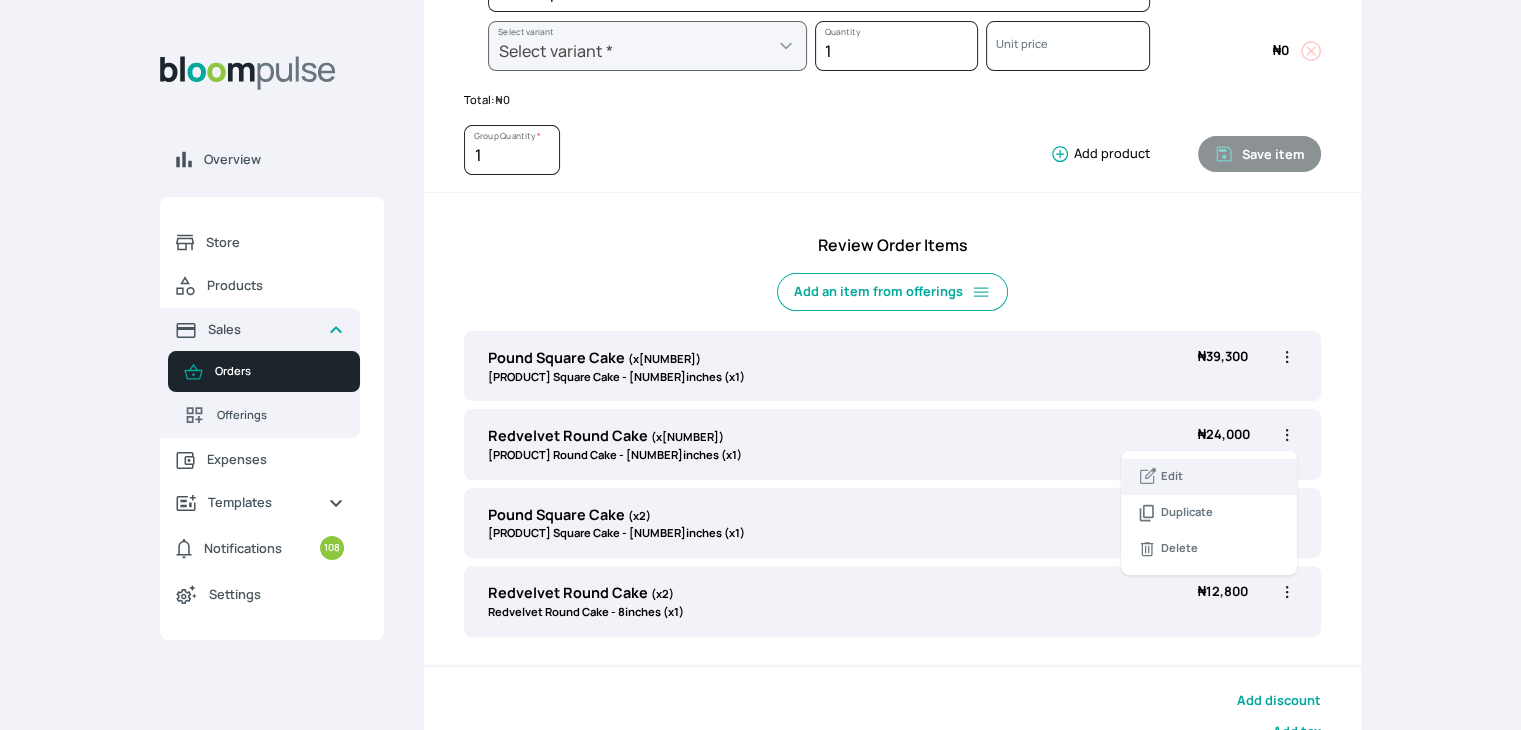 click on "Edit" at bounding box center (1172, 476) 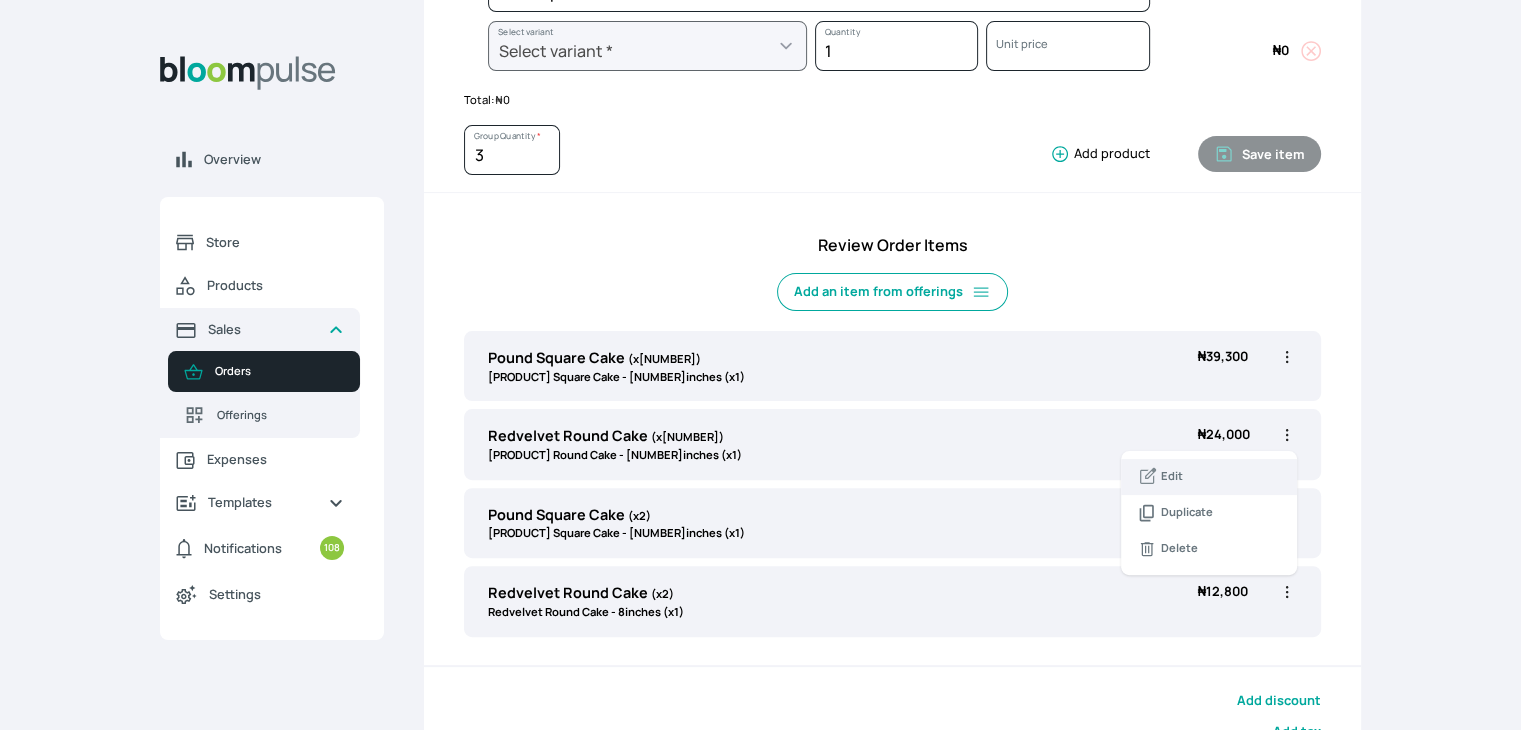select on "[UUID]" 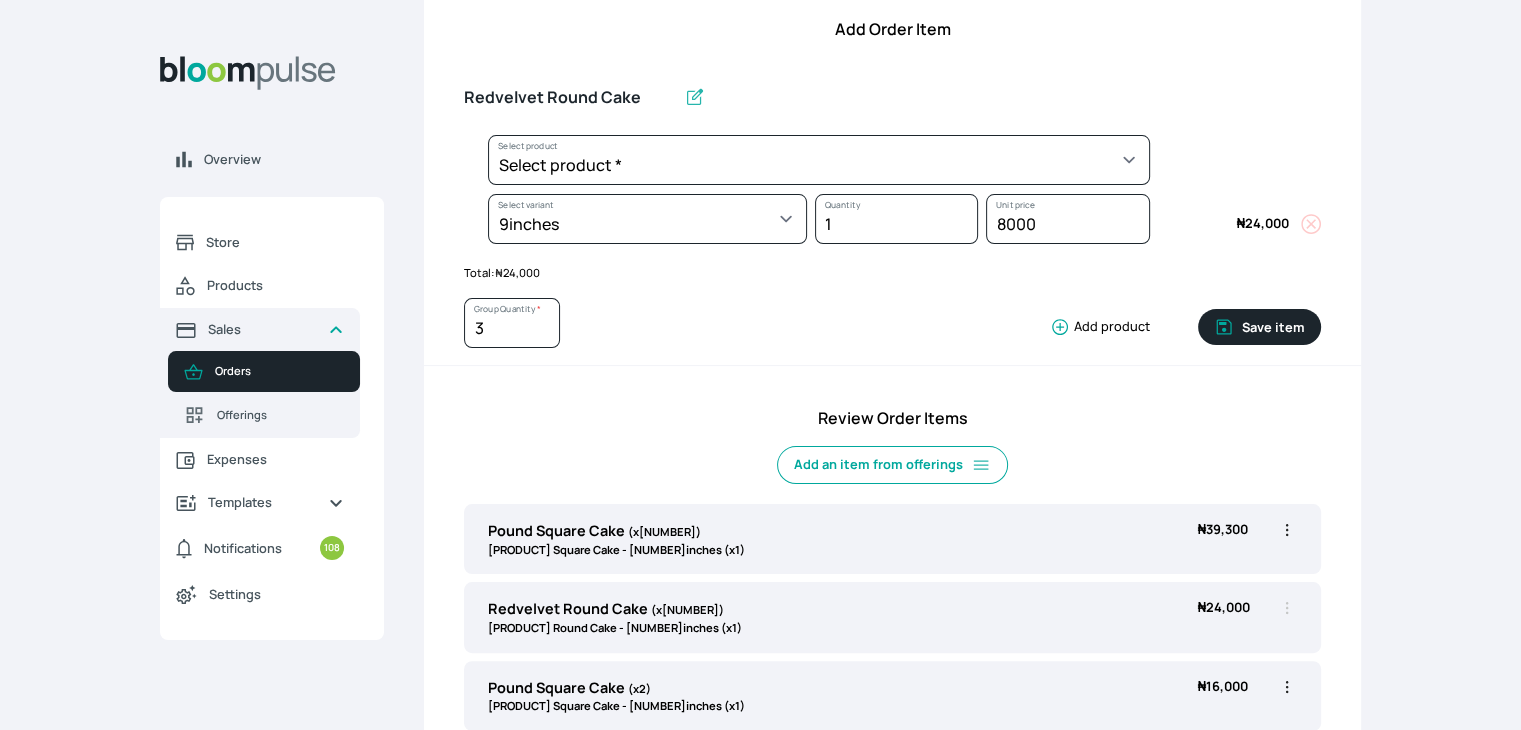 scroll, scrollTop: 290, scrollLeft: 0, axis: vertical 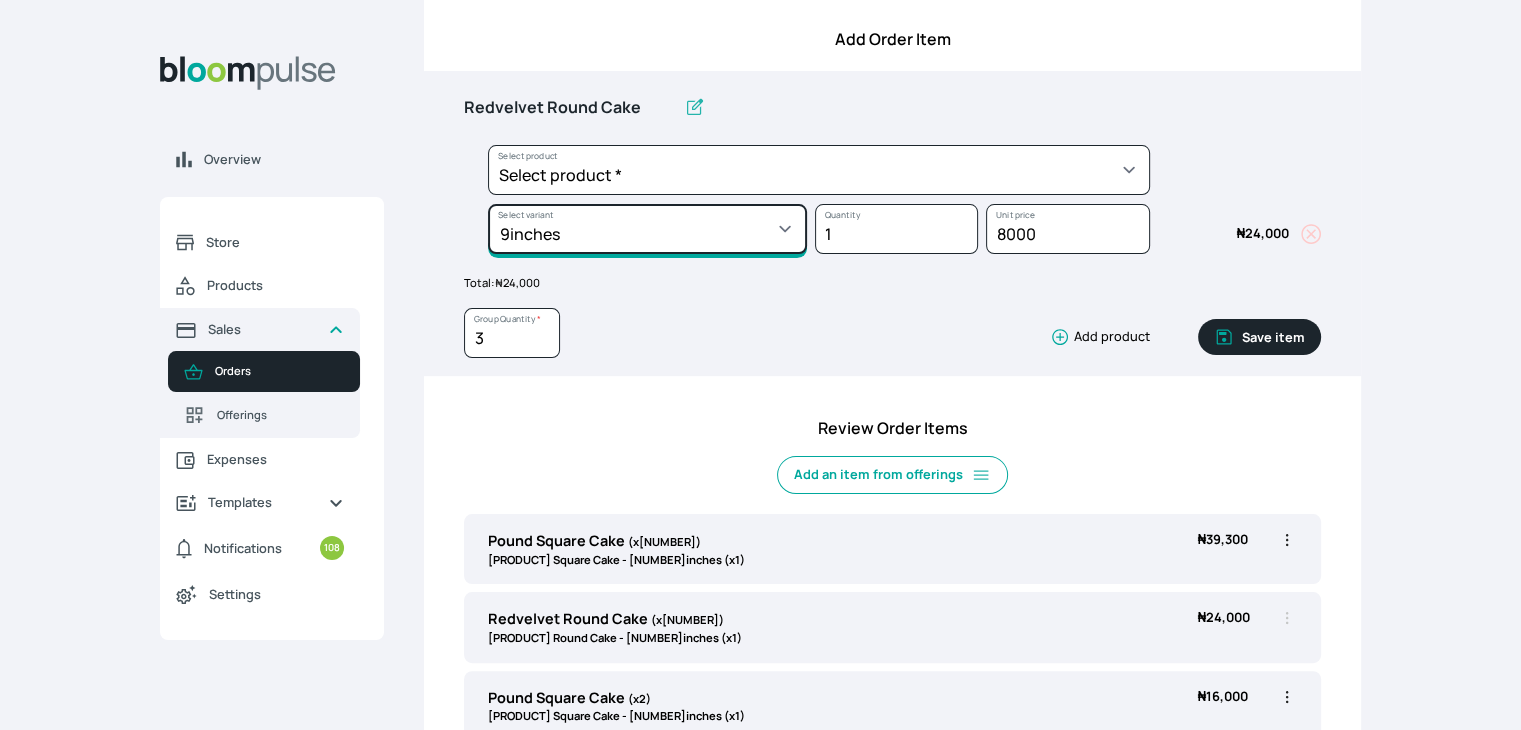 click on "Select variant * 10inches  11inches 12inches 13inches 14inches 6inches  7inches 8inches  9inches" at bounding box center [647, 229] 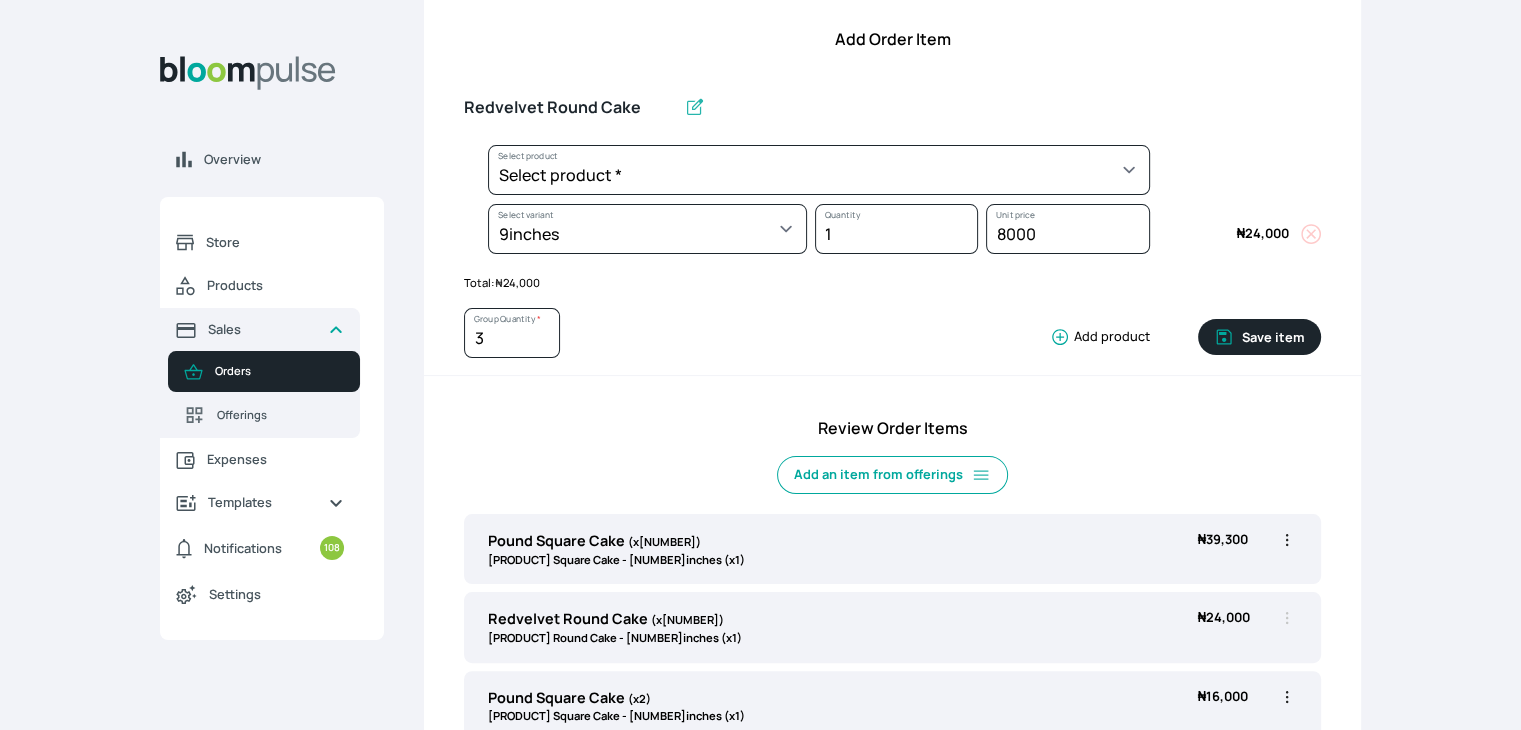 select on "[UUID]" 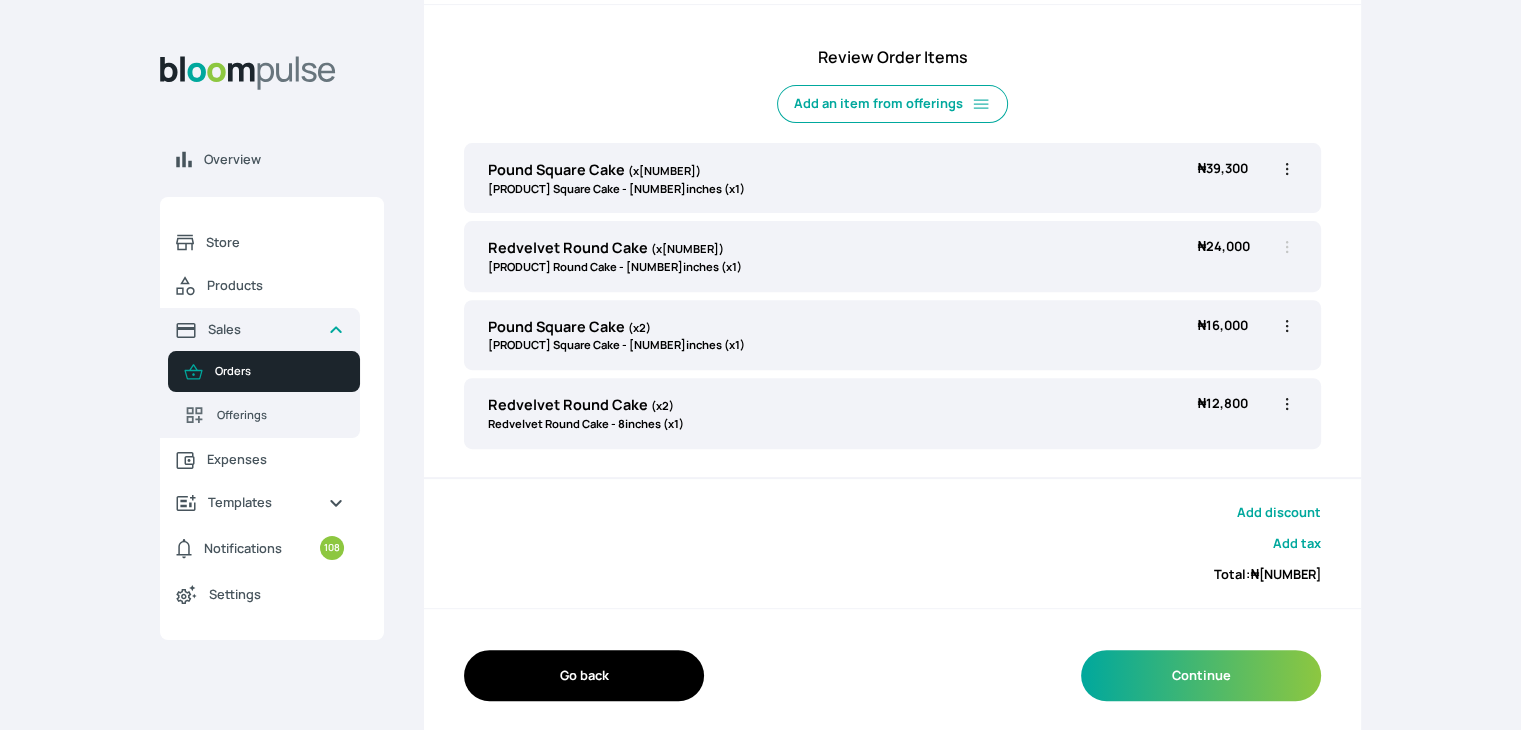 scroll, scrollTop: 670, scrollLeft: 0, axis: vertical 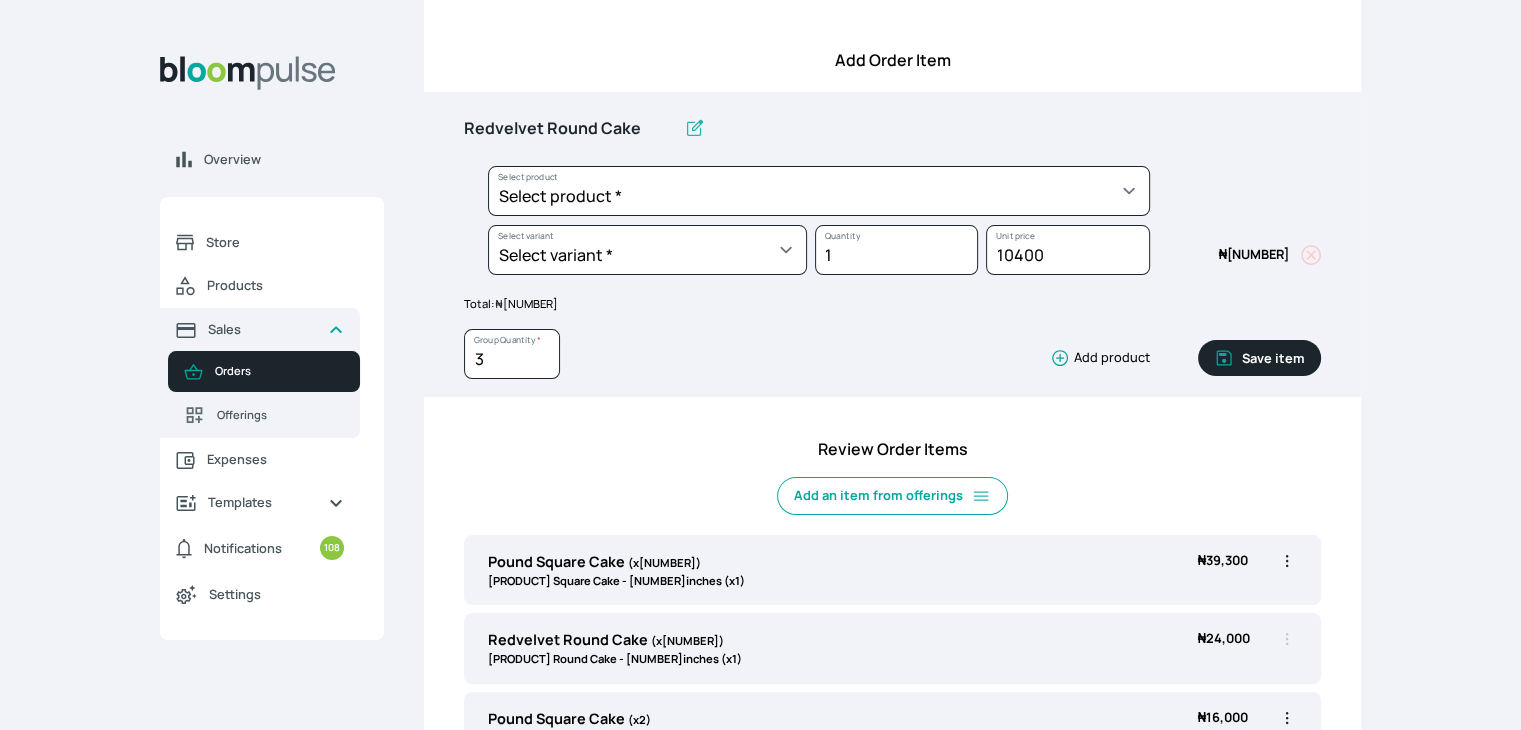 click on "Save item" at bounding box center (1259, 358) 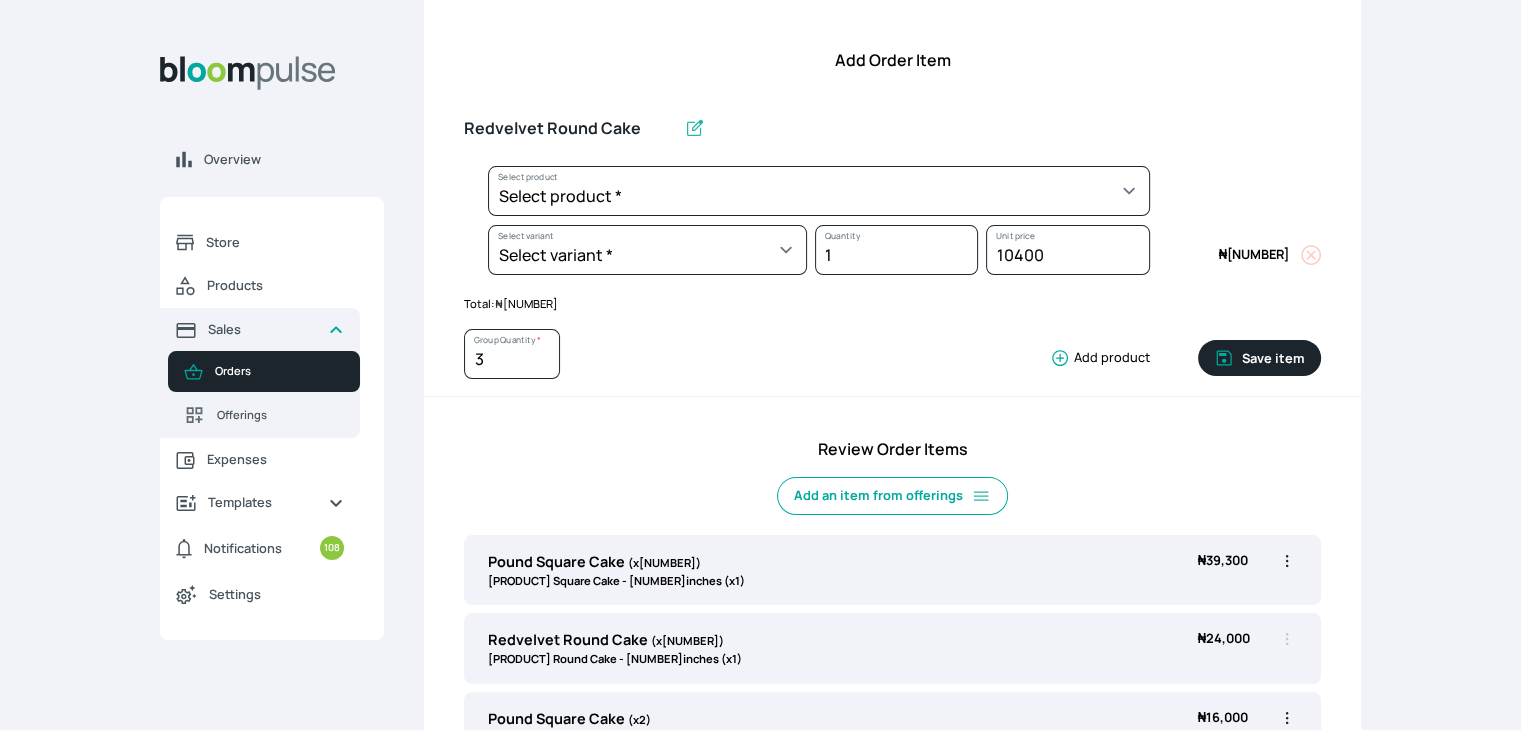 type 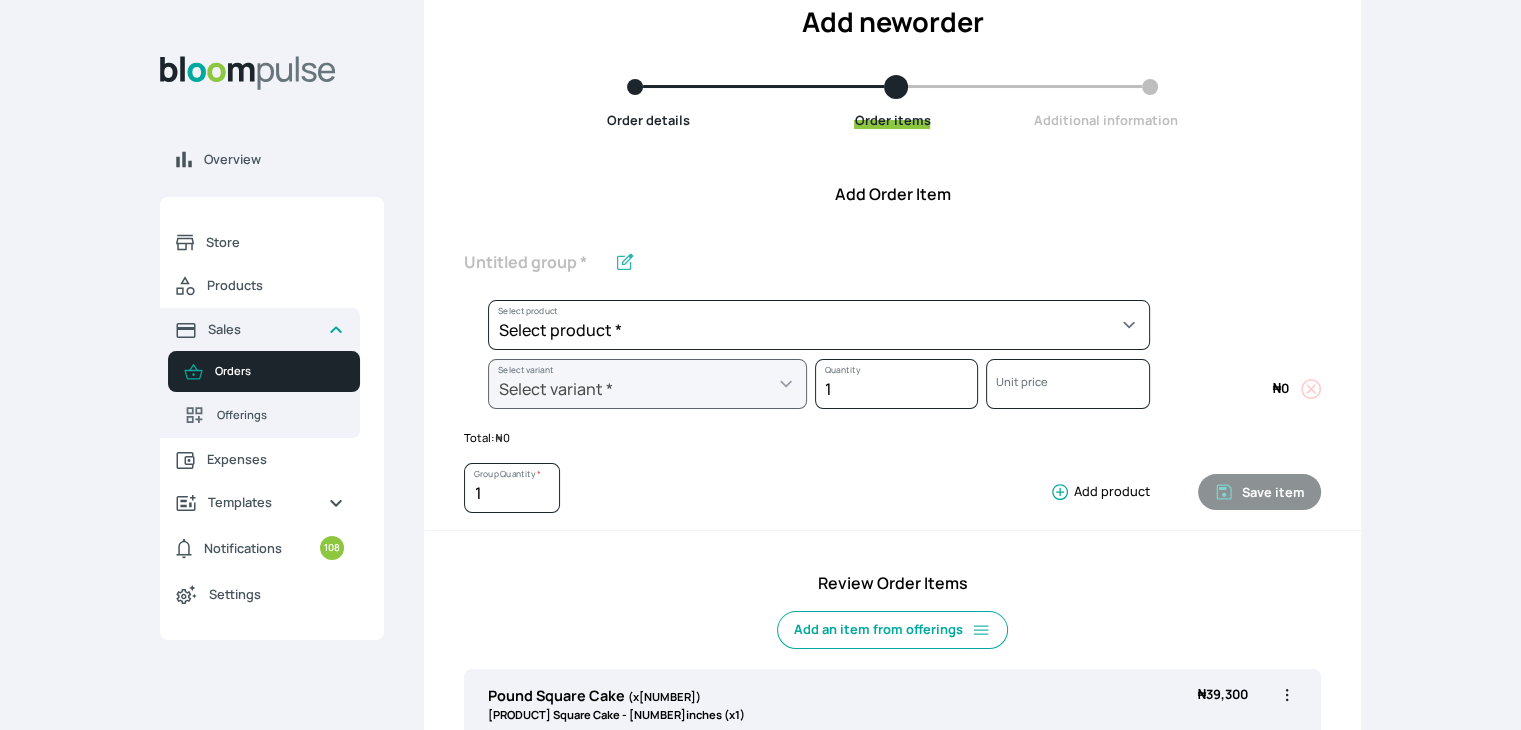 scroll, scrollTop: 172, scrollLeft: 0, axis: vertical 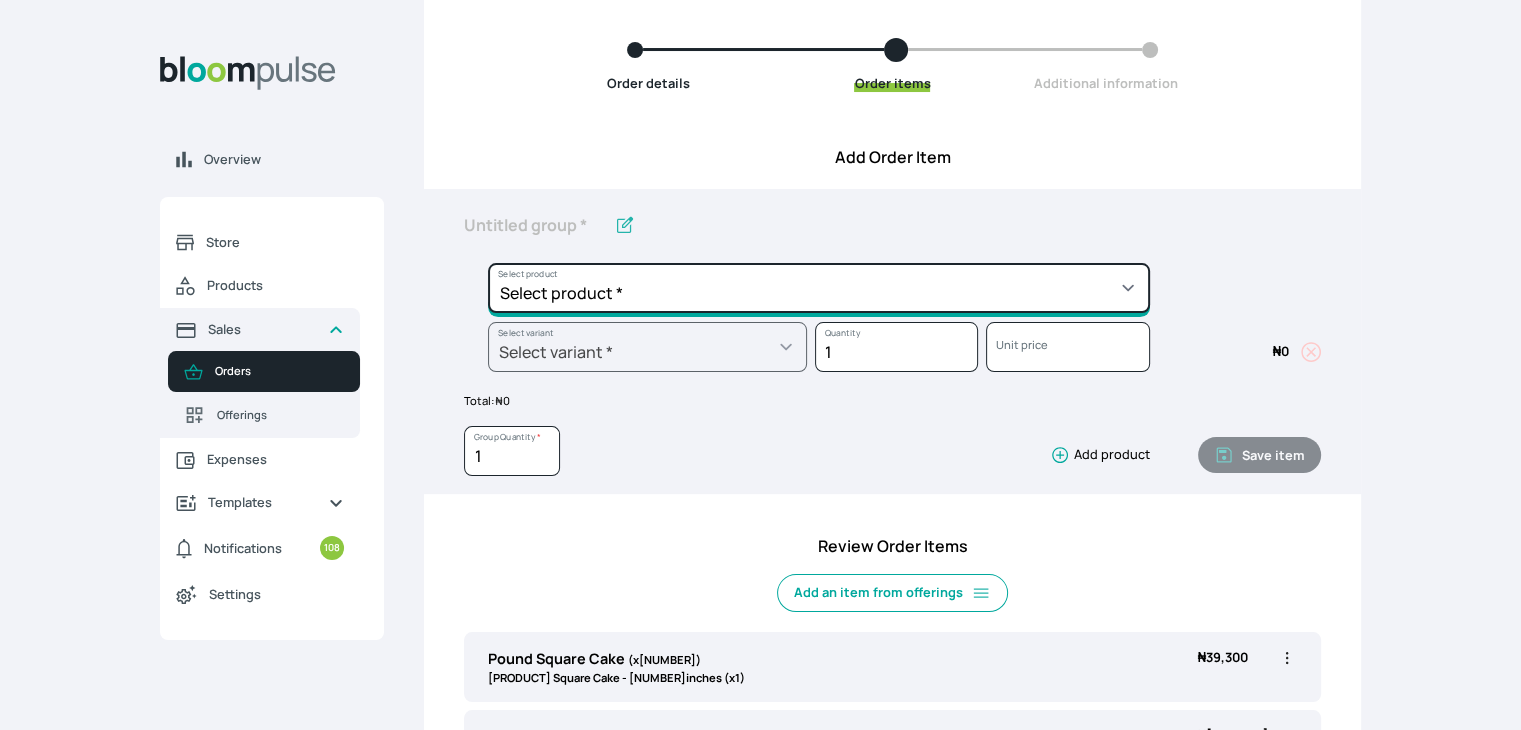 click on "Select product *  Cake Decoration for 8inches High  Chocolate oil based Round Cake  Geneose Sponge square Cake  Pound Square Cake  35cl zobo Mocktail  Banana Bread Batter BBQ Chicken  Bento Cake Budget Friendly Whippedcream Decoration Cake Decoration for 6inches High Cake Decoration for 6inches Low Cake loaf Chocolate Cake Batter Chocolate Ganache Chocolate oil based Batter Chocolate oil based square Cake Chocolate Round Cake Chop Life Package 2 Classic Banana Bread Loaf Coconut Banana Bread Loaf Cookies and Cream oil based Batter Cookies and cream oil based Round Cake Cupcakes Custom Made Whippedcream Decoration Doughnut Batter Fondant 1 Recipe  Fruit Cake Fruit Cake Batter Geneose Sponge Cake Batter Geneose Sponge Round Cake Meat Pie Meat Pie per 1 Mini puff Pound Cake Batter Pound Round Cake  Puff puff Redvelvet Cake Batter Redvelvet oil based Batter Redvelvet oil based Round Cake Redvelvet Round Cake Royal Buttercream  Small chops Stick Meat Sugar Doughnut  Swiss Meringue Buttercream  Valentine Love Box" at bounding box center (819, 288) 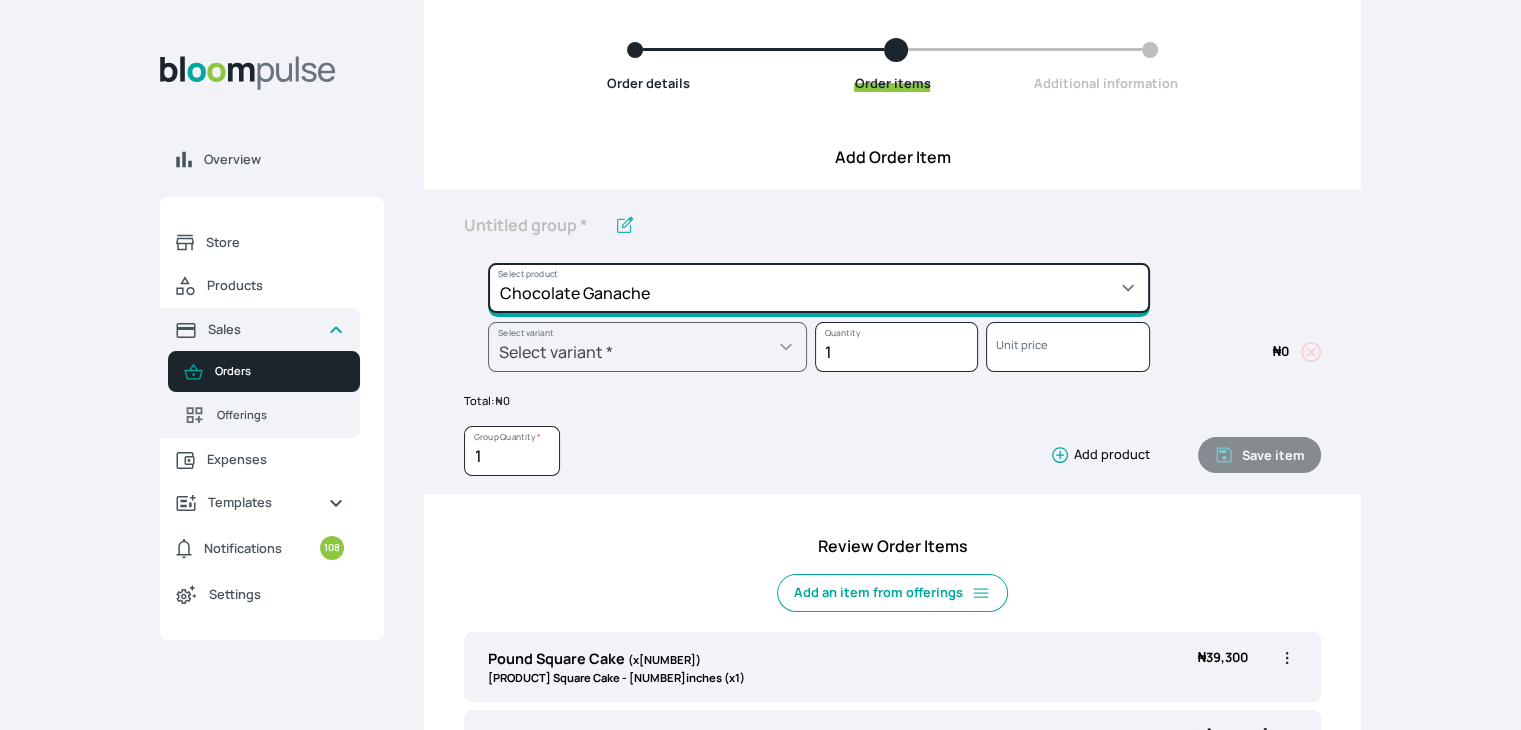 click on "Select product *  Cake Decoration for 8inches High  Chocolate oil based Round Cake  Geneose Sponge square Cake  Pound Square Cake  35cl zobo Mocktail  Banana Bread Batter BBQ Chicken  Bento Cake Budget Friendly Whippedcream Decoration Cake Decoration for 6inches High Cake Decoration for 6inches Low Cake loaf Chocolate Cake Batter Chocolate Ganache Chocolate oil based Batter Chocolate oil based square Cake Chocolate Round Cake Chop Life Package 2 Classic Banana Bread Loaf Coconut Banana Bread Loaf Cookies and Cream oil based Batter Cookies and cream oil based Round Cake Cupcakes Custom Made Whippedcream Decoration Doughnut Batter Fondant 1 Recipe  Fruit Cake Fruit Cake Batter Geneose Sponge Cake Batter Geneose Sponge Round Cake Meat Pie Meat Pie per 1 Mini puff Pound Cake Batter Pound Round Cake  Puff puff Redvelvet Cake Batter Redvelvet oil based Batter Redvelvet oil based Round Cake Redvelvet Round Cake Royal Buttercream  Small chops Stick Meat Sugar Doughnut  Swiss Meringue Buttercream  Valentine Love Box" at bounding box center [819, 288] 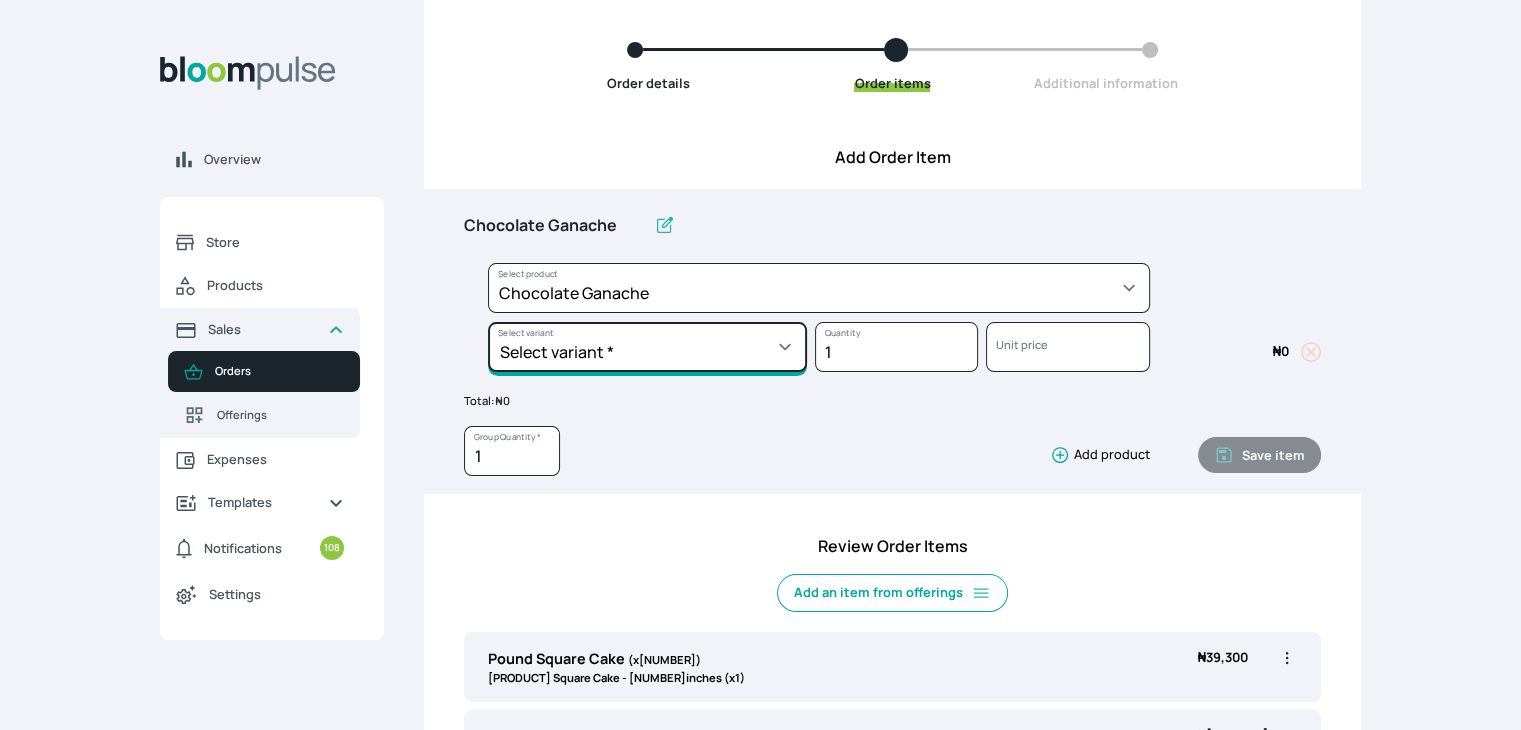 click on "Select variant * Chocolate mousse  Ganache" at bounding box center (647, 347) 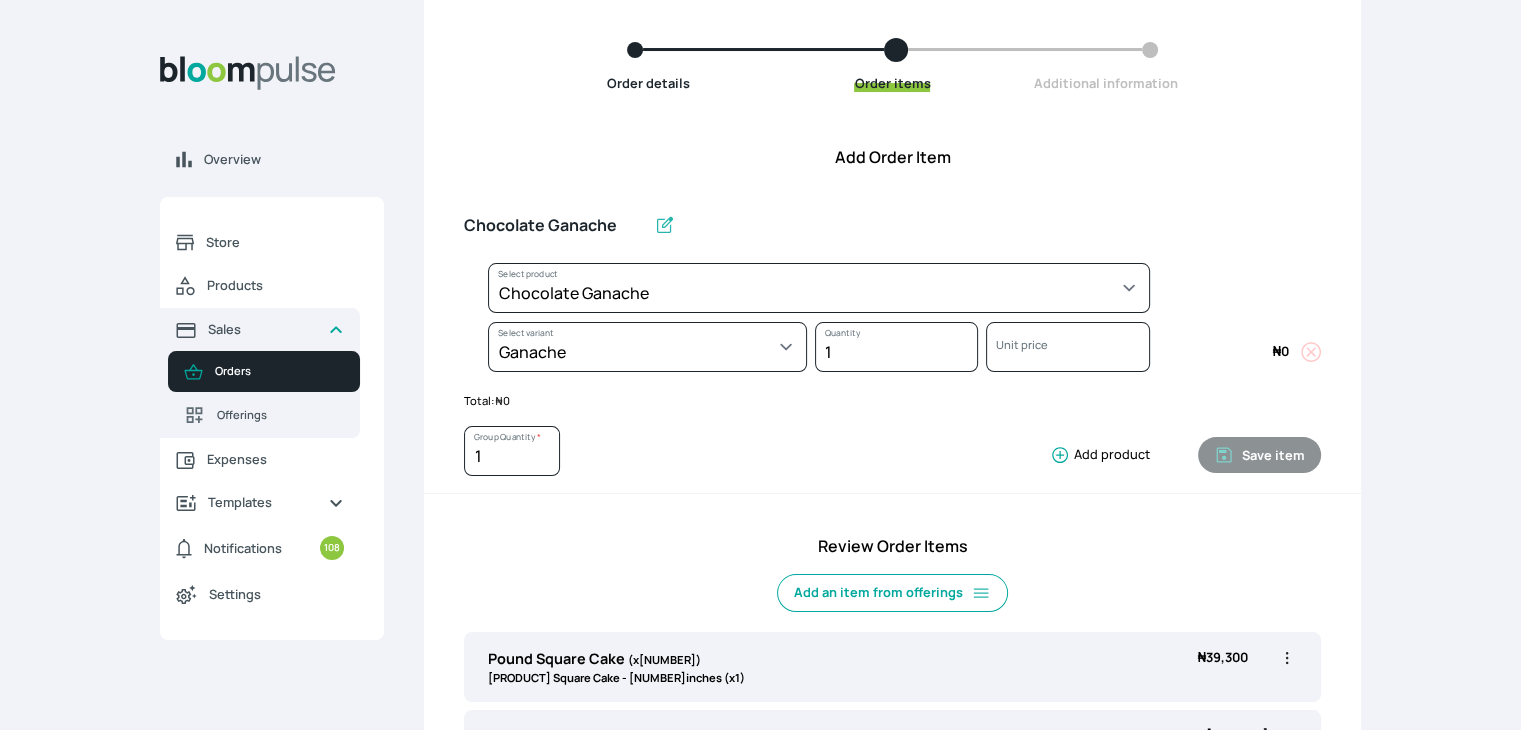 select on "fbdfa119-d678-4096-a917-c651bafd2f33" 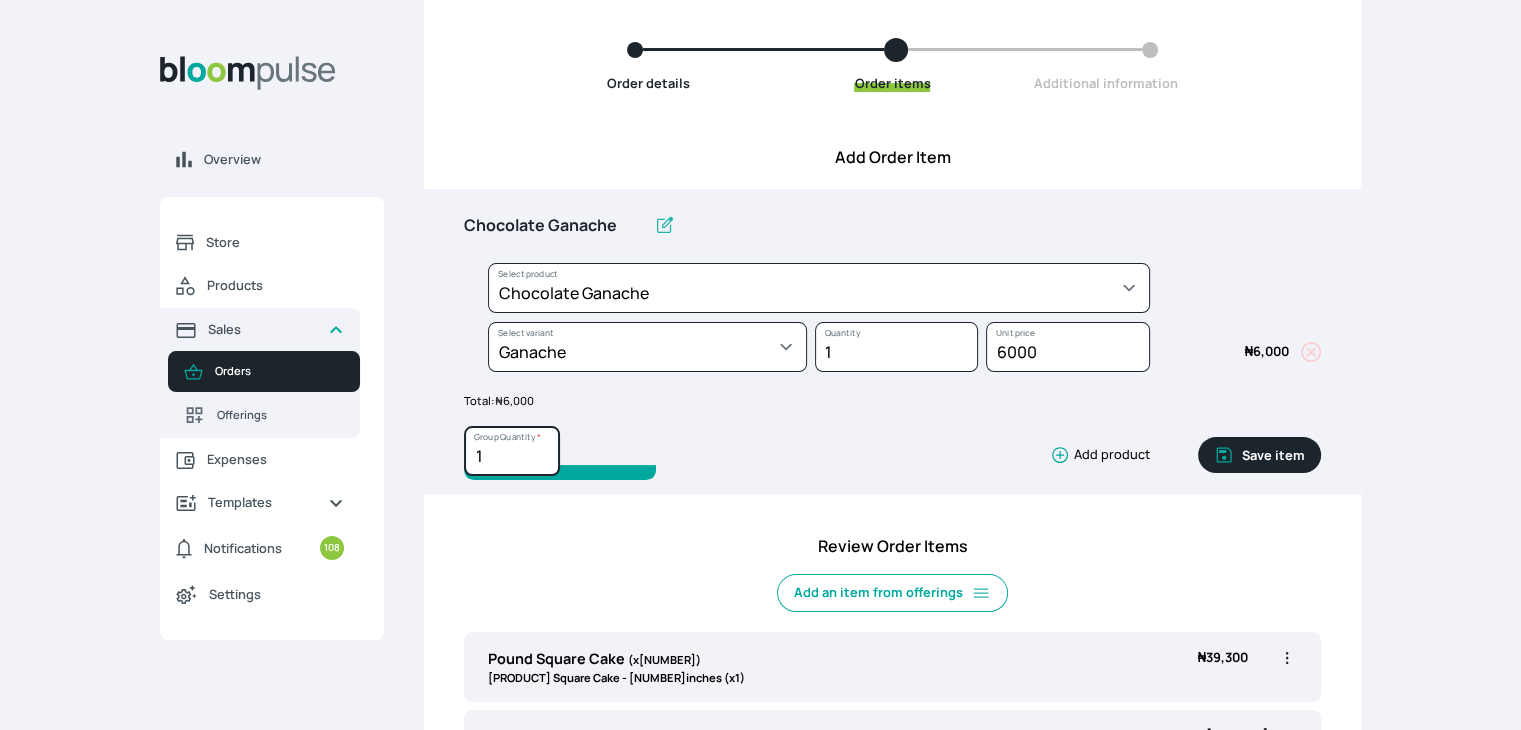 drag, startPoint x: 516, startPoint y: 453, endPoint x: 432, endPoint y: 459, distance: 84.21401 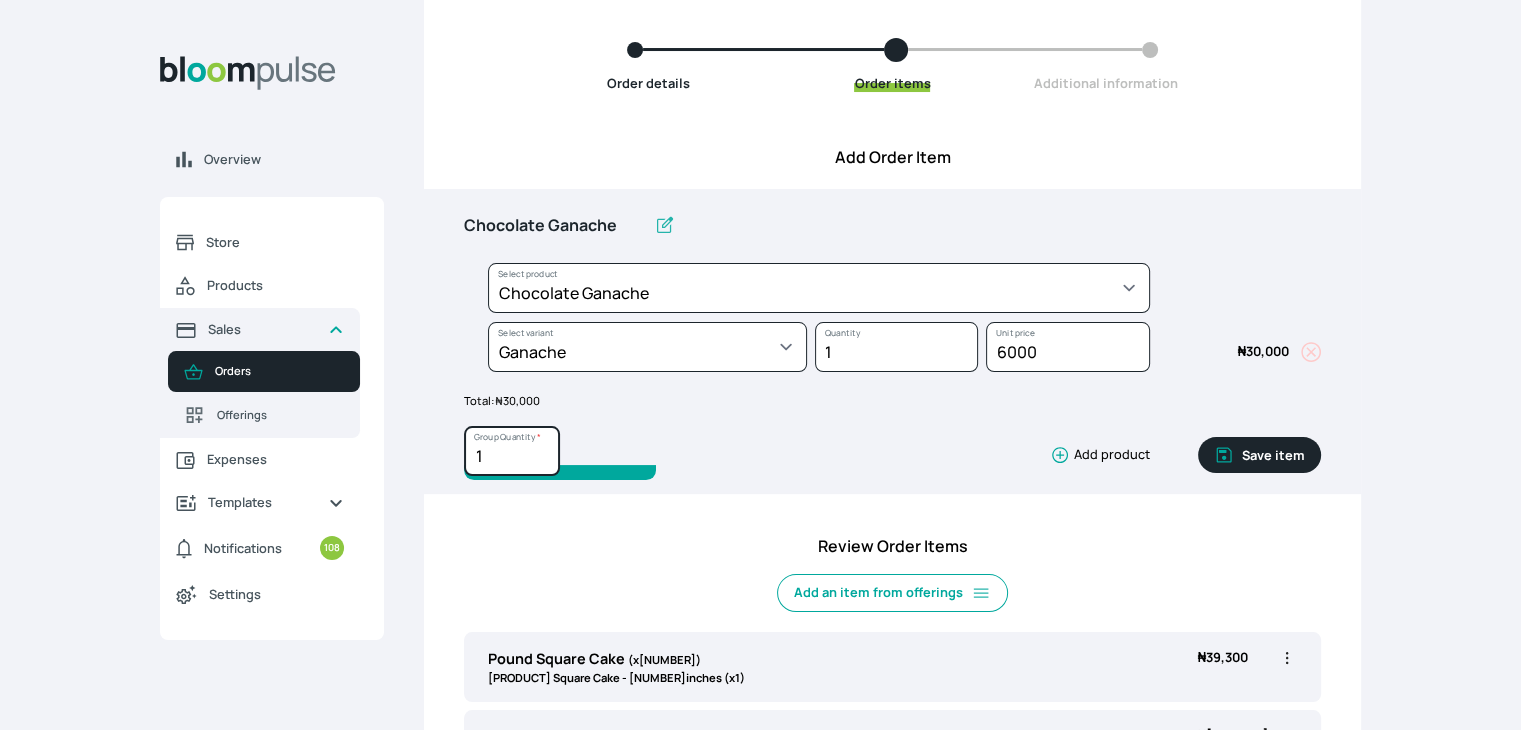 type on "5" 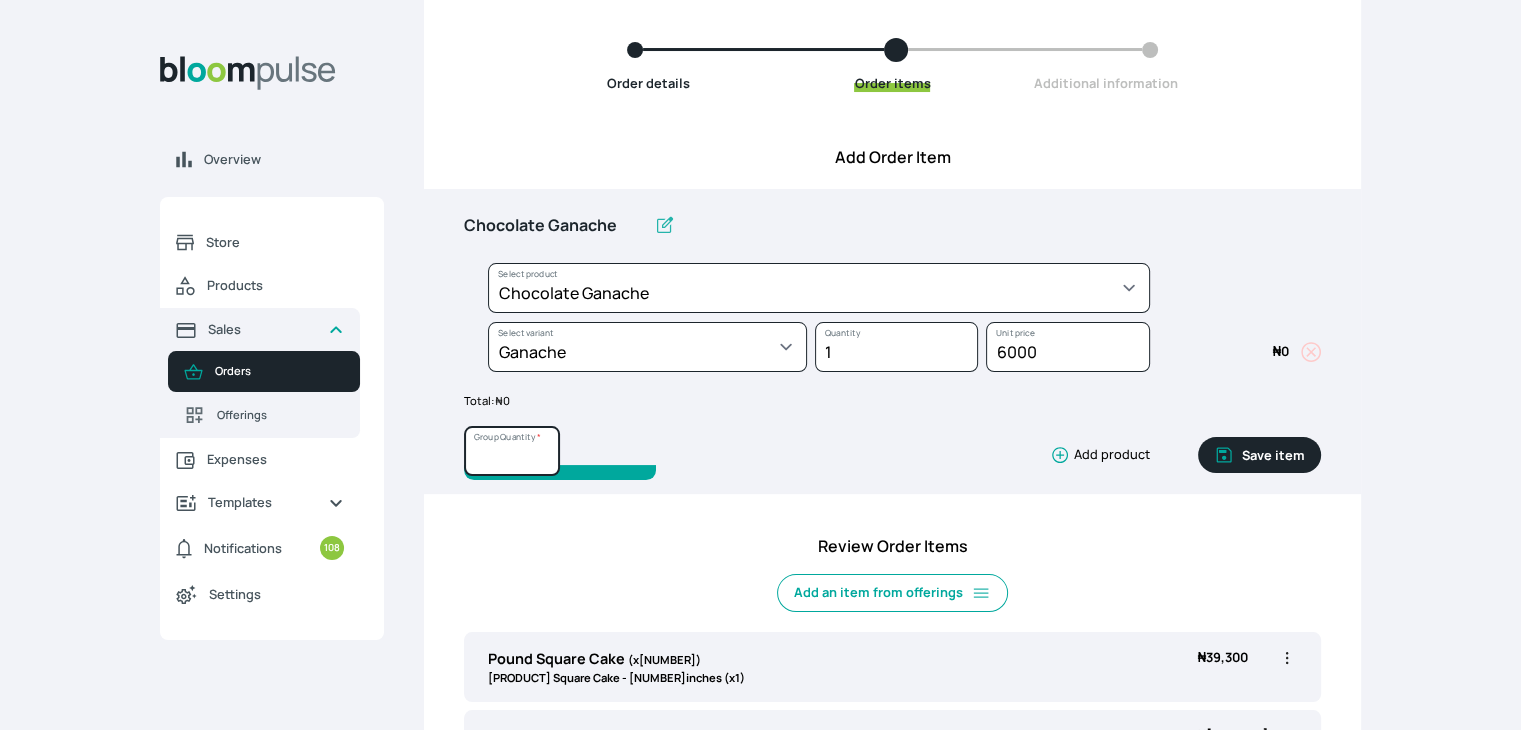 type on "6" 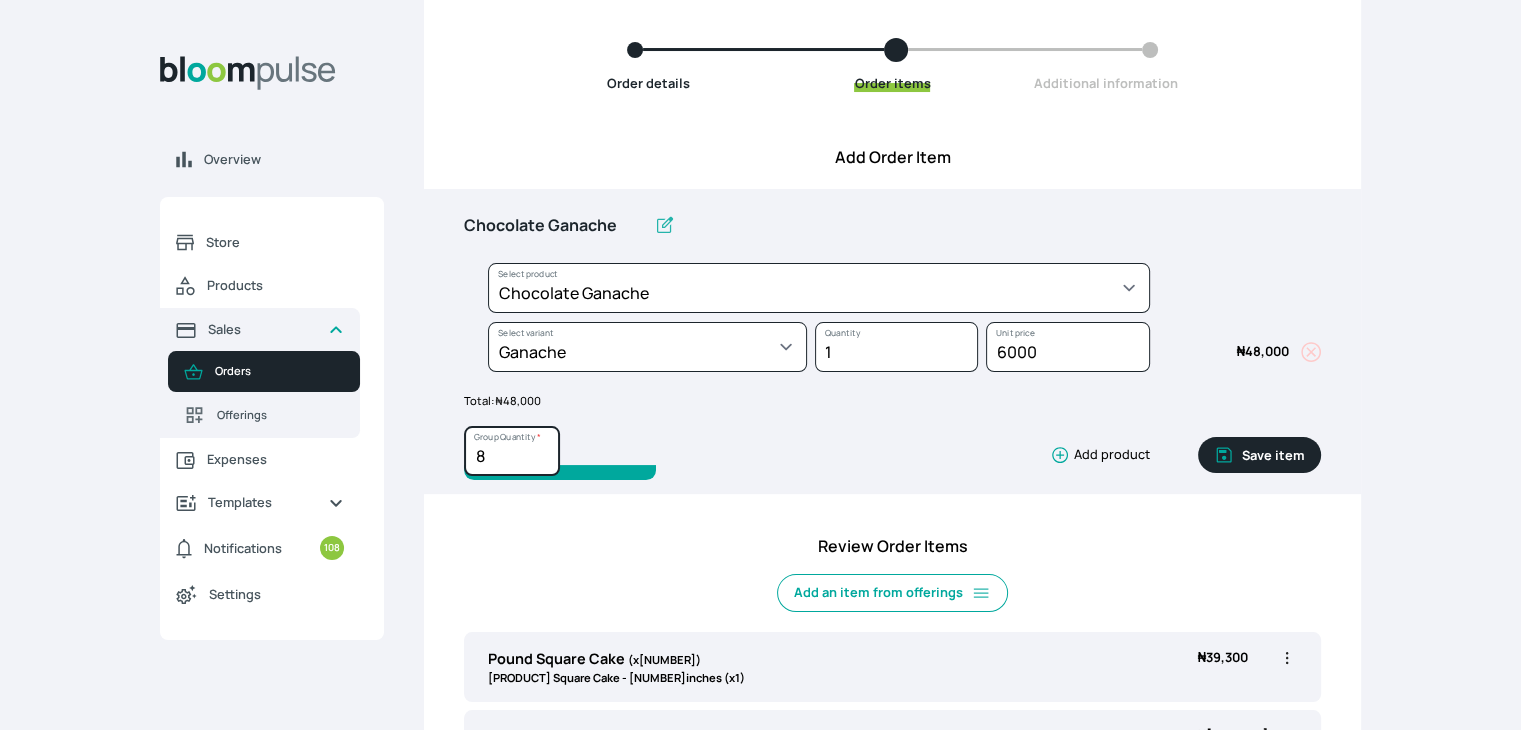type on "8" 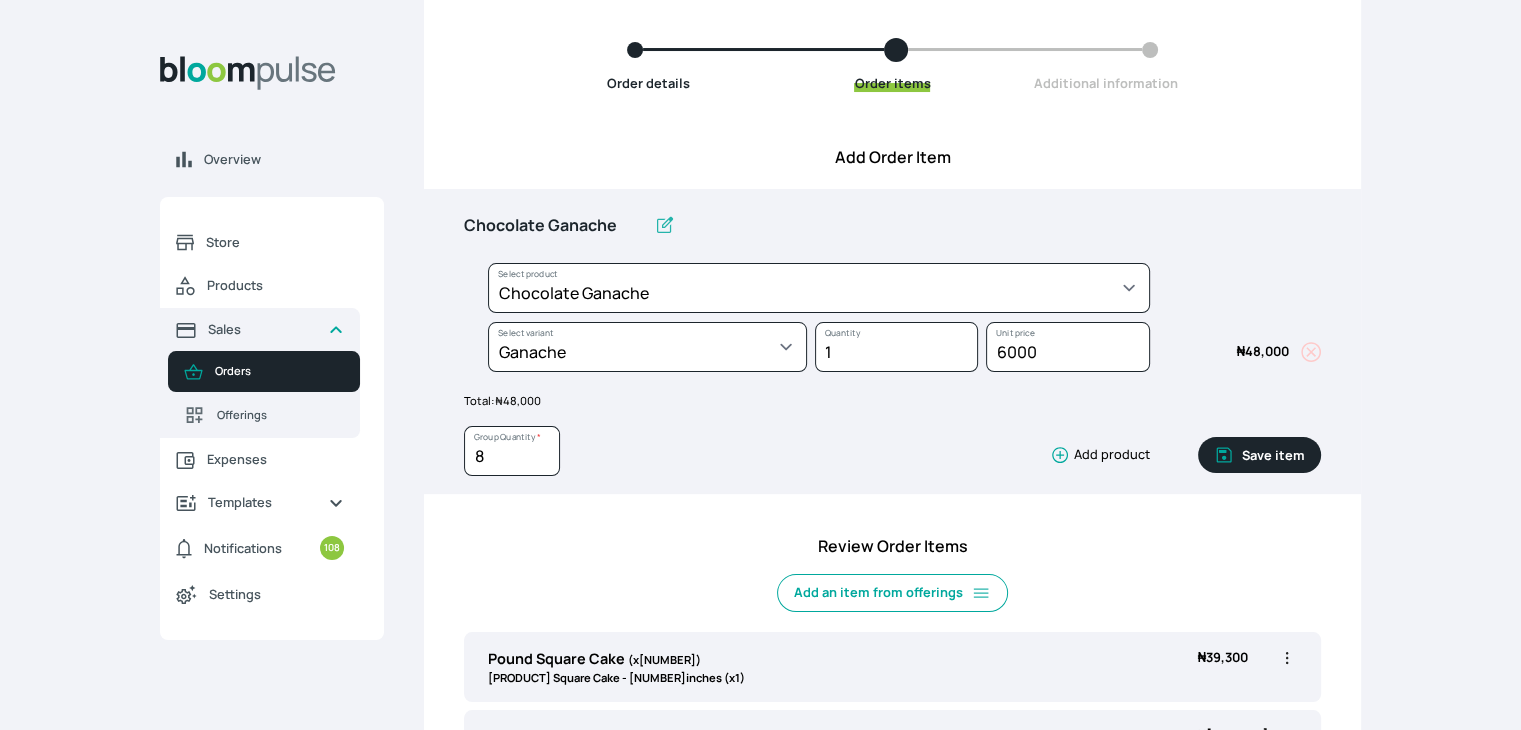 click on "Save item" at bounding box center [1259, 455] 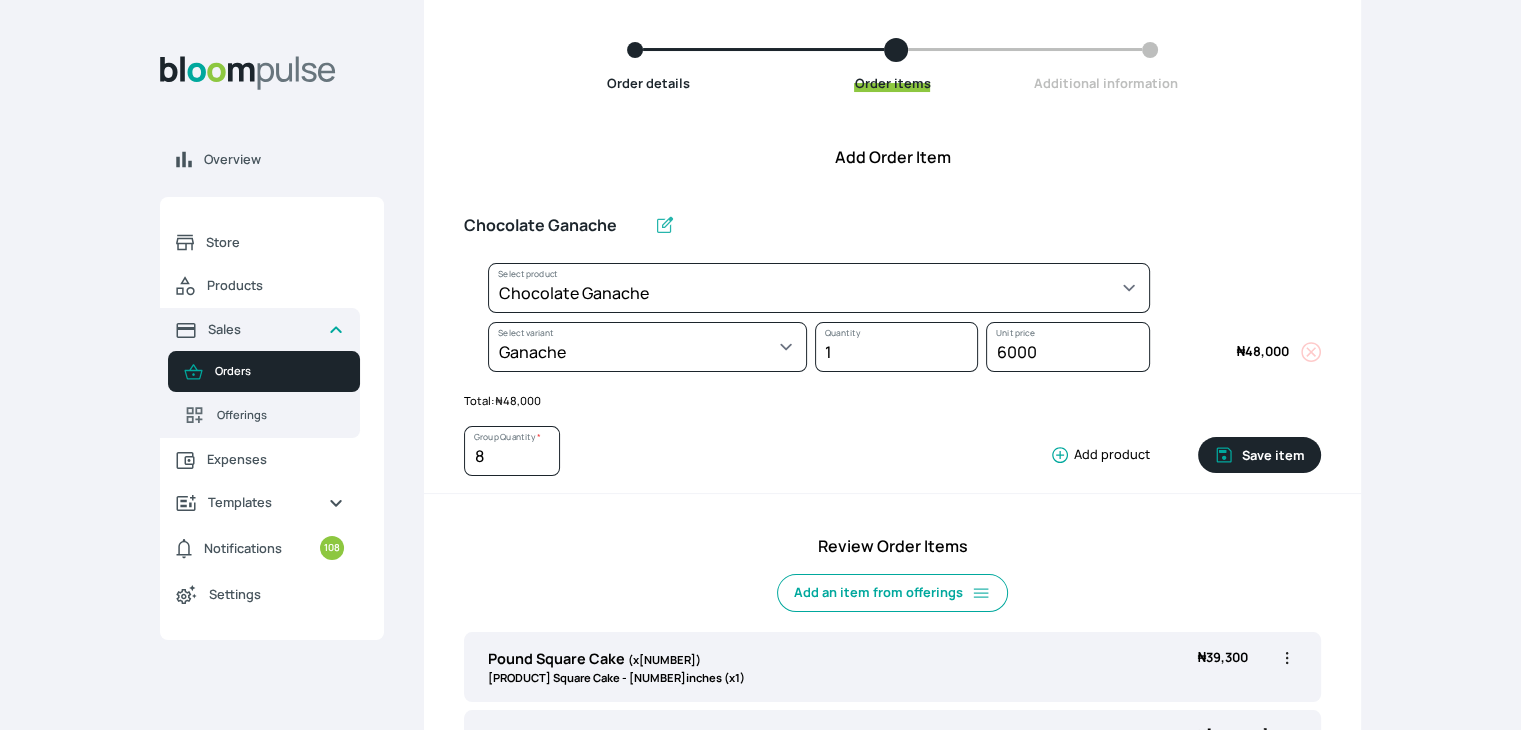 type 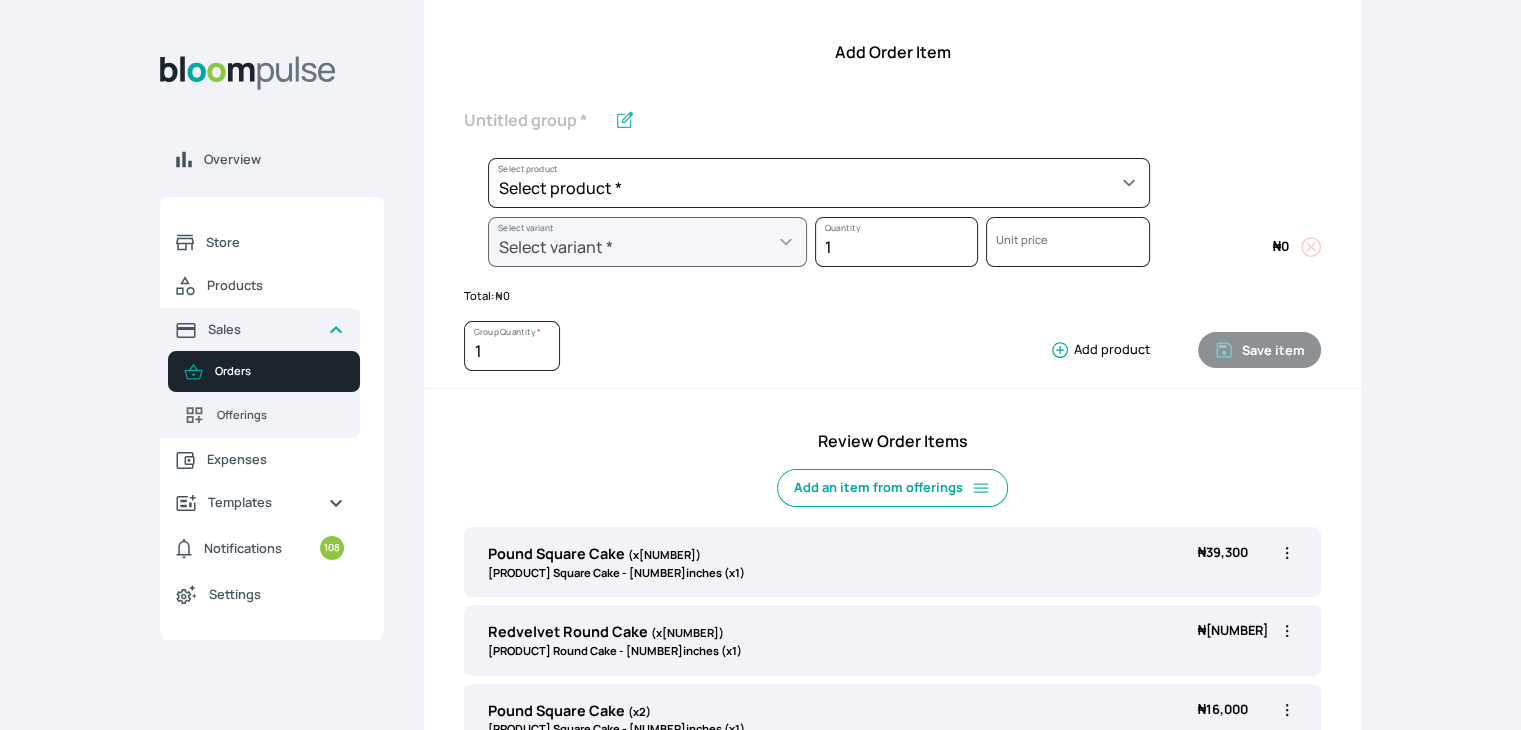 scroll, scrollTop: 276, scrollLeft: 0, axis: vertical 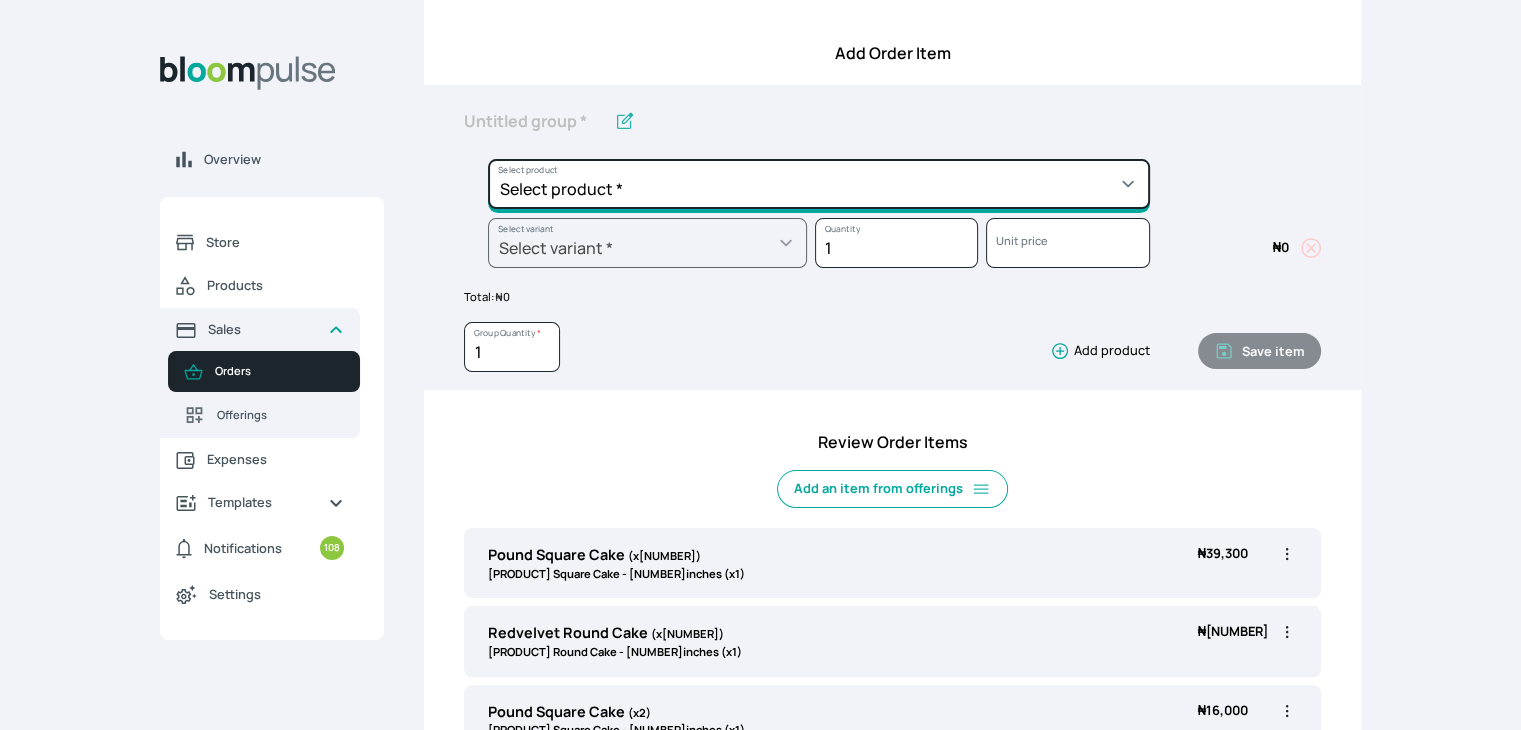 click on "Select product *  Cake Decoration for 8inches High  Chocolate oil based Round Cake  Geneose Sponge square Cake  Pound Square Cake  35cl zobo Mocktail  Banana Bread Batter BBQ Chicken  Bento Cake Budget Friendly Whippedcream Decoration Cake Decoration for 6inches High Cake Decoration for 6inches Low Cake loaf Chocolate Cake Batter Chocolate Ganache Chocolate oil based Batter Chocolate oil based square Cake Chocolate Round Cake Chop Life Package 2 Classic Banana Bread Loaf Coconut Banana Bread Loaf Cookies and Cream oil based Batter Cookies and cream oil based Round Cake Cupcakes Custom Made Whippedcream Decoration Doughnut Batter Fondant 1 Recipe  Fruit Cake Fruit Cake Batter Geneose Sponge Cake Batter Geneose Sponge Round Cake Meat Pie Meat Pie per 1 Mini puff Pound Cake Batter Pound Round Cake  Puff puff Redvelvet Cake Batter Redvelvet oil based Batter Redvelvet oil based Round Cake Redvelvet Round Cake Royal Buttercream  Small chops Stick Meat Sugar Doughnut  Swiss Meringue Buttercream  Valentine Love Box" at bounding box center (819, 184) 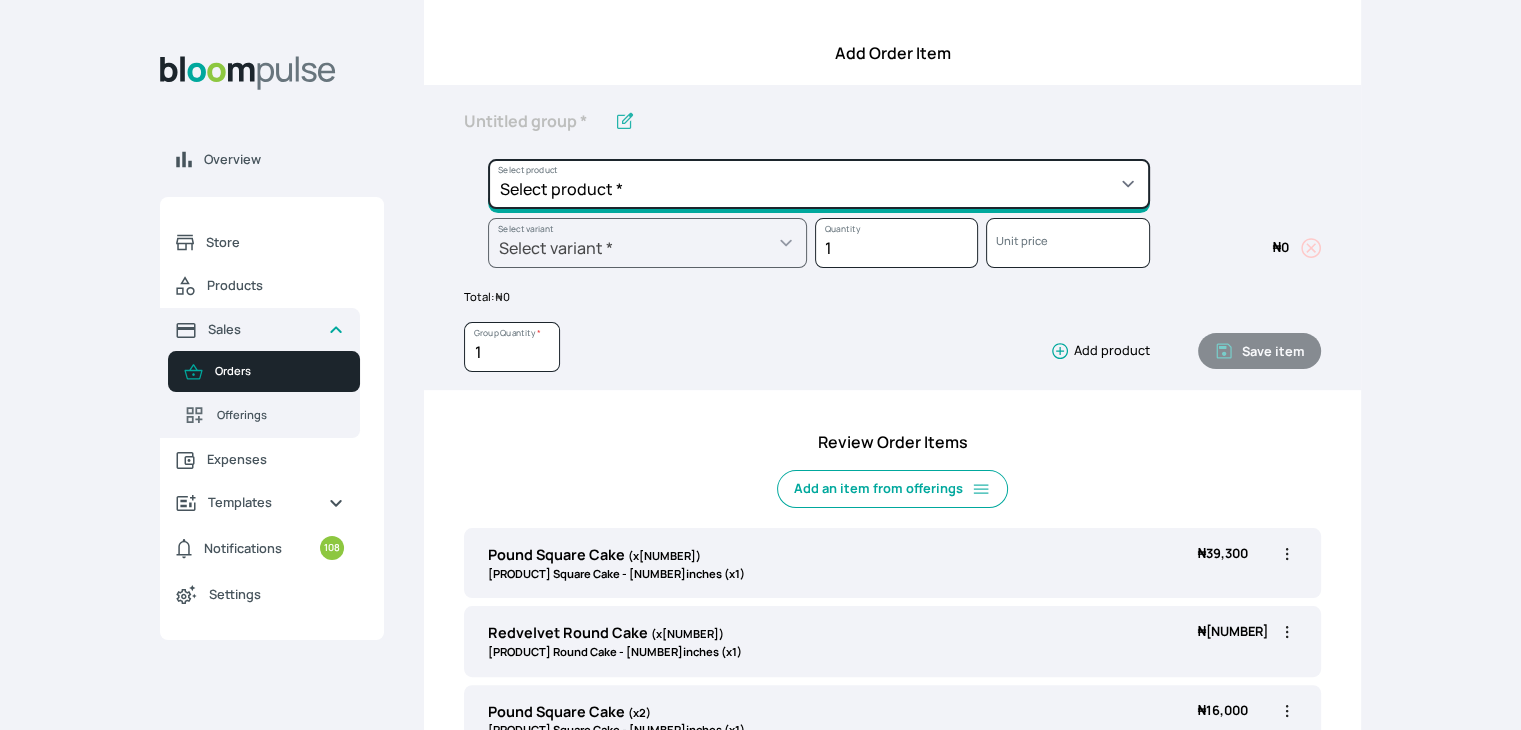 click on "Select product *  Cake Decoration for 8inches High  Chocolate oil based Round Cake  Geneose Sponge square Cake  Pound Square Cake  35cl zobo Mocktail  Banana Bread Batter BBQ Chicken  Bento Cake Budget Friendly Whippedcream Decoration Cake Decoration for 6inches High Cake Decoration for 6inches Low Cake loaf Chocolate Cake Batter Chocolate Ganache Chocolate oil based Batter Chocolate oil based square Cake Chocolate Round Cake Chop Life Package 2 Classic Banana Bread Loaf Coconut Banana Bread Loaf Cookies and Cream oil based Batter Cookies and cream oil based Round Cake Cupcakes Custom Made Whippedcream Decoration Doughnut Batter Fondant 1 Recipe  Fruit Cake Fruit Cake Batter Geneose Sponge Cake Batter Geneose Sponge Round Cake Meat Pie Meat Pie per 1 Mini puff Pound Cake Batter Pound Round Cake  Puff puff Redvelvet Cake Batter Redvelvet oil based Batter Redvelvet oil based Round Cake Redvelvet Round Cake Royal Buttercream  Small chops Stick Meat Sugar Doughnut  Swiss Meringue Buttercream  Valentine Love Box" at bounding box center [819, 184] 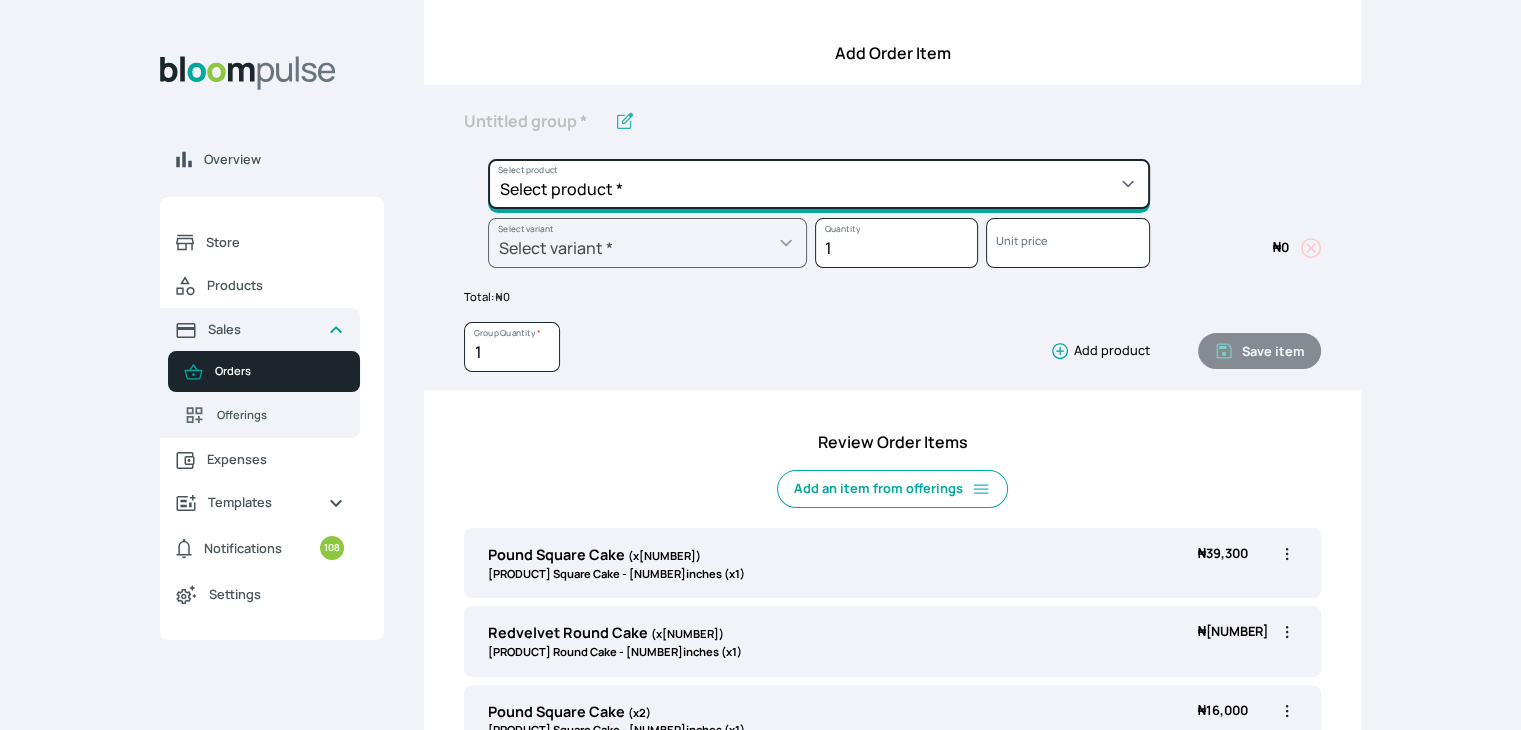 type on "Swiss Meringue Buttercream" 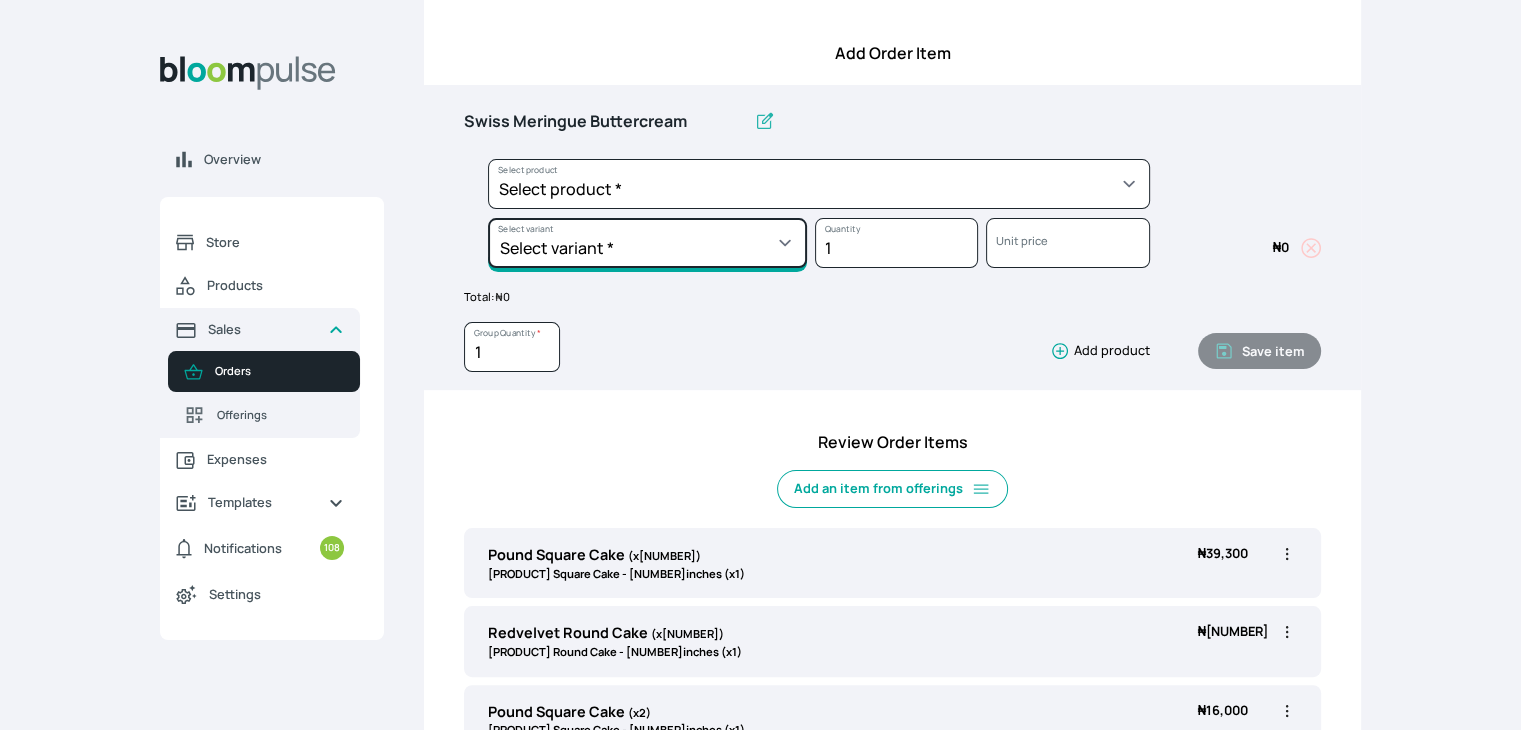 click on "Select variant * 1 batch Half batch" at bounding box center [647, 243] 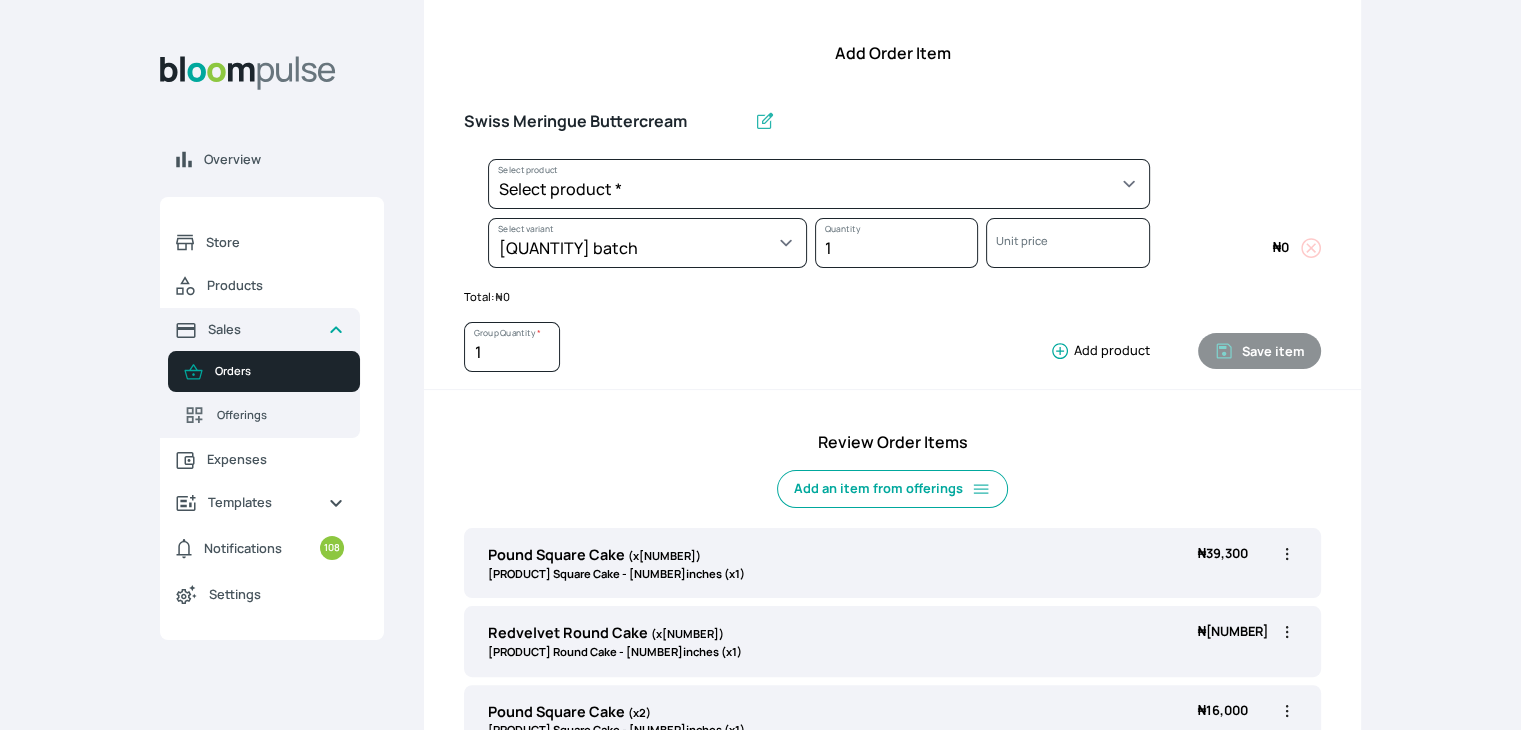 select on "[UUID]" 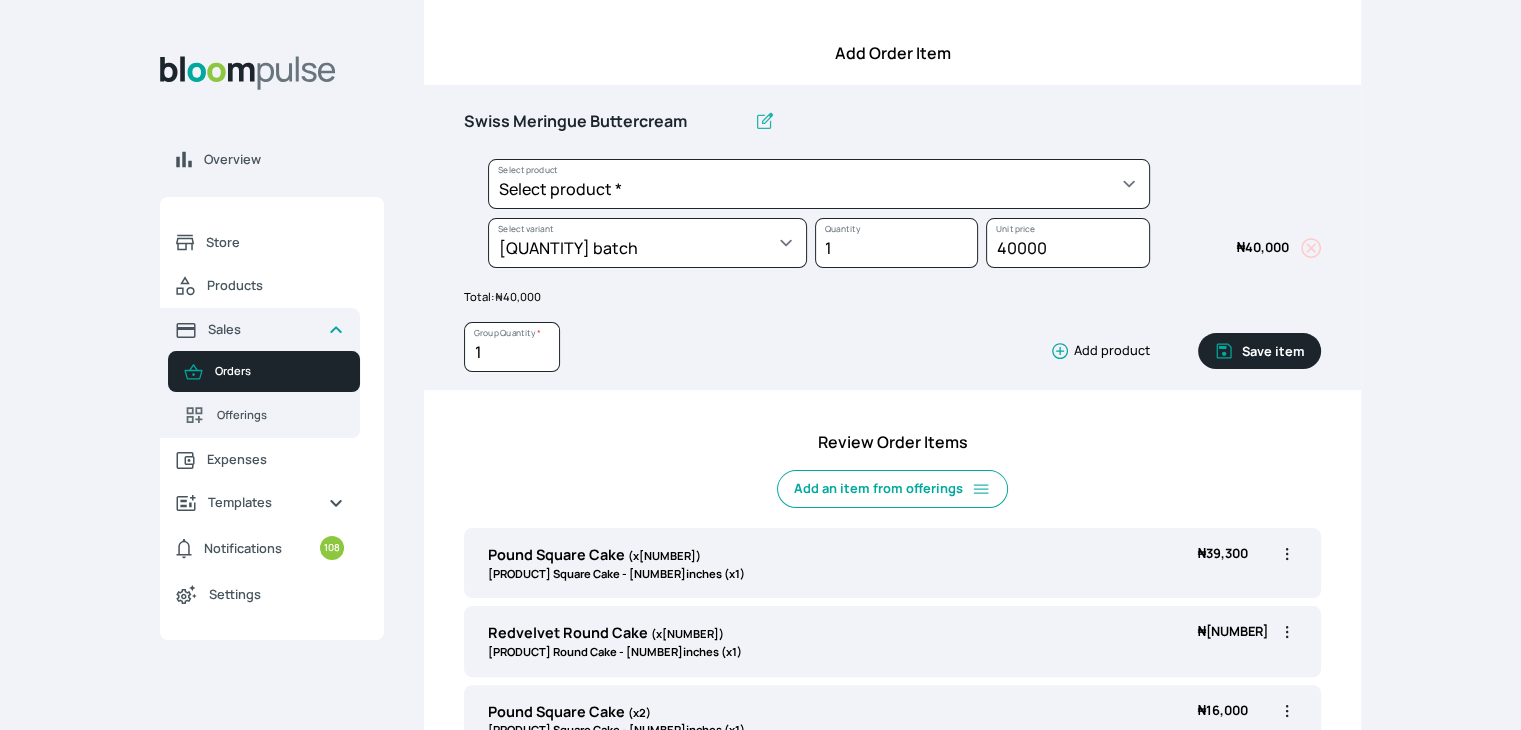 click on "Save item" at bounding box center [1259, 351] 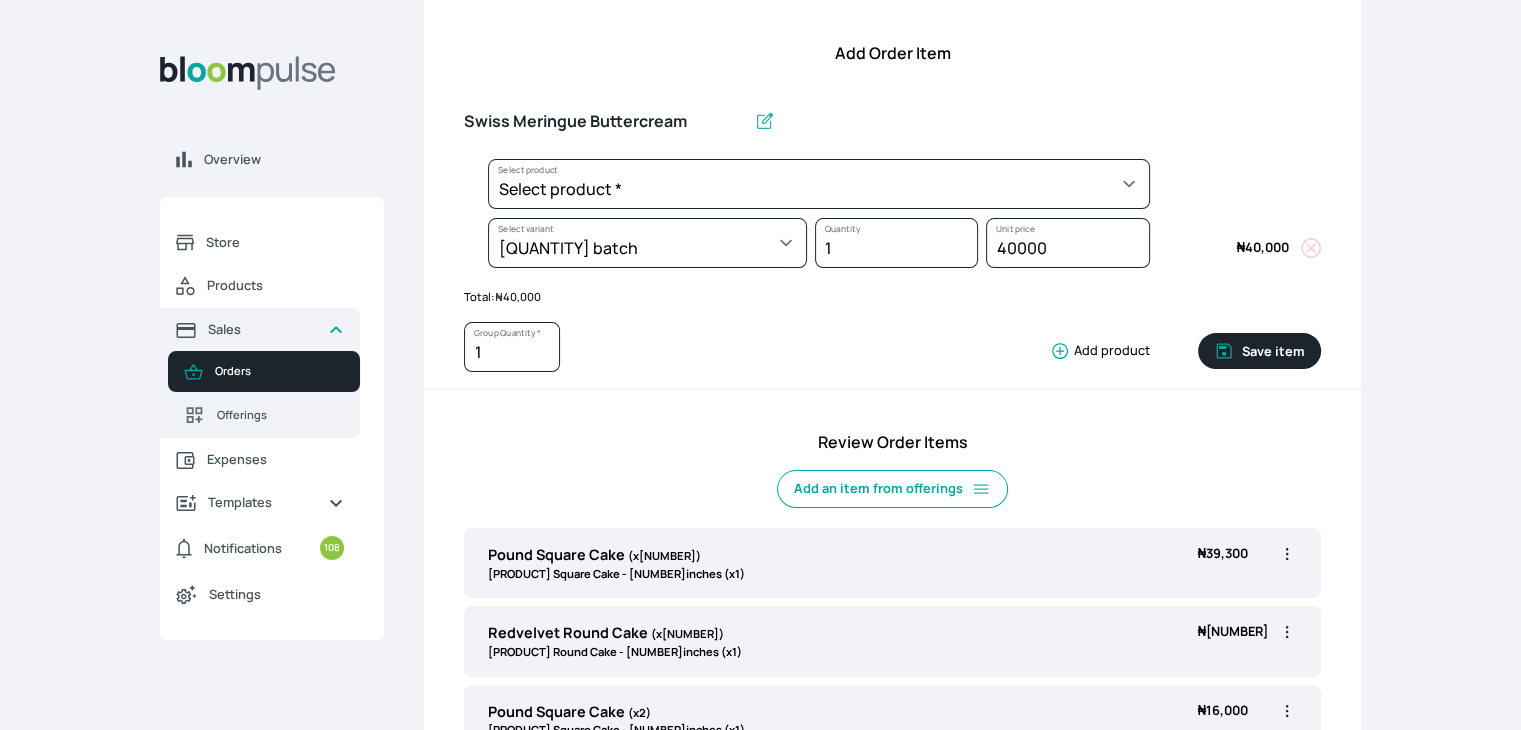 type 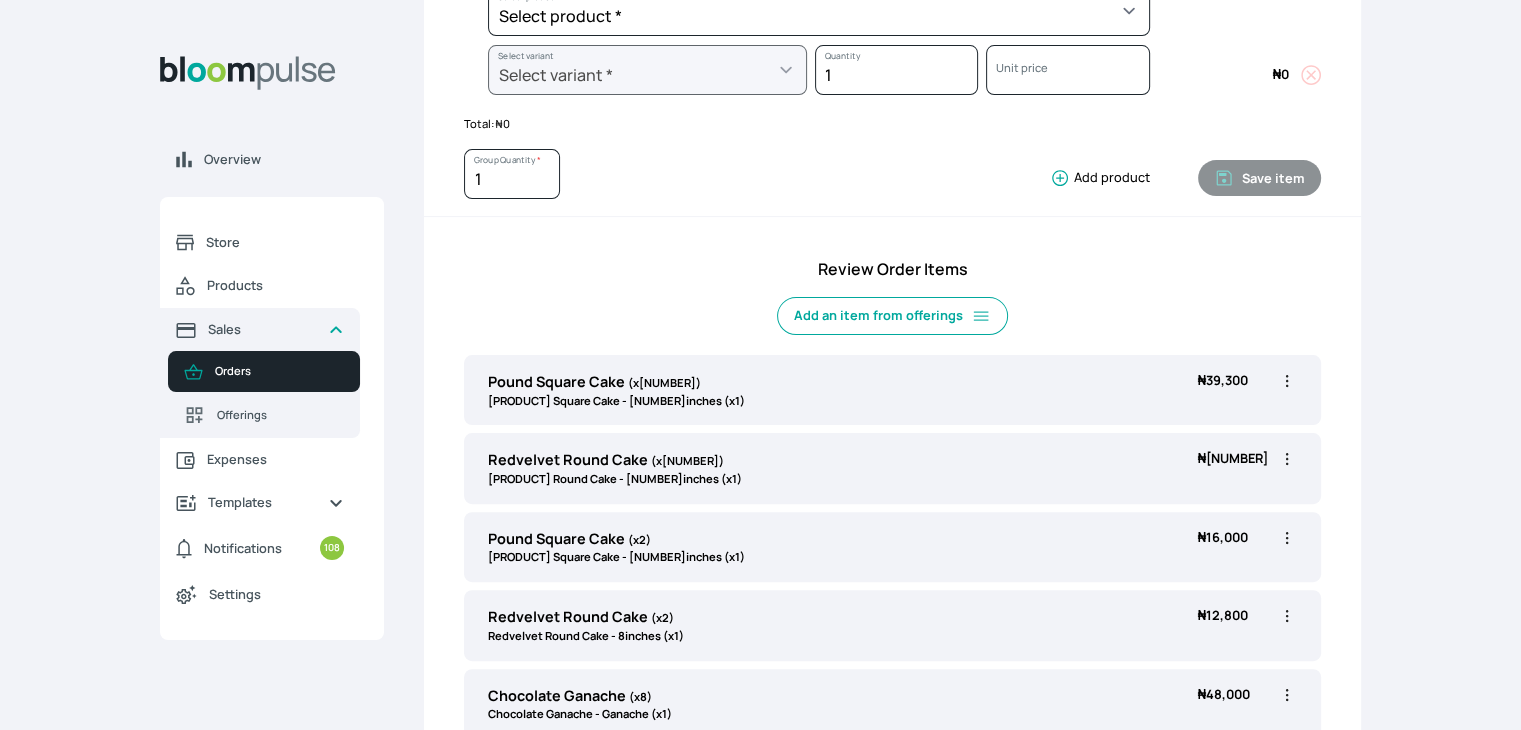 scroll, scrollTop: 448, scrollLeft: 0, axis: vertical 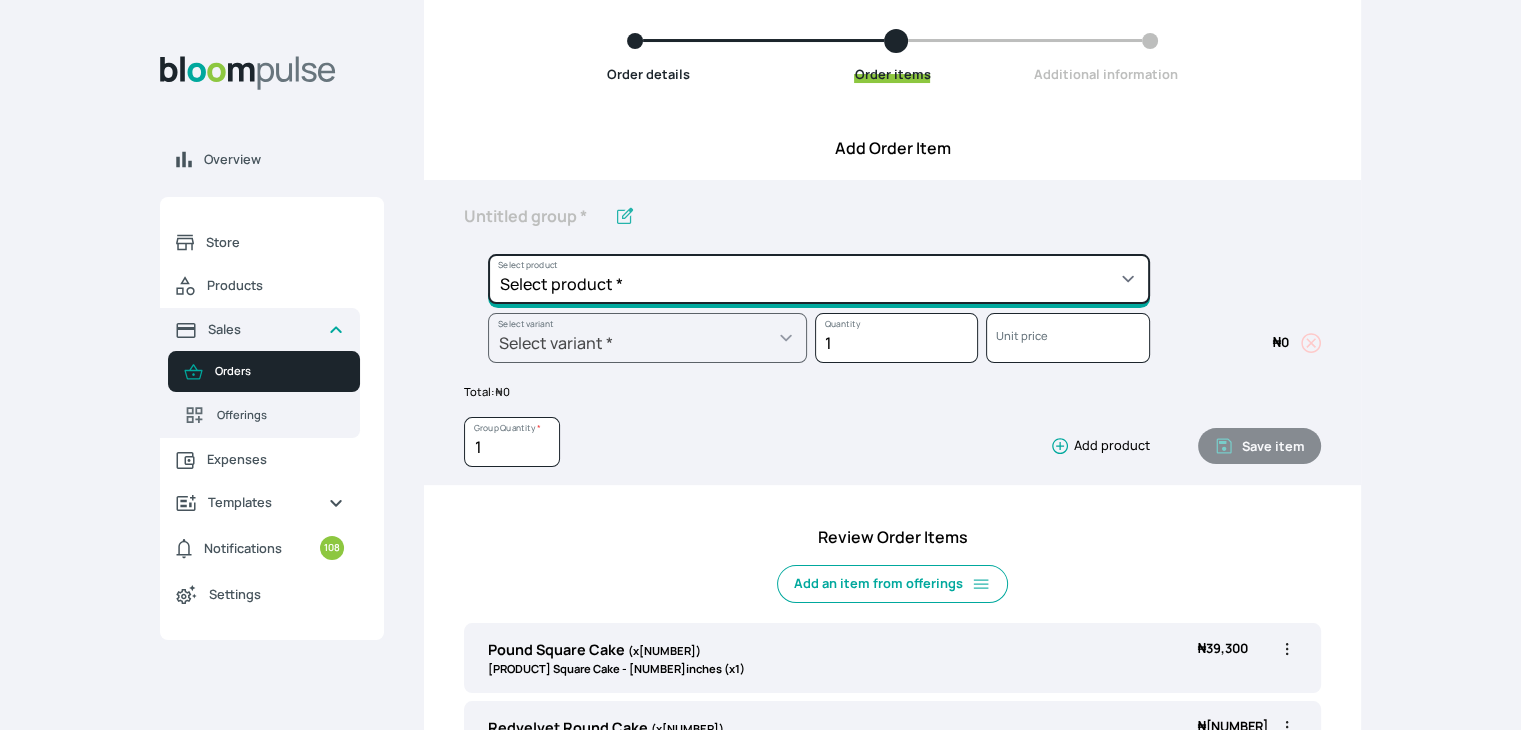 click on "Select product *  Cake Decoration for 8inches High  Chocolate oil based Round Cake  Geneose Sponge square Cake  Pound Square Cake  35cl zobo Mocktail  Banana Bread Batter BBQ Chicken  Bento Cake Budget Friendly Whippedcream Decoration Cake Decoration for 6inches High Cake Decoration for 6inches Low Cake loaf Chocolate Cake Batter Chocolate Ganache Chocolate oil based Batter Chocolate oil based square Cake Chocolate Round Cake Chop Life Package 2 Classic Banana Bread Loaf Coconut Banana Bread Loaf Cookies and Cream oil based Batter Cookies and cream oil based Round Cake Cupcakes Custom Made Whippedcream Decoration Doughnut Batter Fondant 1 Recipe  Fruit Cake Fruit Cake Batter Geneose Sponge Cake Batter Geneose Sponge Round Cake Meat Pie Meat Pie per 1 Mini puff Pound Cake Batter Pound Round Cake  Puff puff Redvelvet Cake Batter Redvelvet oil based Batter Redvelvet oil based Round Cake Redvelvet Round Cake Royal Buttercream  Small chops Stick Meat Sugar Doughnut  Swiss Meringue Buttercream  Valentine Love Box" at bounding box center [819, 279] 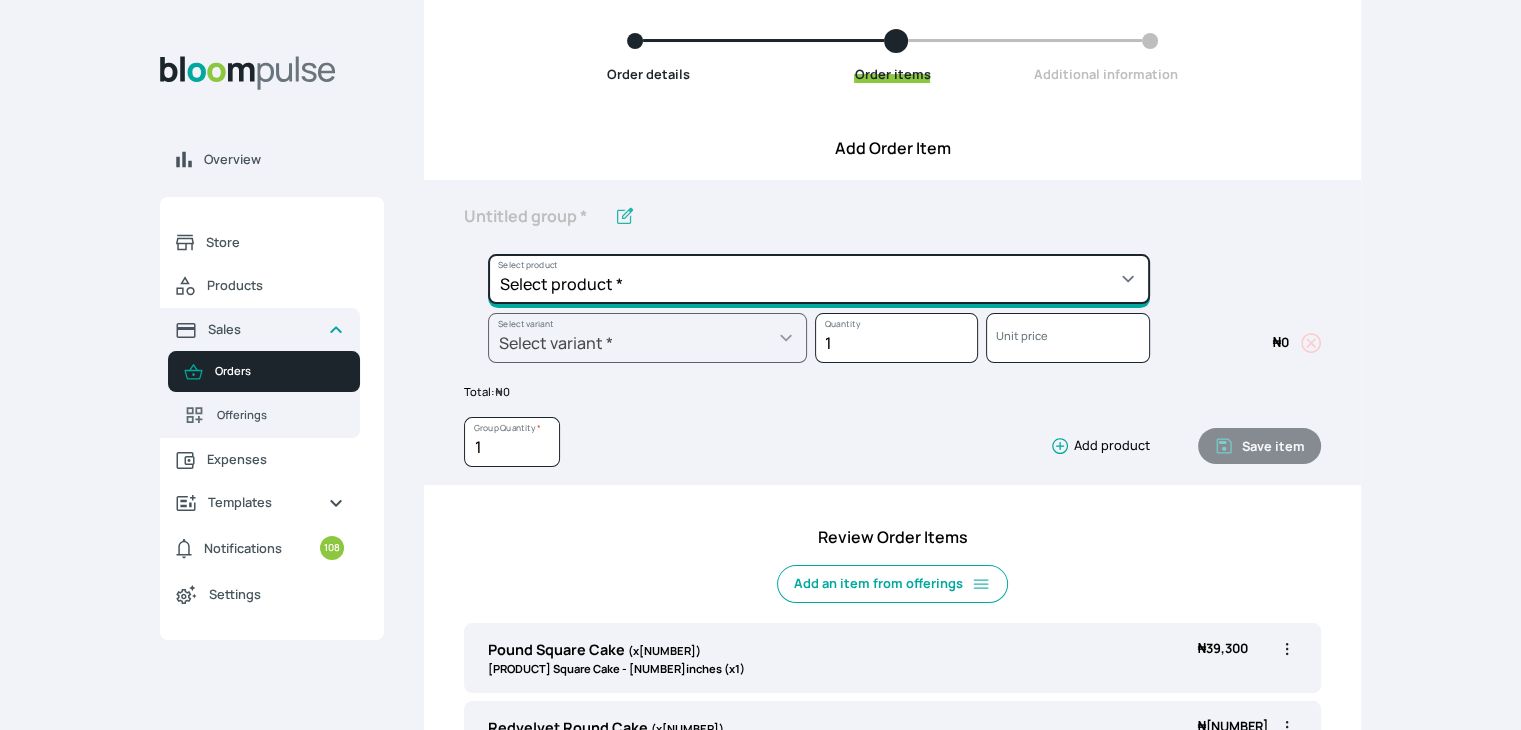 click on "Select product *  Cake Decoration for 8inches High  Chocolate oil based Round Cake  Geneose Sponge square Cake  Pound Square Cake  35cl zobo Mocktail  Banana Bread Batter BBQ Chicken  Bento Cake Budget Friendly Whippedcream Decoration Cake Decoration for 6inches High Cake Decoration for 6inches Low Cake loaf Chocolate Cake Batter Chocolate Ganache Chocolate oil based Batter Chocolate oil based square Cake Chocolate Round Cake Chop Life Package 2 Classic Banana Bread Loaf Coconut Banana Bread Loaf Cookies and Cream oil based Batter Cookies and cream oil based Round Cake Cupcakes Custom Made Whippedcream Decoration Doughnut Batter Fondant 1 Recipe  Fruit Cake Fruit Cake Batter Geneose Sponge Cake Batter Geneose Sponge Round Cake Meat Pie Meat Pie per 1 Mini puff Pound Cake Batter Pound Round Cake  Puff puff Redvelvet Cake Batter Redvelvet oil based Batter Redvelvet oil based Round Cake Redvelvet Round Cake Royal Buttercream  Small chops Stick Meat Sugar Doughnut  Swiss Meringue Buttercream  Valentine Love Box" at bounding box center [819, 279] 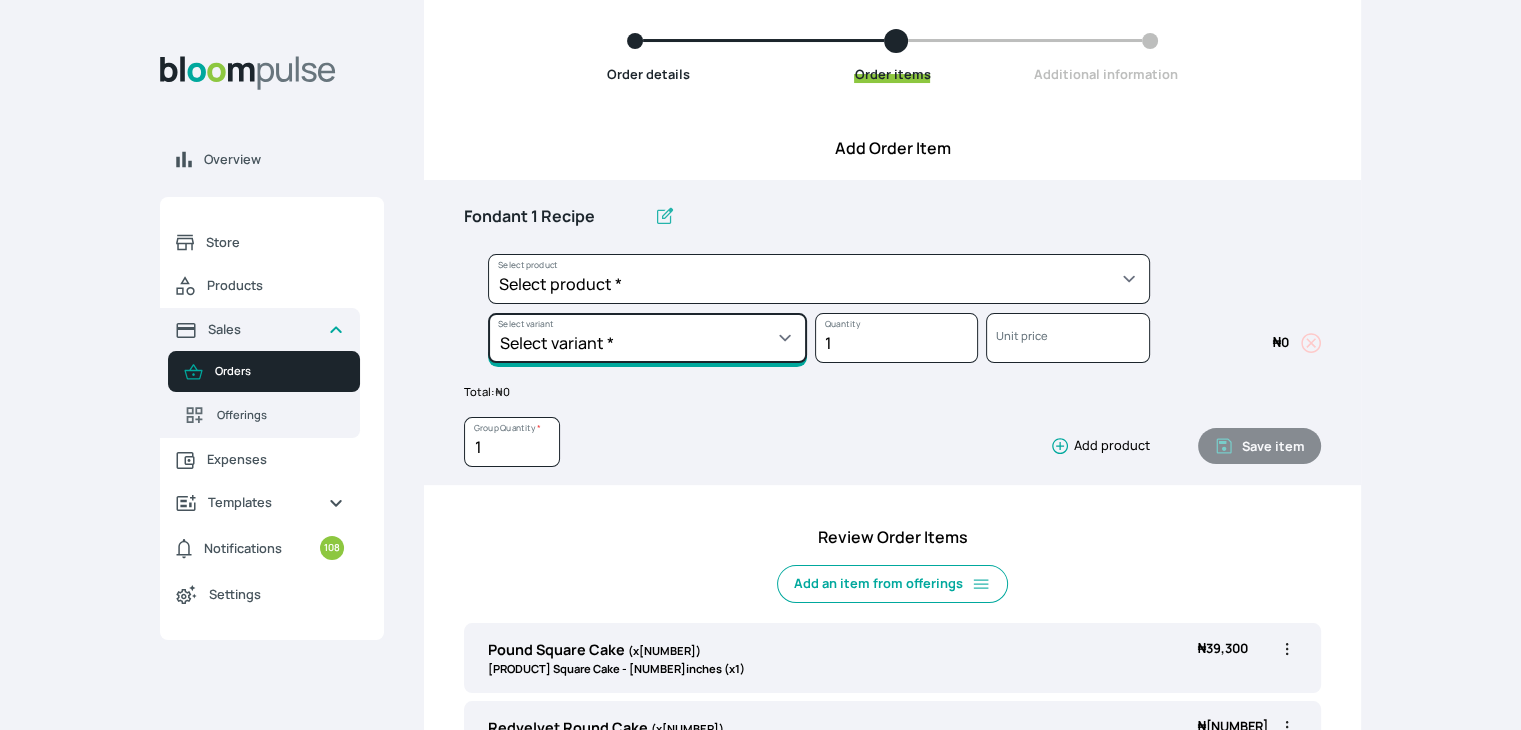 click on "Select variant * Regular" at bounding box center (647, 338) 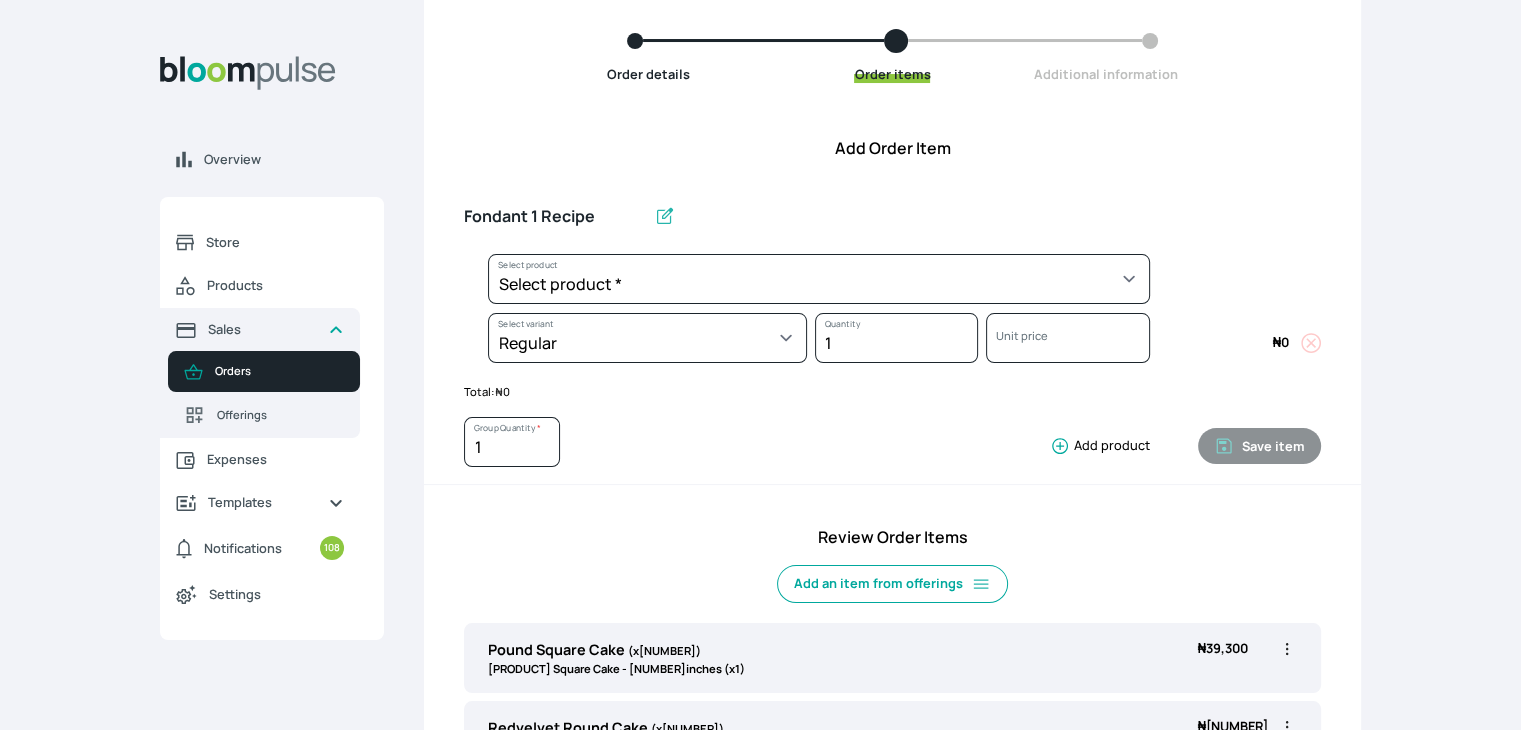 select on "[UUID]" 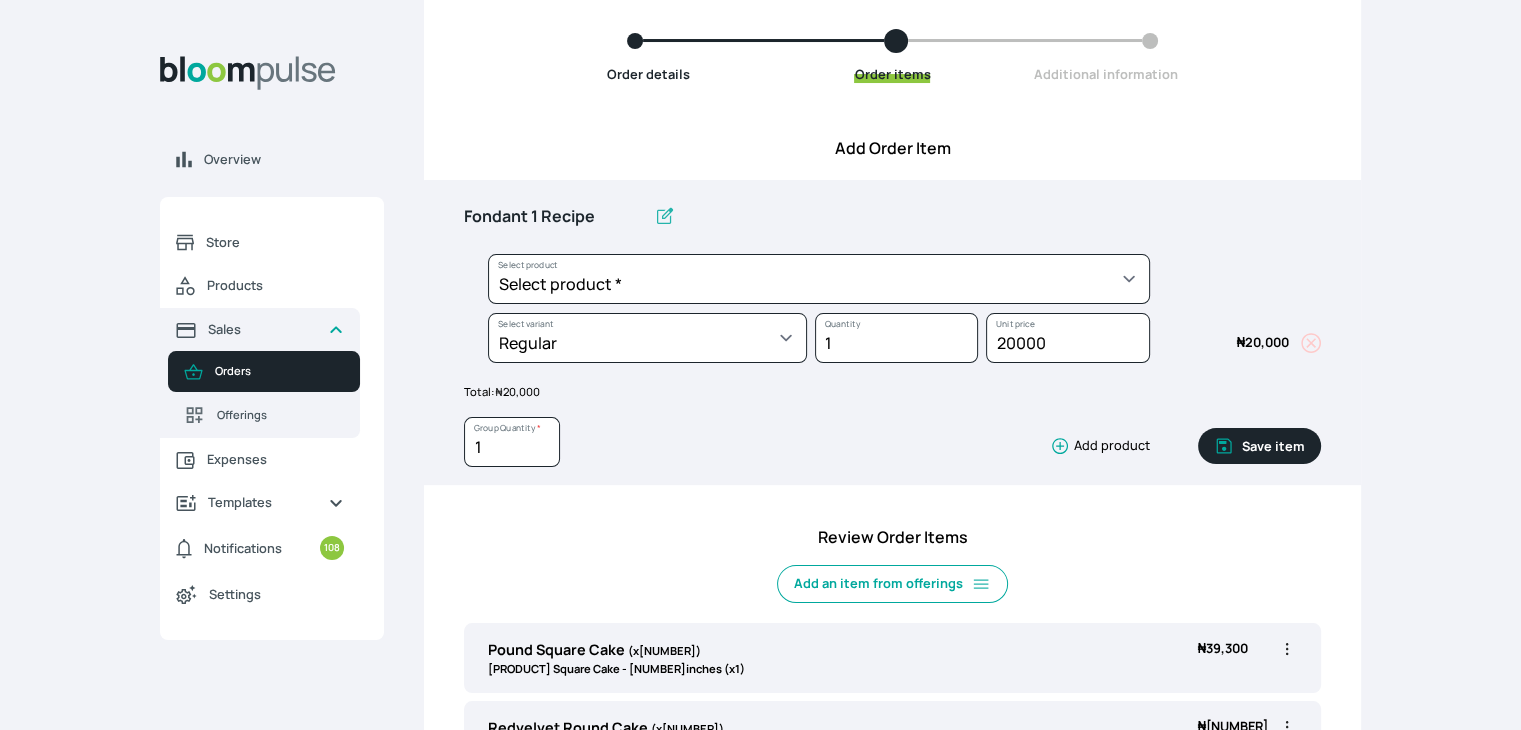 click on "Save item" at bounding box center [1259, 446] 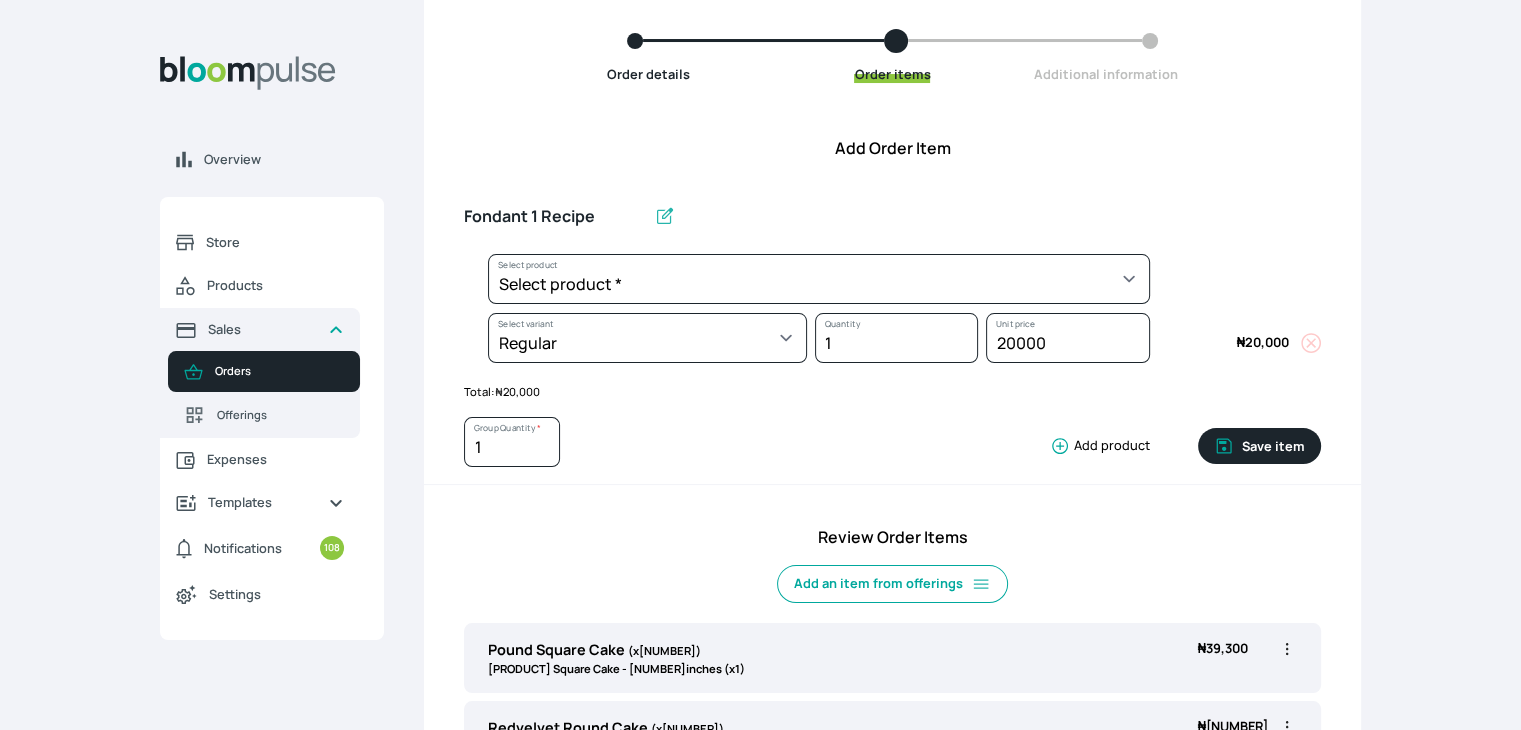 type 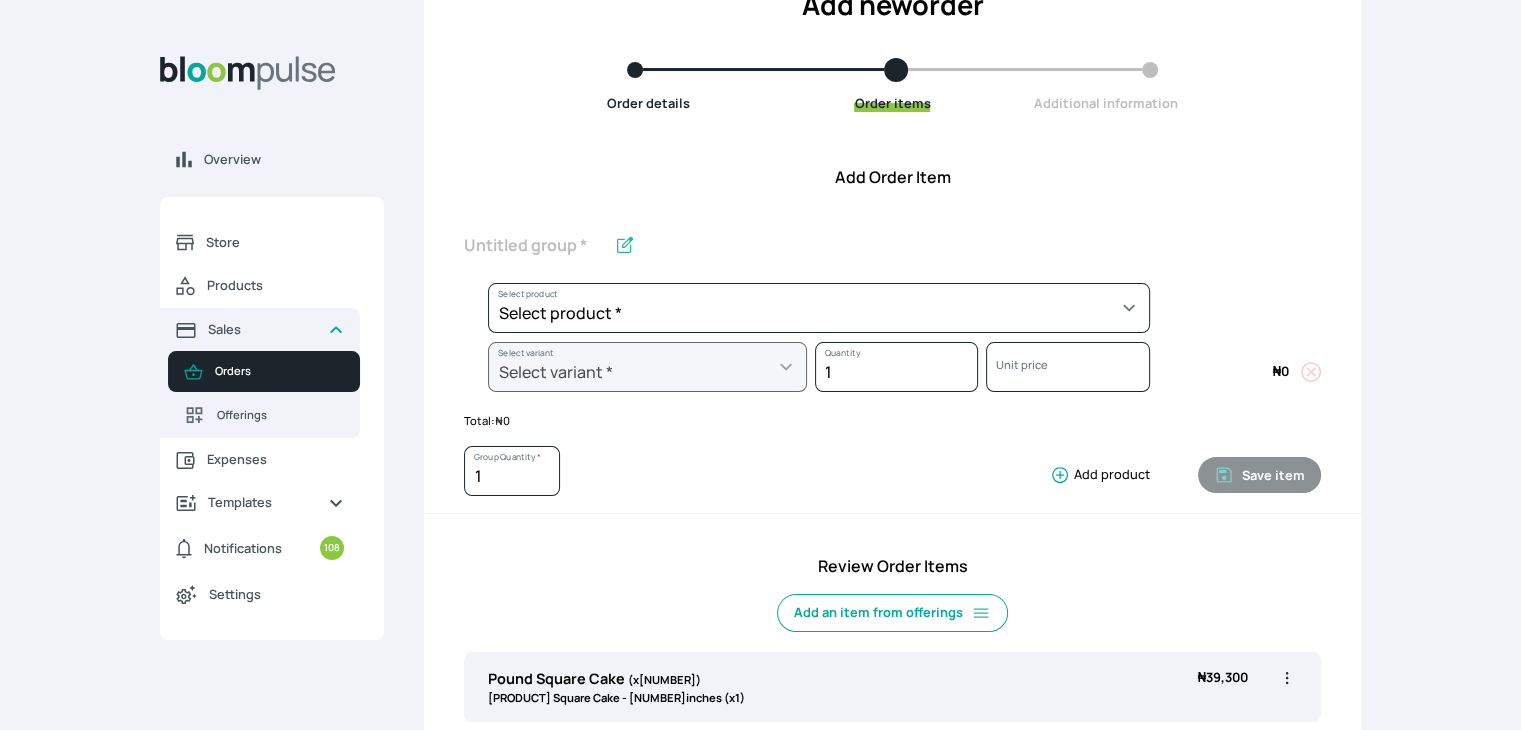 scroll, scrollTop: 60, scrollLeft: 0, axis: vertical 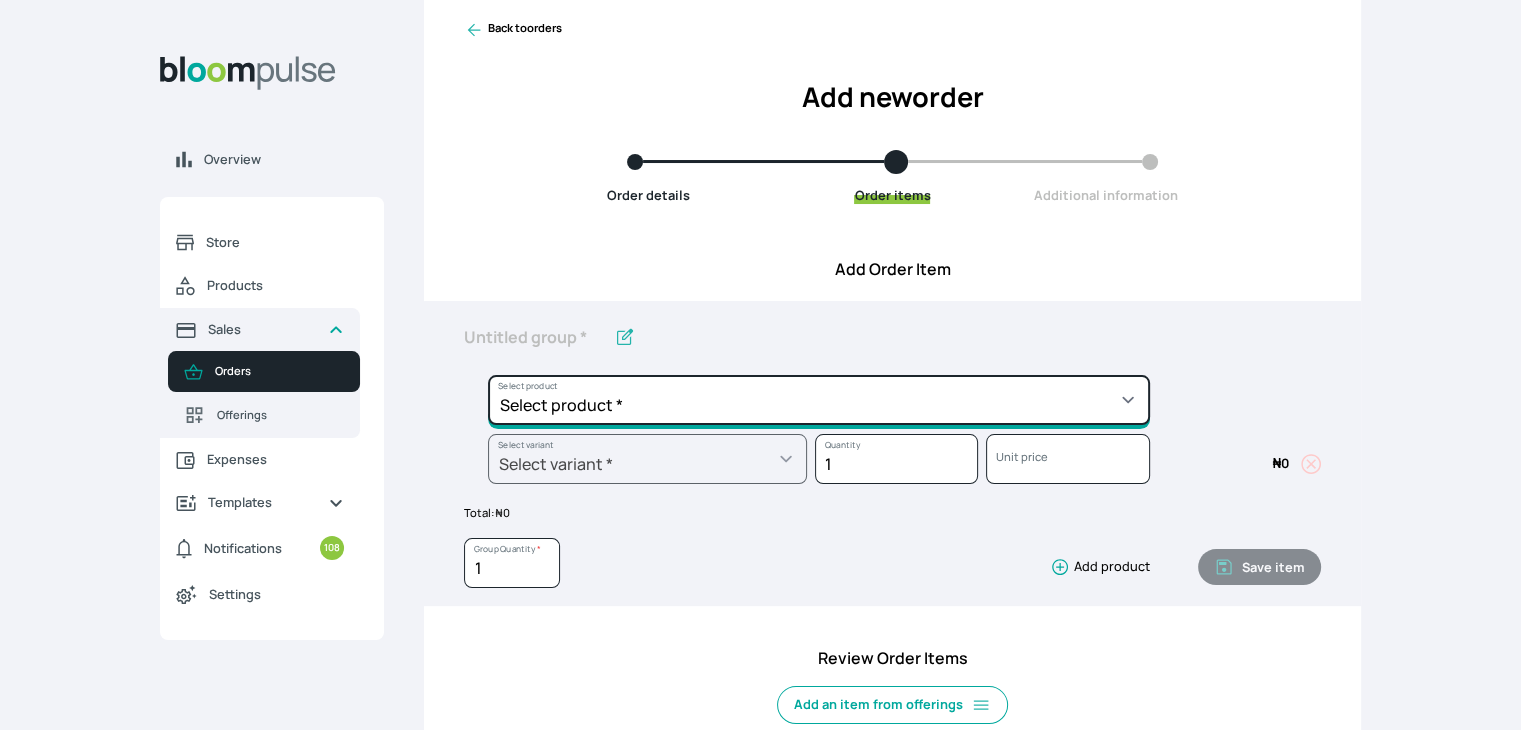 click on "Select product *  Cake Decoration for 8inches High  Chocolate oil based Round Cake  Geneose Sponge square Cake  Pound Square Cake  35cl zobo Mocktail  Banana Bread Batter BBQ Chicken  Bento Cake Budget Friendly Whippedcream Decoration Cake Decoration for 6inches High Cake Decoration for 6inches Low Cake loaf Chocolate Cake Batter Chocolate Ganache Chocolate oil based Batter Chocolate oil based square Cake Chocolate Round Cake Chop Life Package 2 Classic Banana Bread Loaf Coconut Banana Bread Loaf Cookies and Cream oil based Batter Cookies and cream oil based Round Cake Cupcakes Custom Made Whippedcream Decoration Doughnut Batter Fondant 1 Recipe  Fruit Cake Fruit Cake Batter Geneose Sponge Cake Batter Geneose Sponge Round Cake Meat Pie Meat Pie per 1 Mini puff Pound Cake Batter Pound Round Cake  Puff puff Redvelvet Cake Batter Redvelvet oil based Batter Redvelvet oil based Round Cake Redvelvet Round Cake Royal Buttercream  Small chops Stick Meat Sugar Doughnut  Swiss Meringue Buttercream  Valentine Love Box" at bounding box center [819, 400] 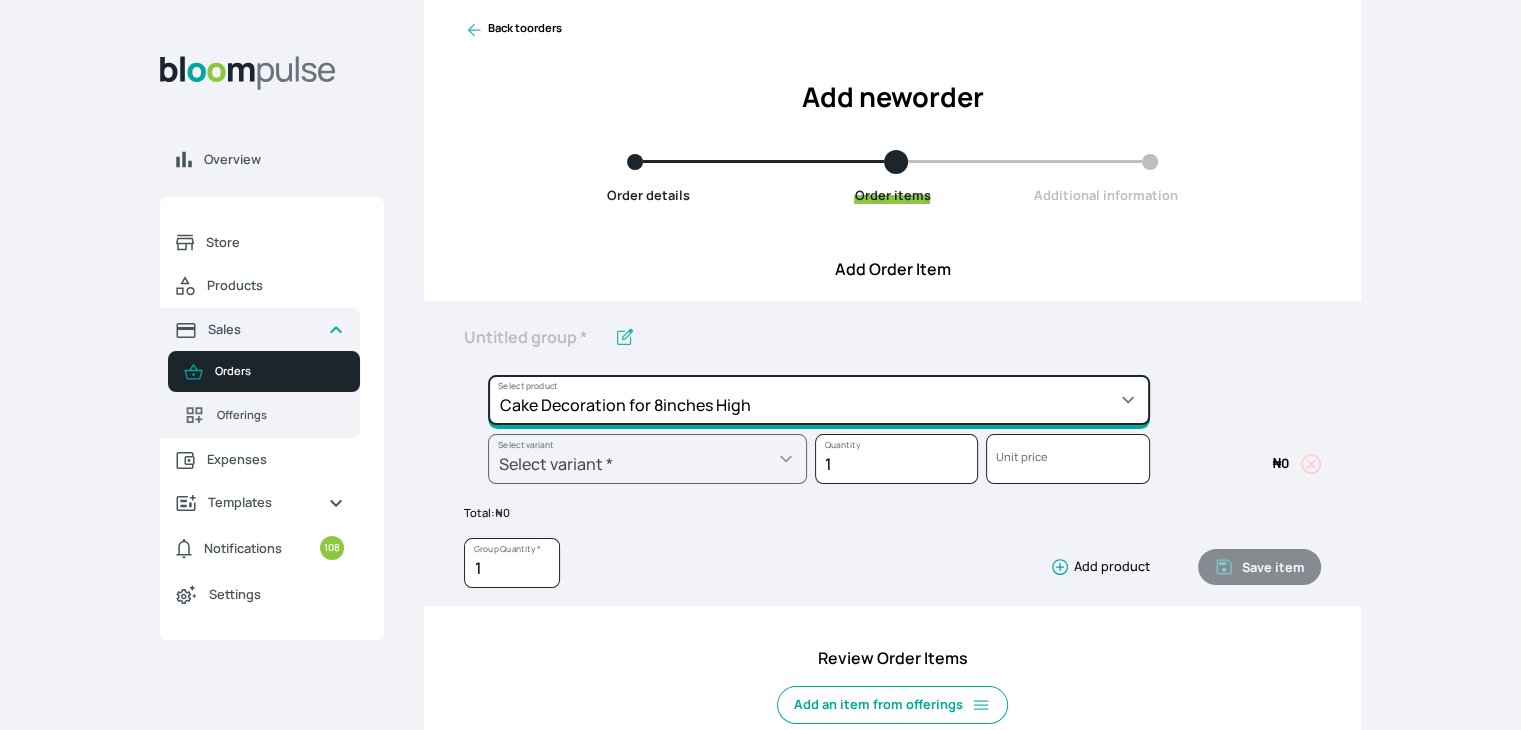 click on "Select product *  Cake Decoration for 8inches High  Chocolate oil based Round Cake  Geneose Sponge square Cake  Pound Square Cake  35cl zobo Mocktail  Banana Bread Batter BBQ Chicken  Bento Cake Budget Friendly Whippedcream Decoration Cake Decoration for 6inches High Cake Decoration for 6inches Low Cake loaf Chocolate Cake Batter Chocolate Ganache Chocolate oil based Batter Chocolate oil based square Cake Chocolate Round Cake Chop Life Package 2 Classic Banana Bread Loaf Coconut Banana Bread Loaf Cookies and Cream oil based Batter Cookies and cream oil based Round Cake Cupcakes Custom Made Whippedcream Decoration Doughnut Batter Fondant 1 Recipe  Fruit Cake Fruit Cake Batter Geneose Sponge Cake Batter Geneose Sponge Round Cake Meat Pie Meat Pie per 1 Mini puff Pound Cake Batter Pound Round Cake  Puff puff Redvelvet Cake Batter Redvelvet oil based Batter Redvelvet oil based Round Cake Redvelvet Round Cake Royal Buttercream  Small chops Stick Meat Sugar Doughnut  Swiss Meringue Buttercream  Valentine Love Box" at bounding box center [819, 400] 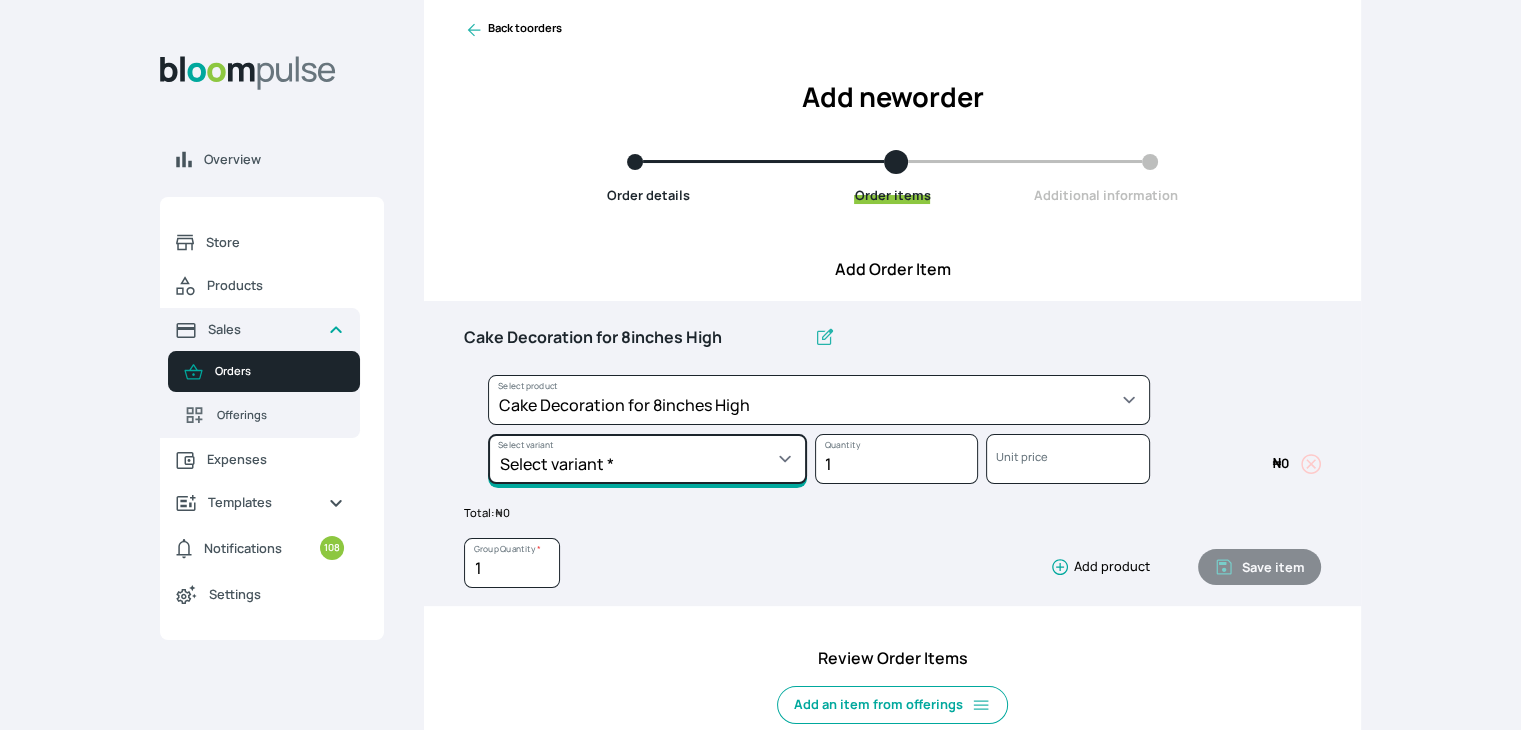 click on "Select variant * Basic Complex Regular" at bounding box center [647, 459] 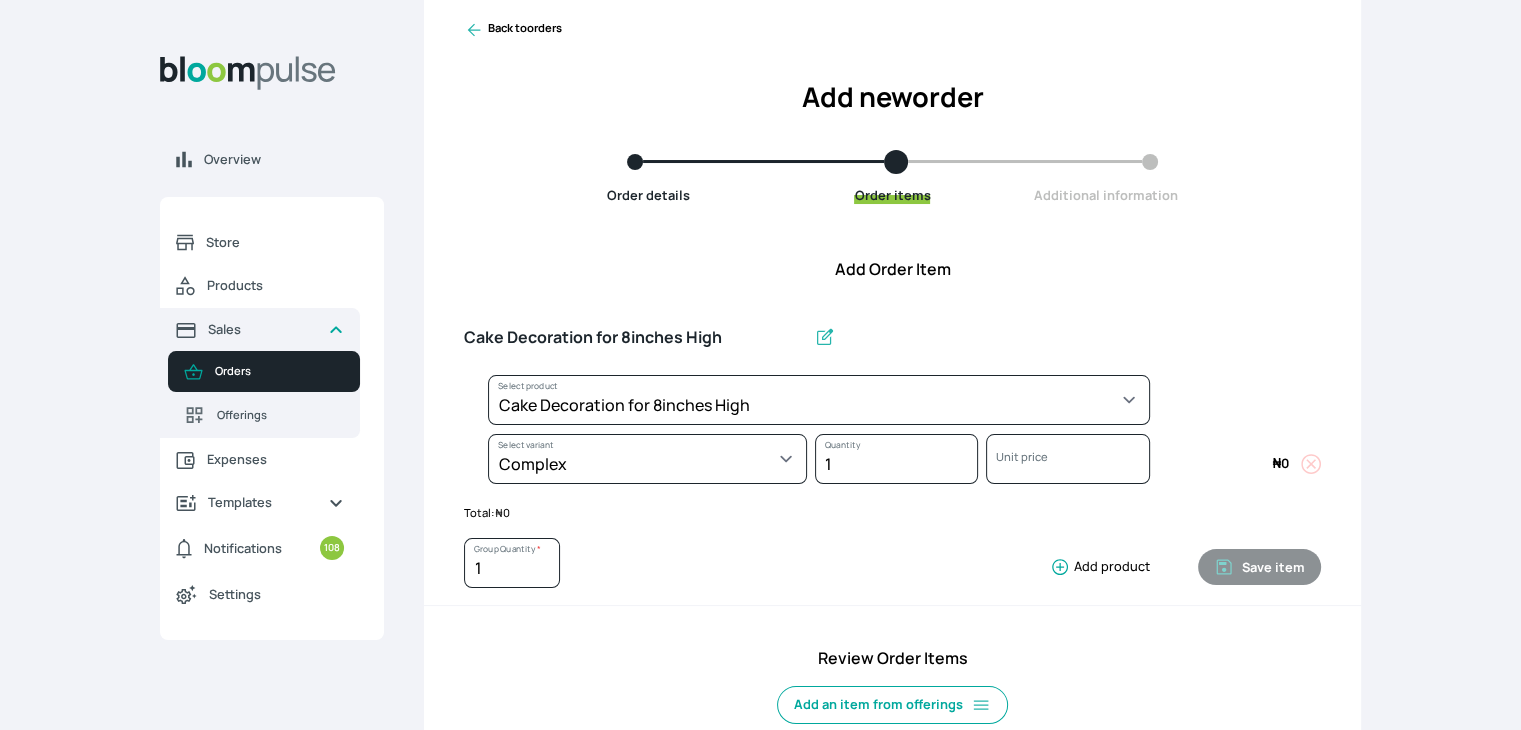 select on "023b730d-bc46-477e-b7f7-d3522e7f455b" 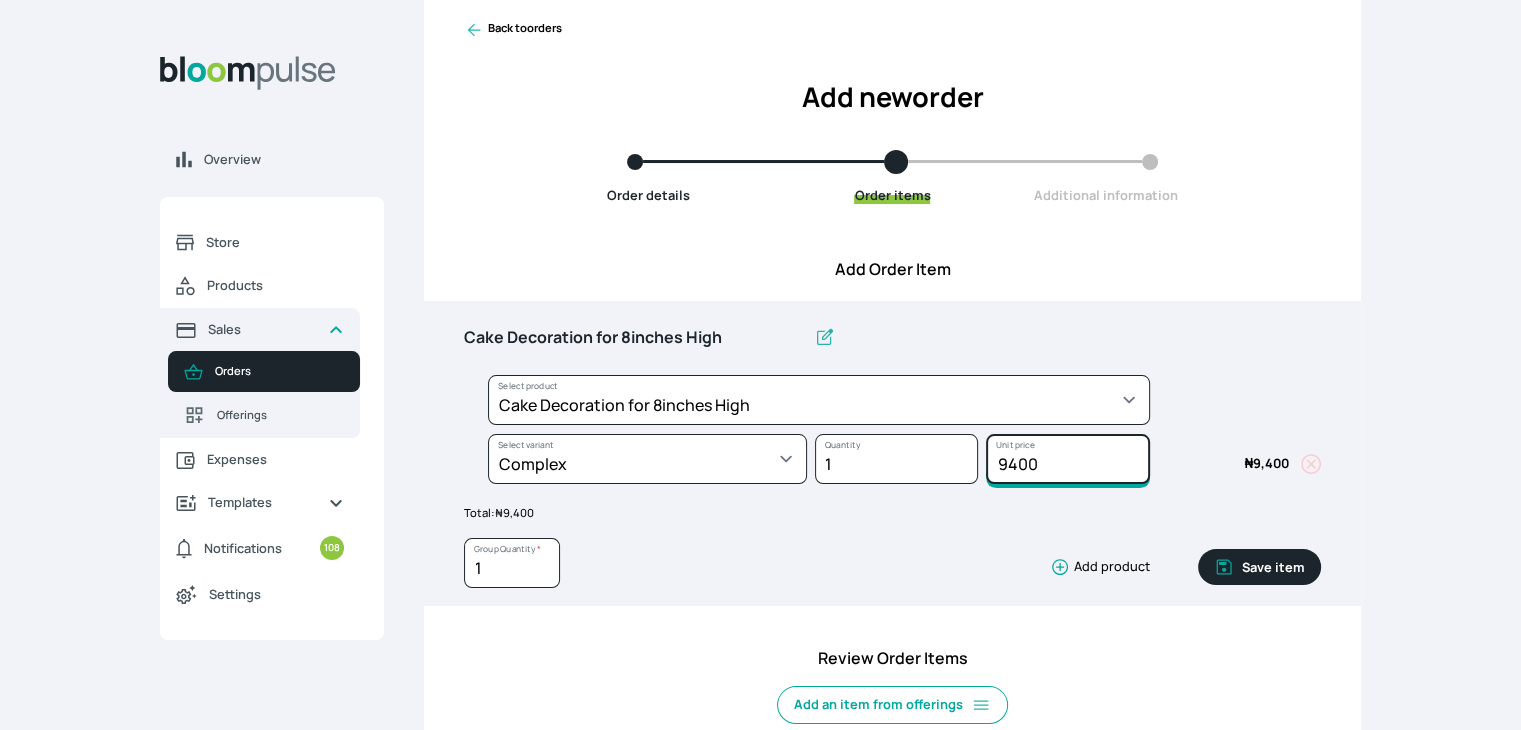 drag, startPoint x: 1045, startPoint y: 462, endPoint x: 908, endPoint y: 456, distance: 137.13132 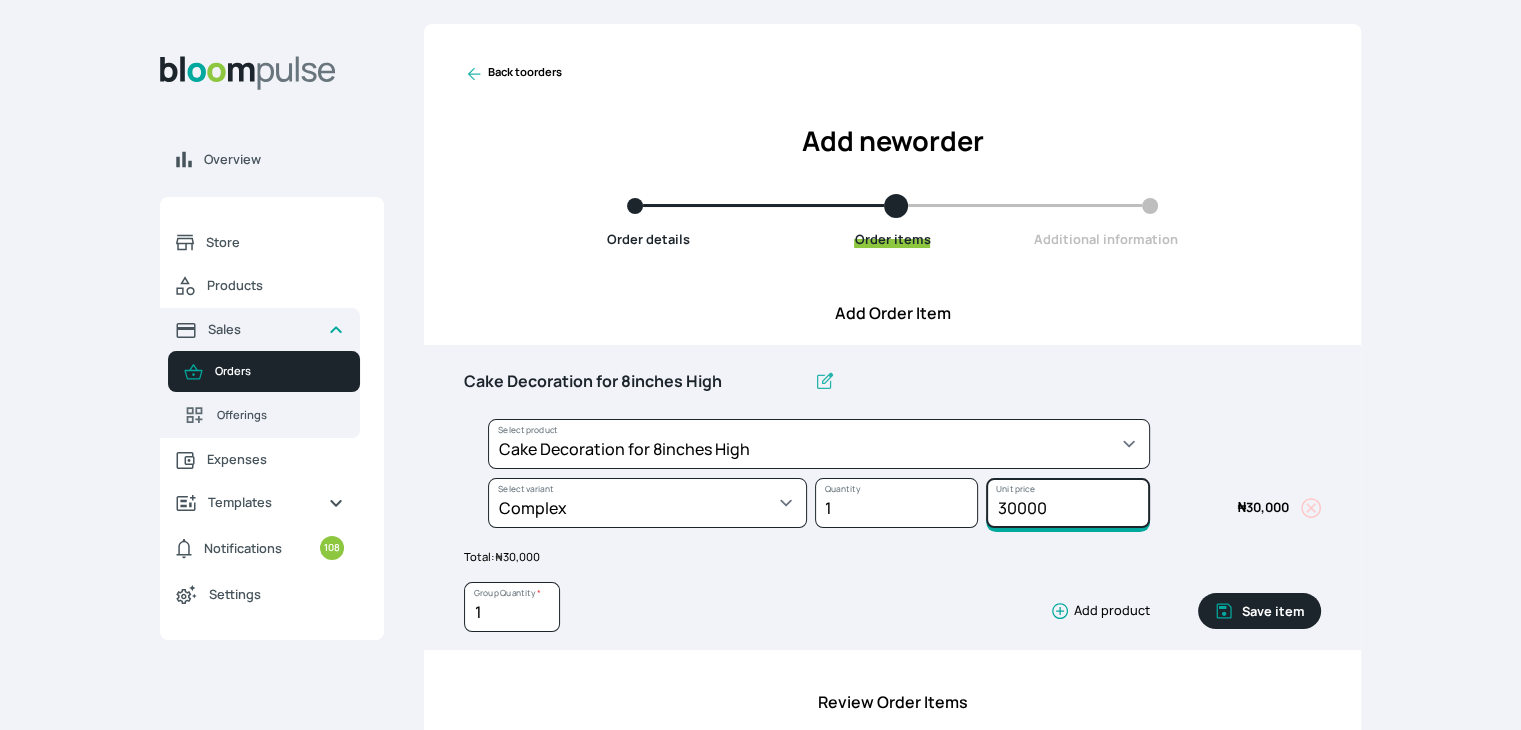 scroll, scrollTop: 0, scrollLeft: 0, axis: both 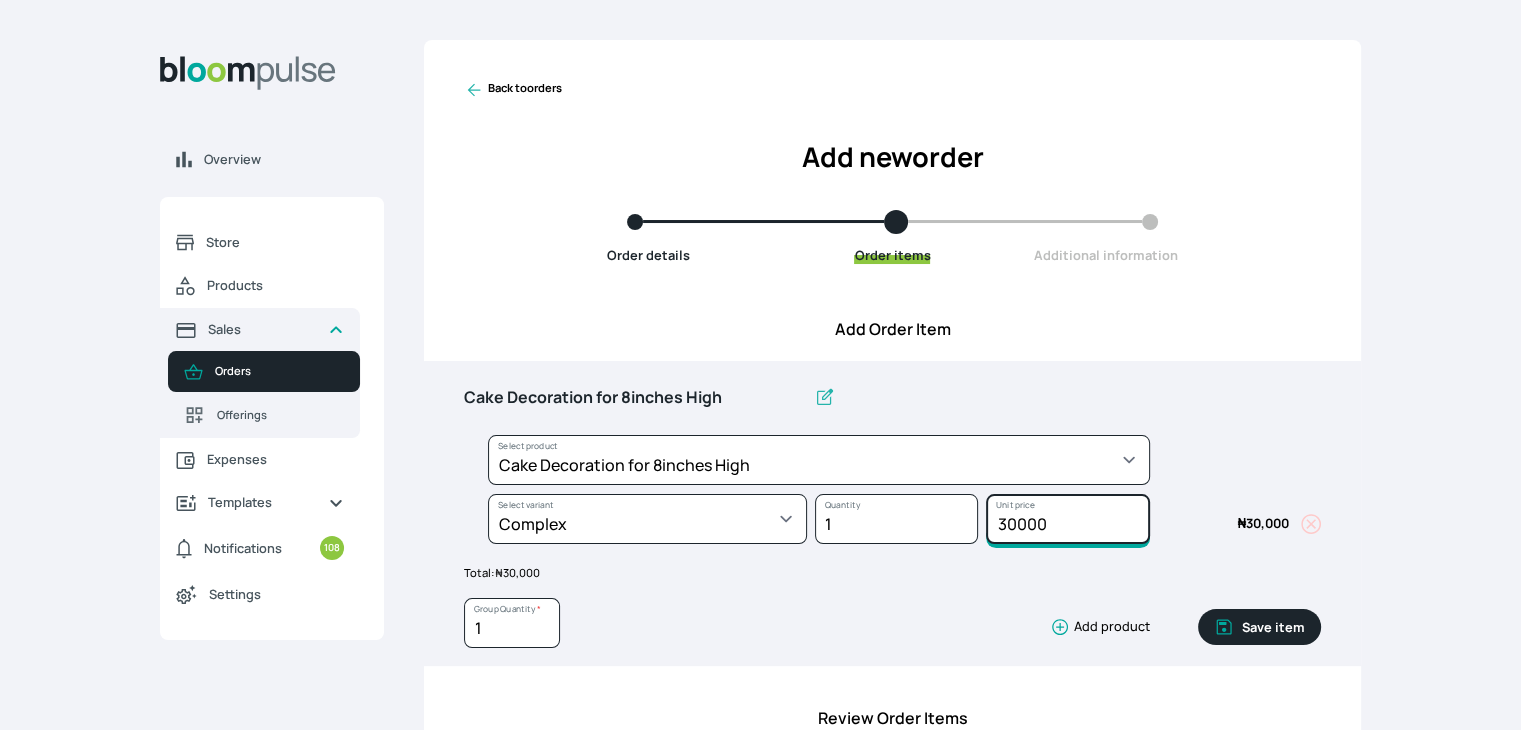 drag, startPoint x: 1062, startPoint y: 513, endPoint x: 997, endPoint y: 512, distance: 65.00769 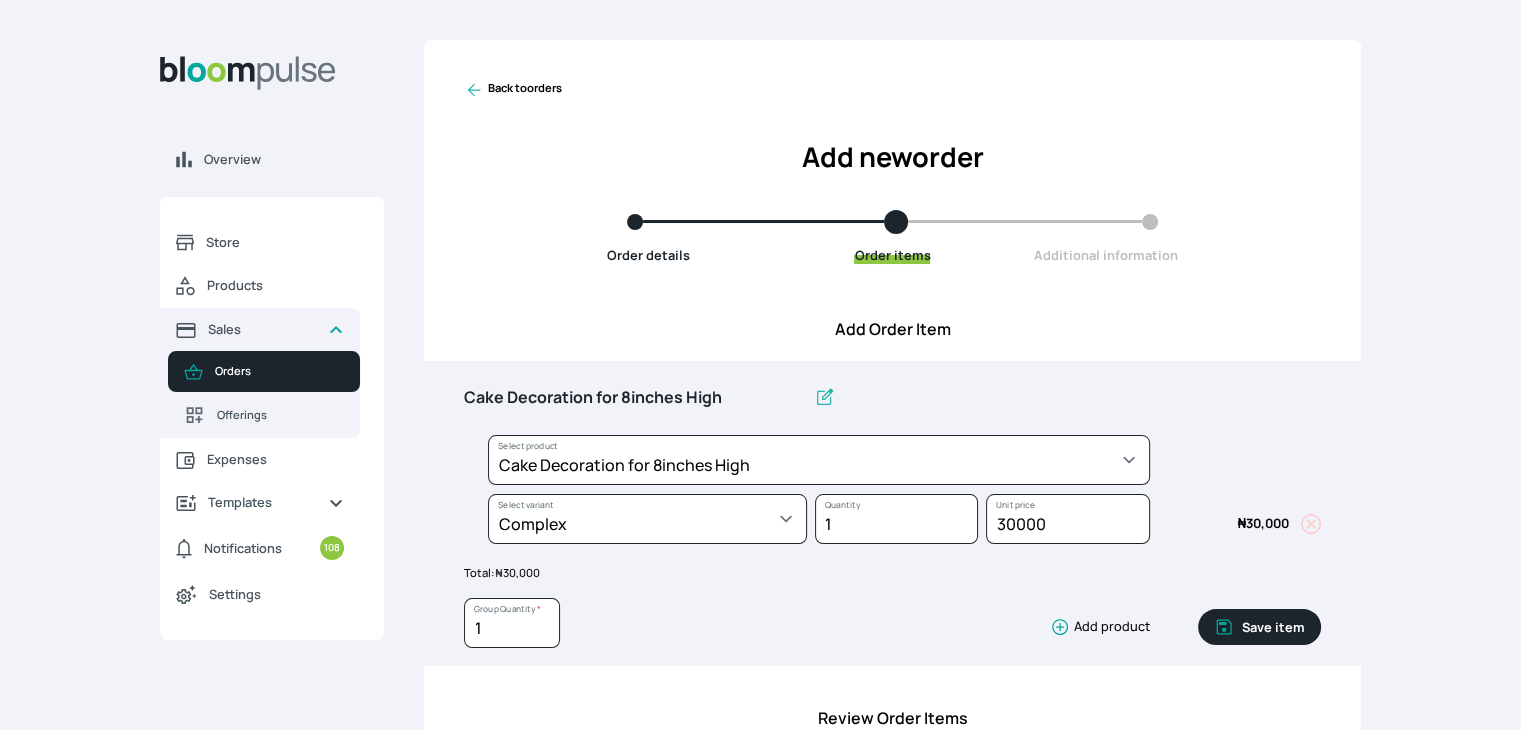 click on "Save item" at bounding box center (1259, 627) 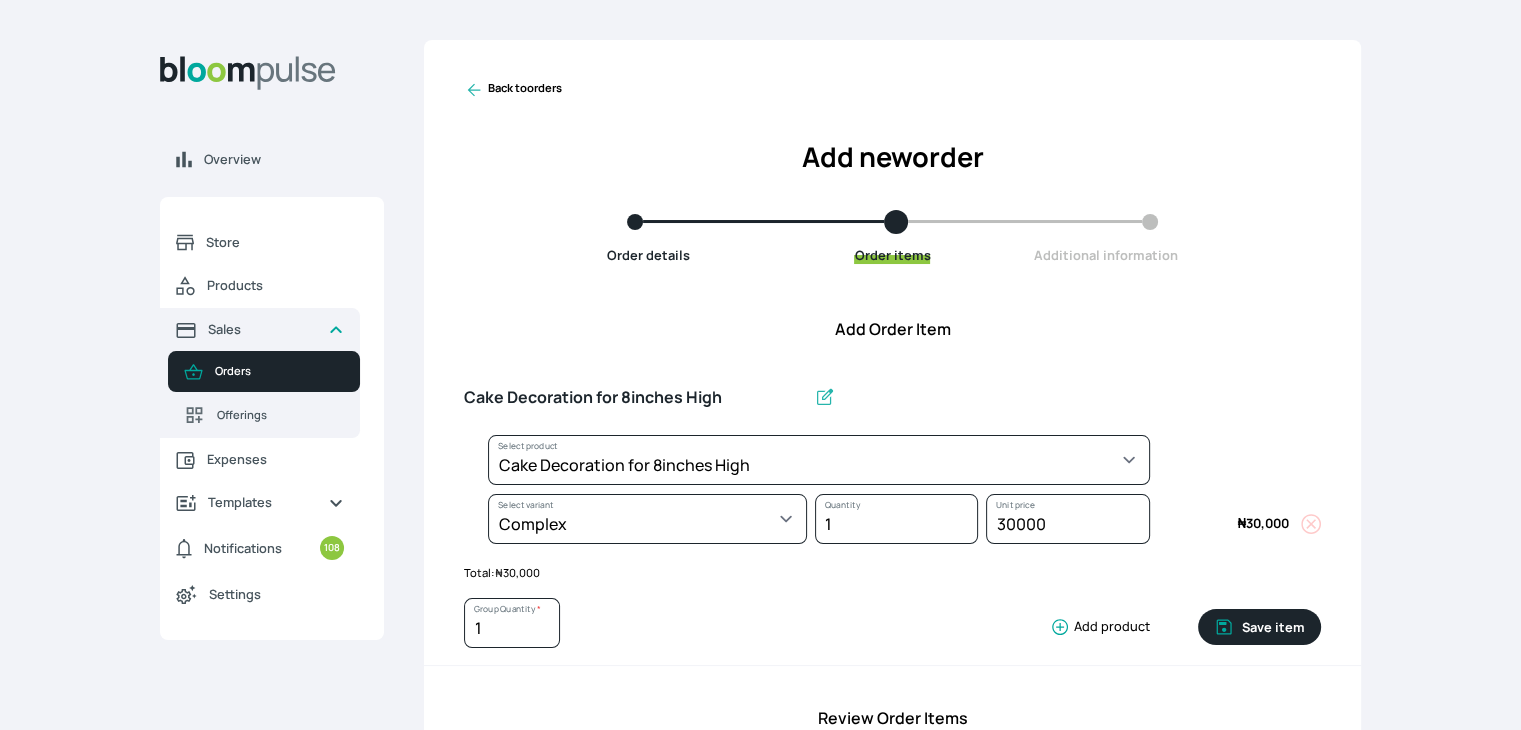 type 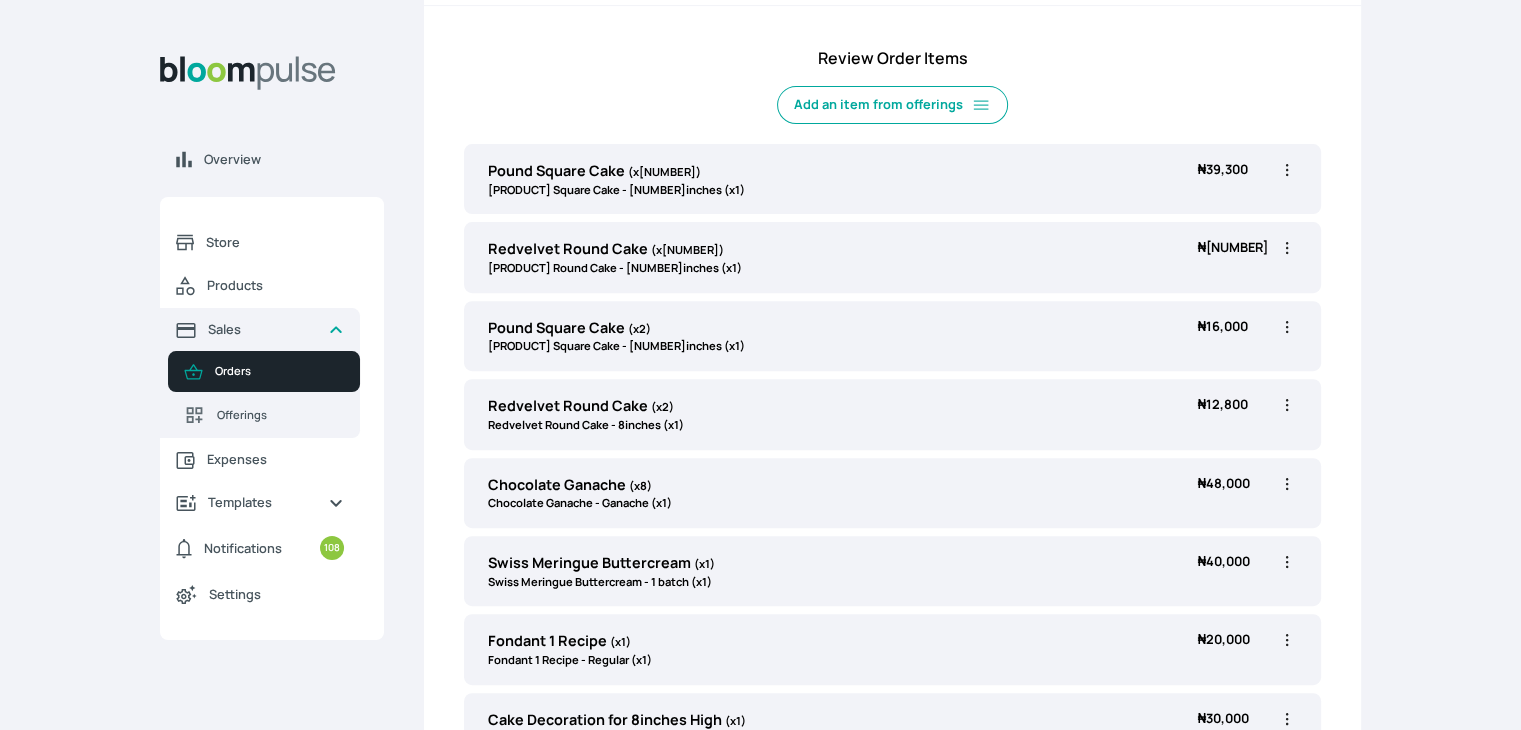 scroll, scrollTop: 984, scrollLeft: 0, axis: vertical 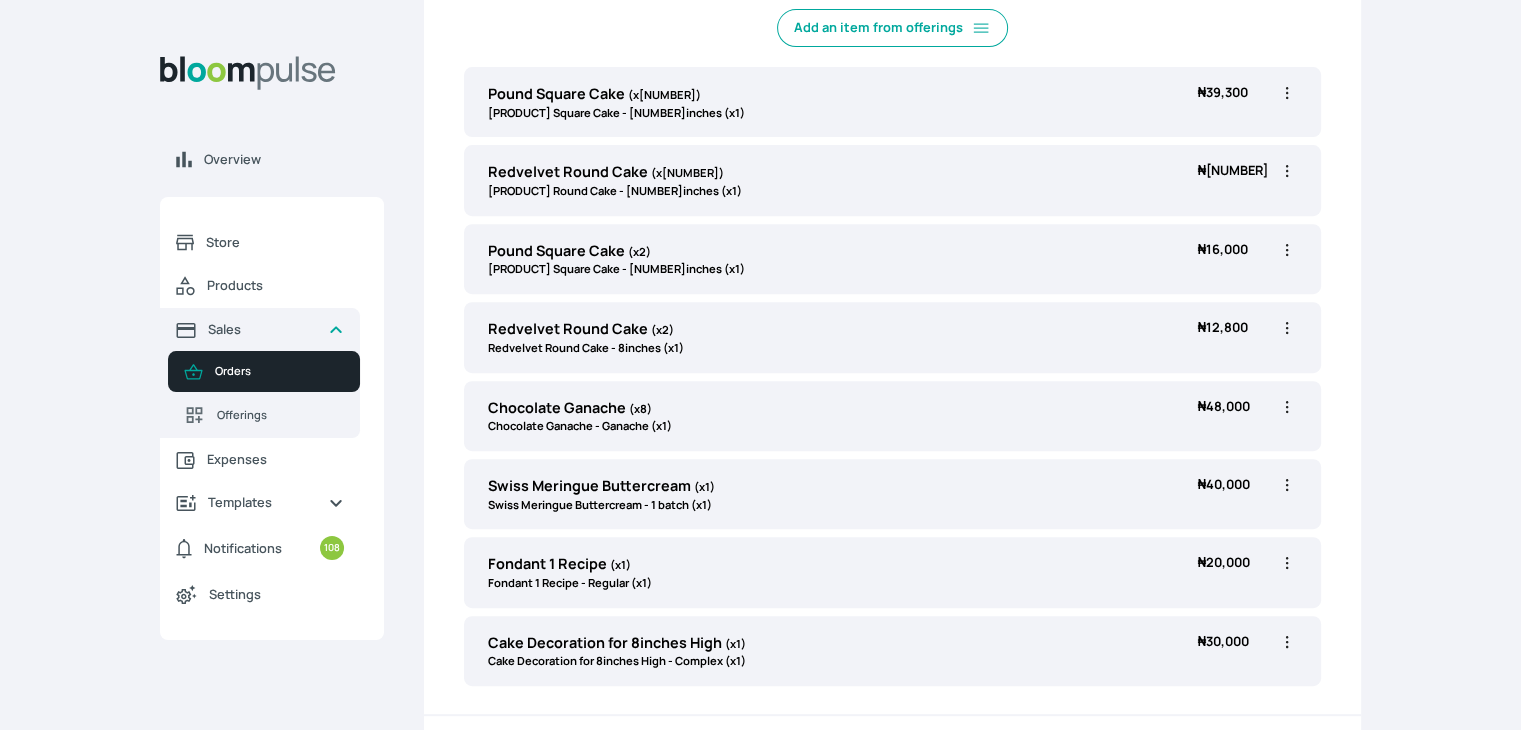 click 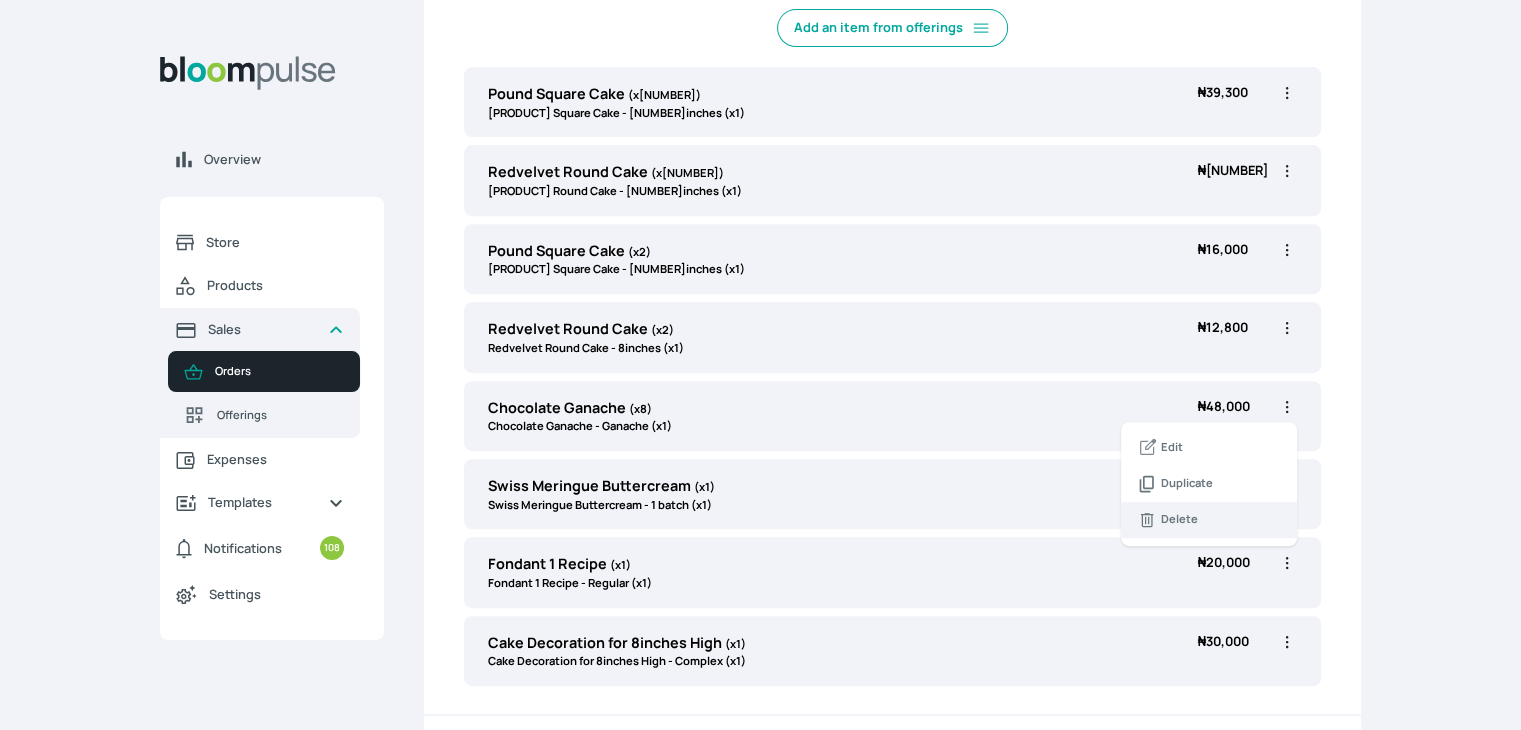 click on "Delete" at bounding box center (1179, 519) 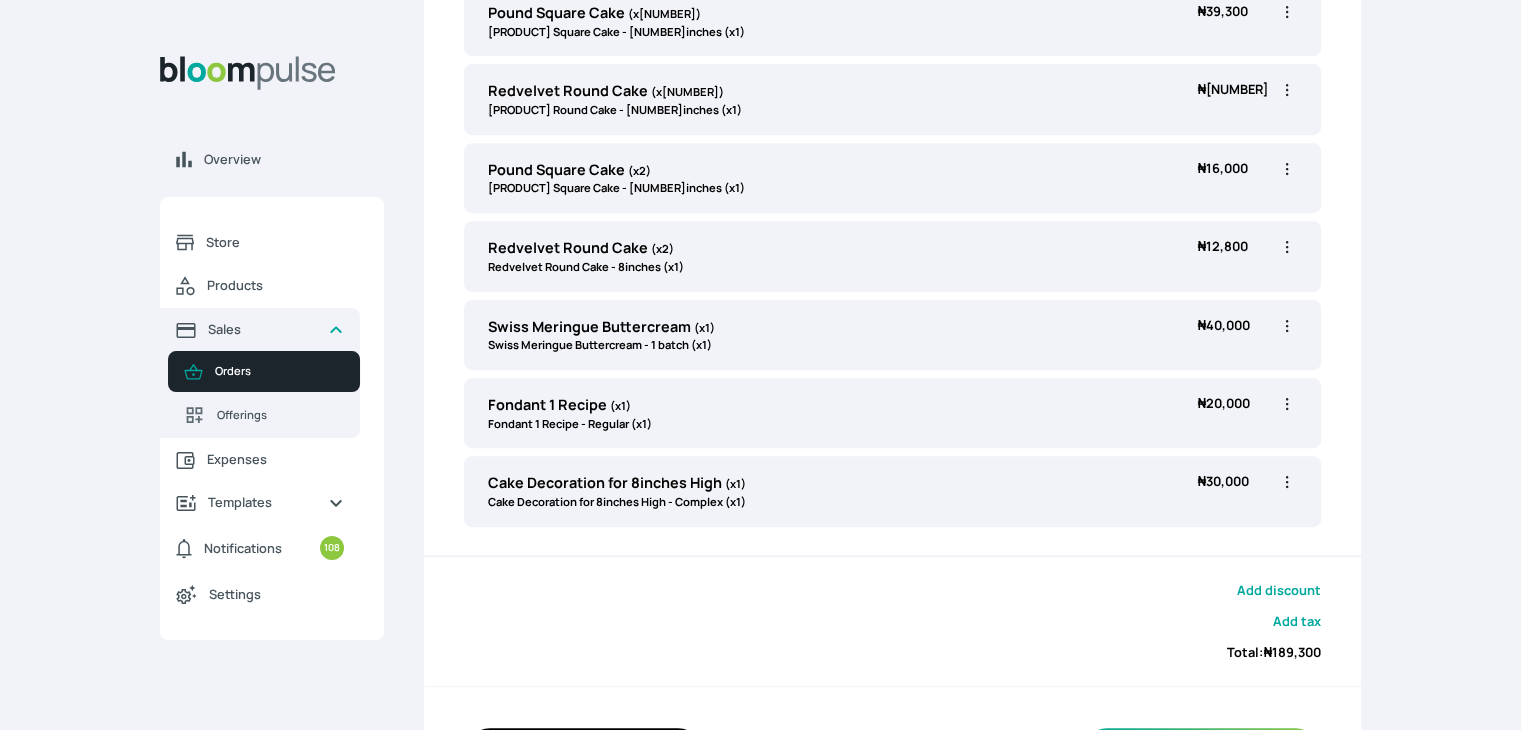 scroll, scrollTop: 809, scrollLeft: 0, axis: vertical 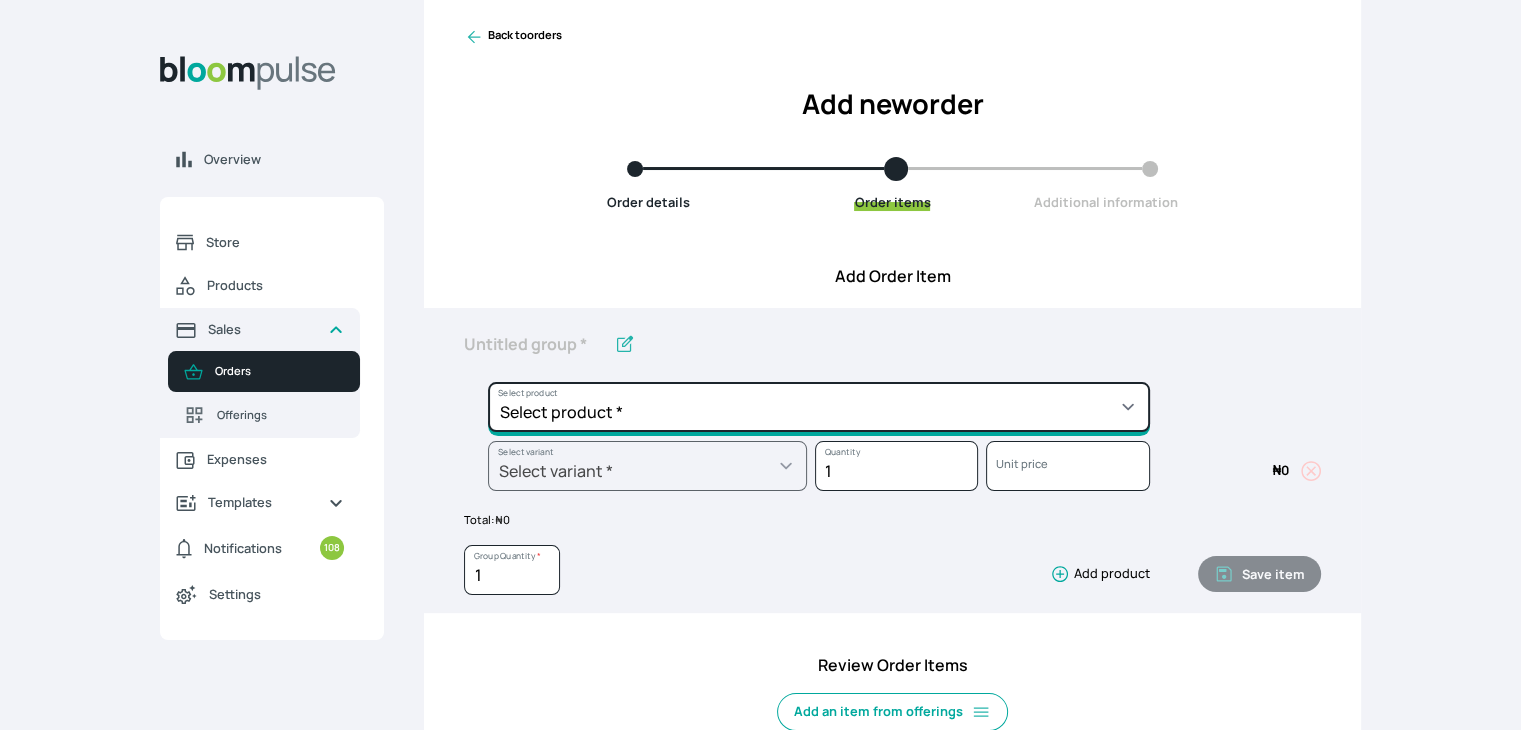click on "Select product *  Cake Decoration for 8inches High  Chocolate oil based Round Cake  Geneose Sponge square Cake  Pound Square Cake  35cl zobo Mocktail  Banana Bread Batter BBQ Chicken  Bento Cake Budget Friendly Whippedcream Decoration Cake Decoration for 6inches High Cake Decoration for 6inches Low Cake loaf Chocolate Cake Batter Chocolate Ganache Chocolate oil based Batter Chocolate oil based square Cake Chocolate Round Cake Chop Life Package 2 Classic Banana Bread Loaf Coconut Banana Bread Loaf Cookies and Cream oil based Batter Cookies and cream oil based Round Cake Cupcakes Custom Made Whippedcream Decoration Doughnut Batter Fondant 1 Recipe  Fruit Cake Fruit Cake Batter Geneose Sponge Cake Batter Geneose Sponge Round Cake Meat Pie Meat Pie per 1 Mini puff Pound Cake Batter Pound Round Cake  Puff puff Redvelvet Cake Batter Redvelvet oil based Batter Redvelvet oil based Round Cake Redvelvet Round Cake Royal Buttercream  Small chops Stick Meat Sugar Doughnut  Swiss Meringue Buttercream  Valentine Love Box" at bounding box center (819, 407) 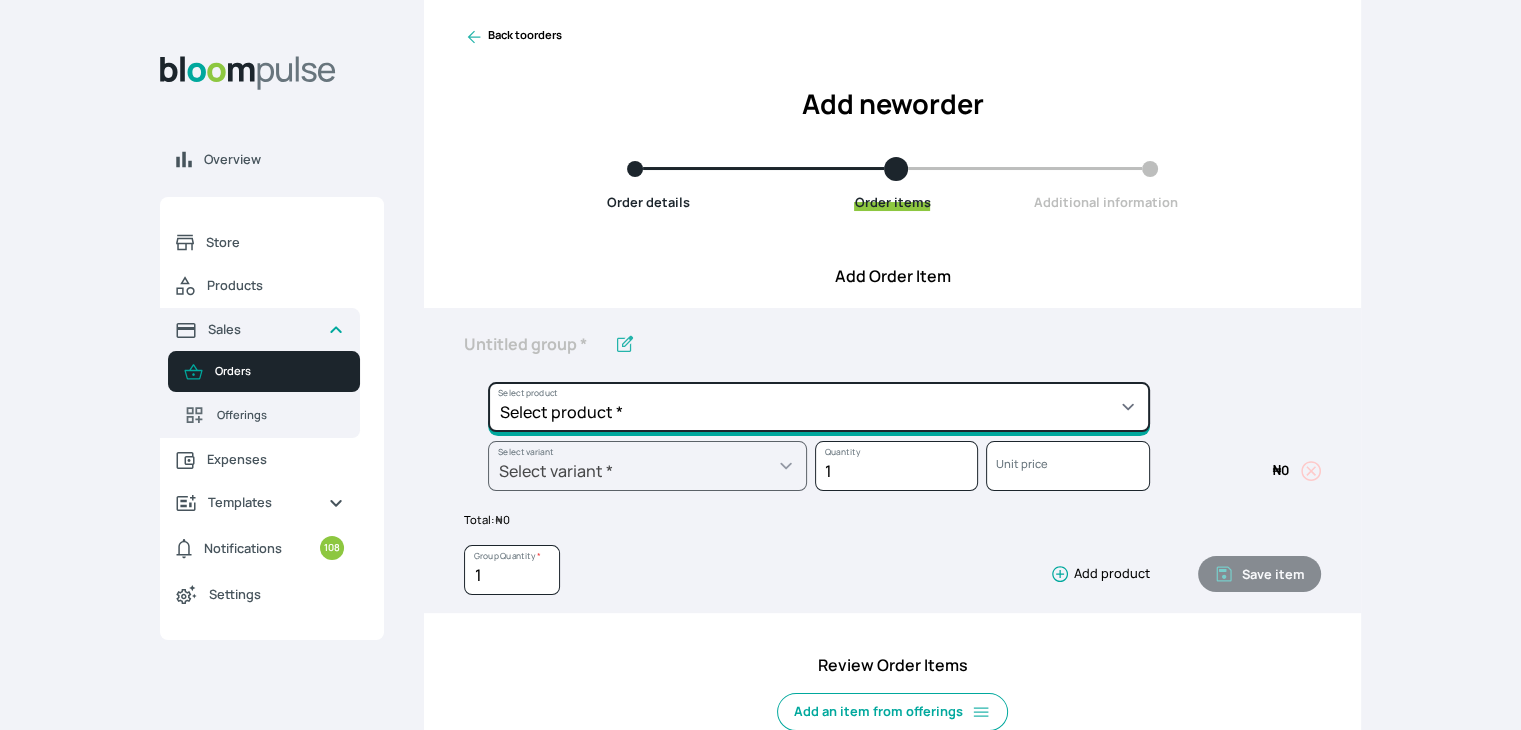 click on "Select product *  Cake Decoration for 8inches High  Chocolate oil based Round Cake  Geneose Sponge square Cake  Pound Square Cake  35cl zobo Mocktail  Banana Bread Batter BBQ Chicken  Bento Cake Budget Friendly Whippedcream Decoration Cake Decoration for 6inches High Cake Decoration for 6inches Low Cake loaf Chocolate Cake Batter Chocolate Ganache Chocolate oil based Batter Chocolate oil based square Cake Chocolate Round Cake Chop Life Package 2 Classic Banana Bread Loaf Coconut Banana Bread Loaf Cookies and Cream oil based Batter Cookies and cream oil based Round Cake Cupcakes Custom Made Whippedcream Decoration Doughnut Batter Fondant 1 Recipe  Fruit Cake Fruit Cake Batter Geneose Sponge Cake Batter Geneose Sponge Round Cake Meat Pie Meat Pie per 1 Mini puff Pound Cake Batter Pound Round Cake  Puff puff Redvelvet Cake Batter Redvelvet oil based Batter Redvelvet oil based Round Cake Redvelvet Round Cake Royal Buttercream  Small chops Stick Meat Sugar Doughnut  Swiss Meringue Buttercream  Valentine Love Box" at bounding box center (819, 407) 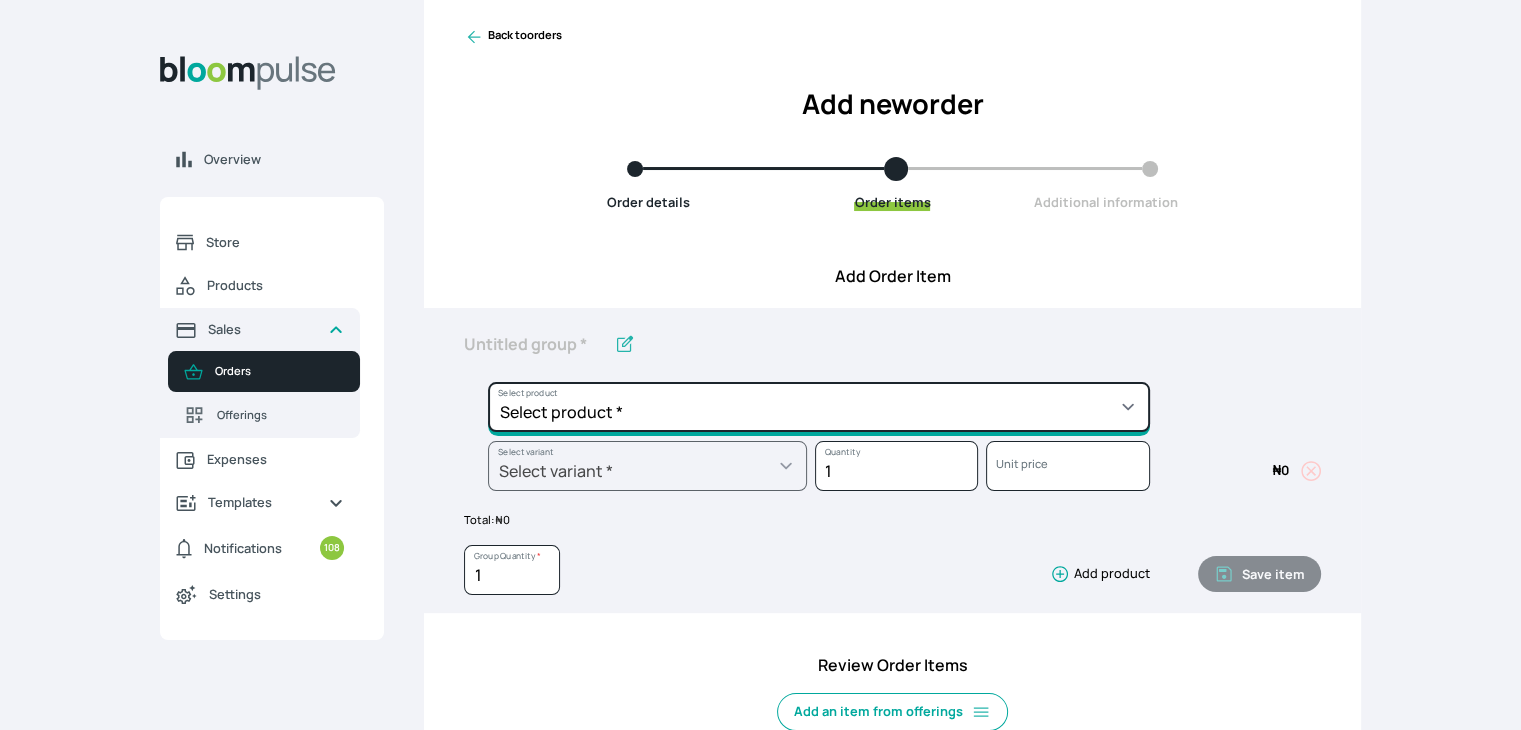 type on "Royal Buttercream" 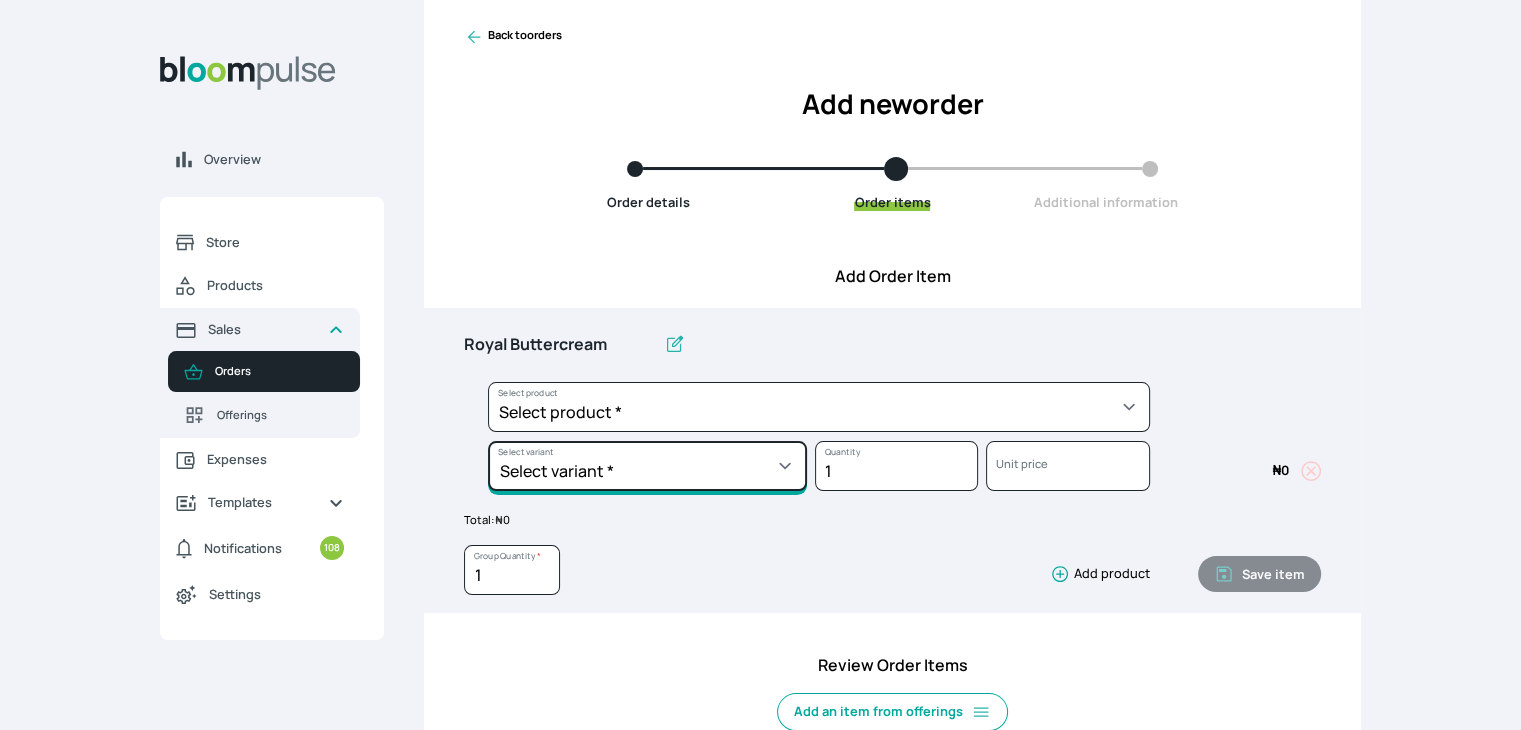 click on "Select variant * 1 batch 2 batch" at bounding box center (647, 466) 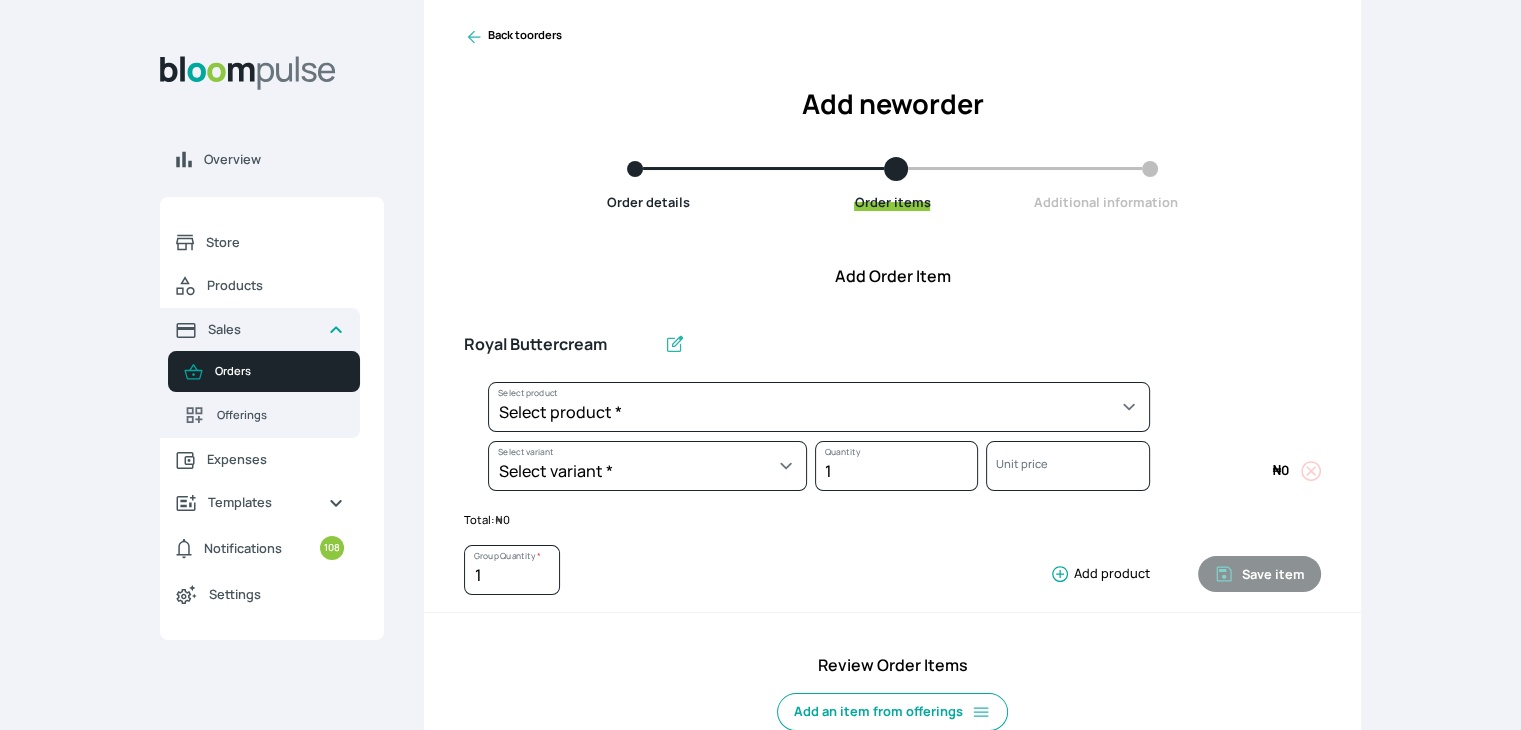 select on "[UUID]" 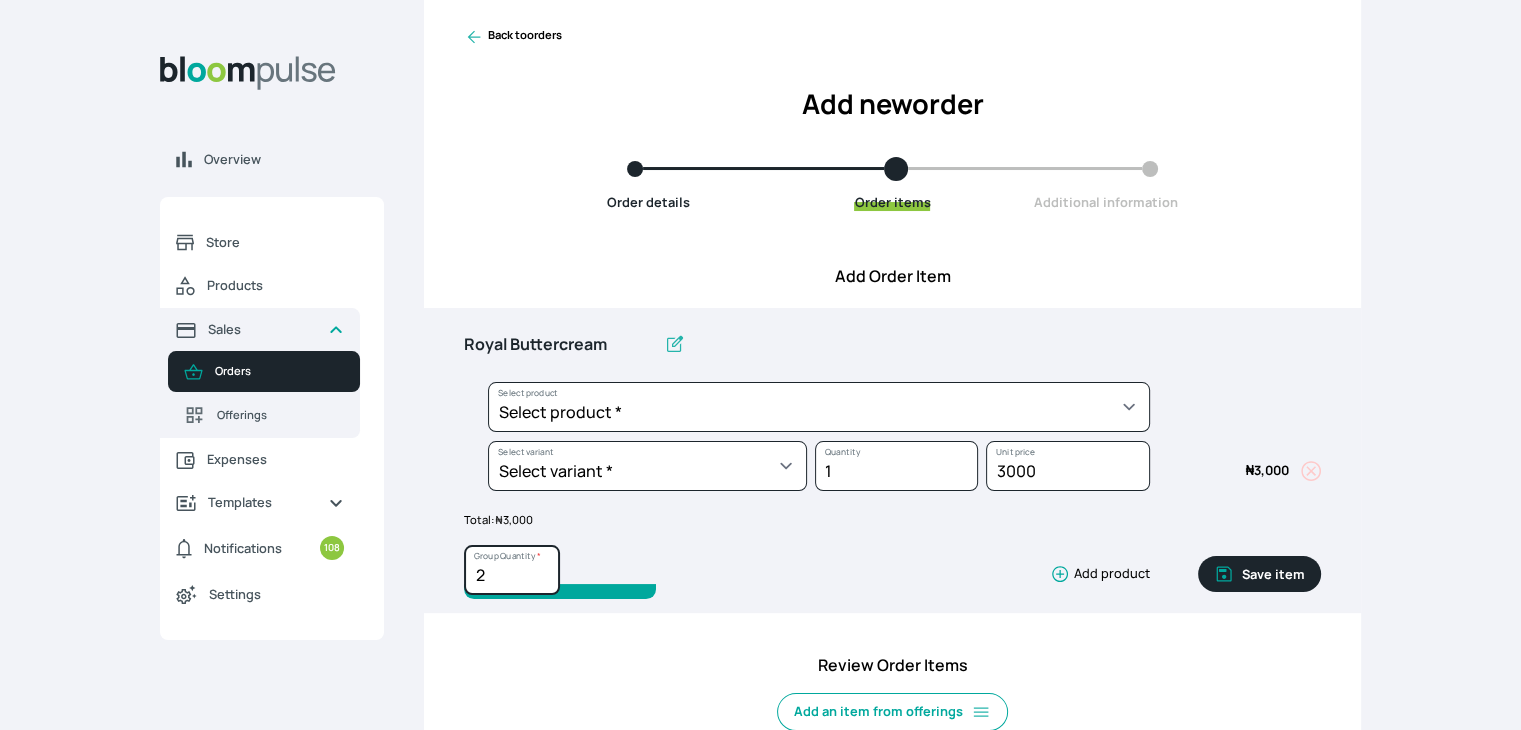 click on "2" at bounding box center (512, 570) 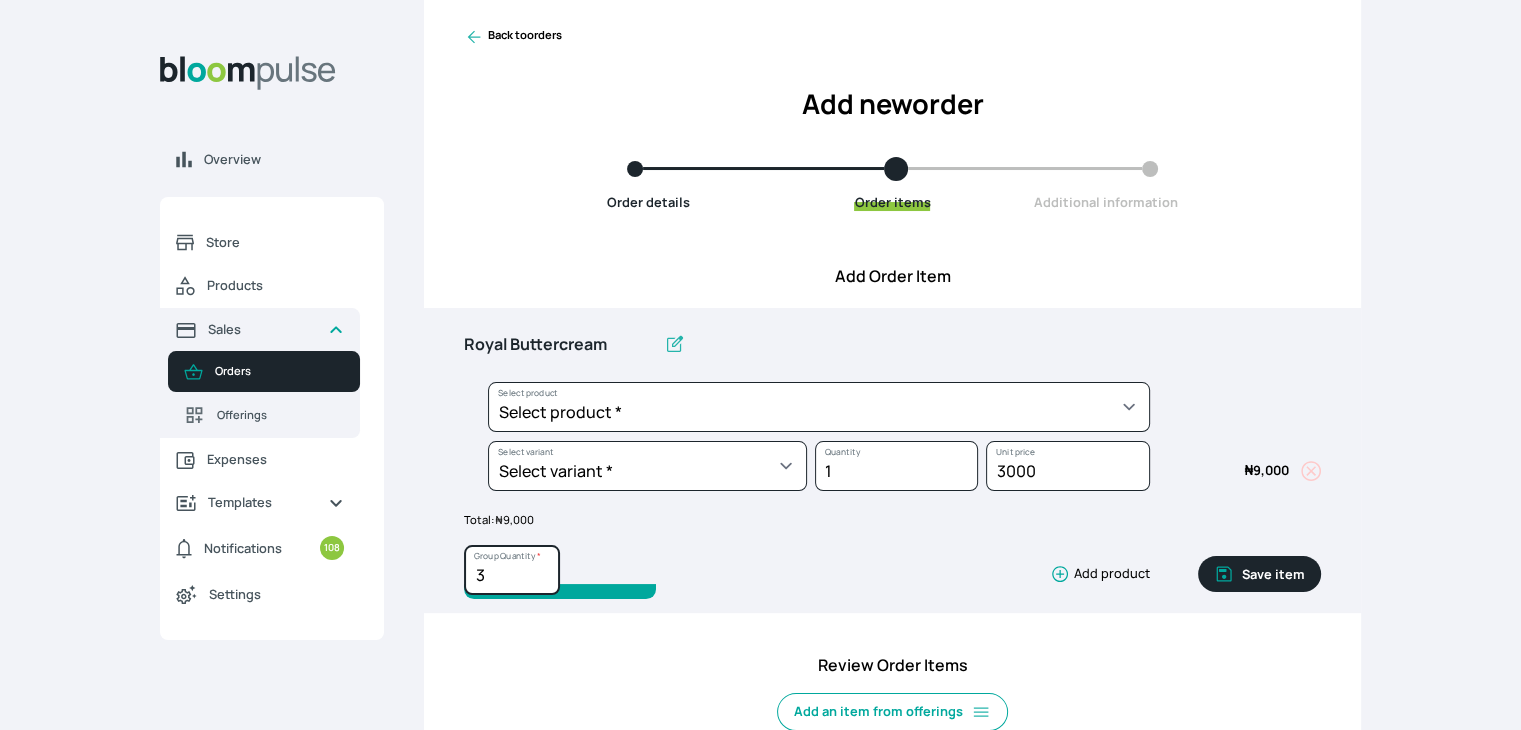 type on "3" 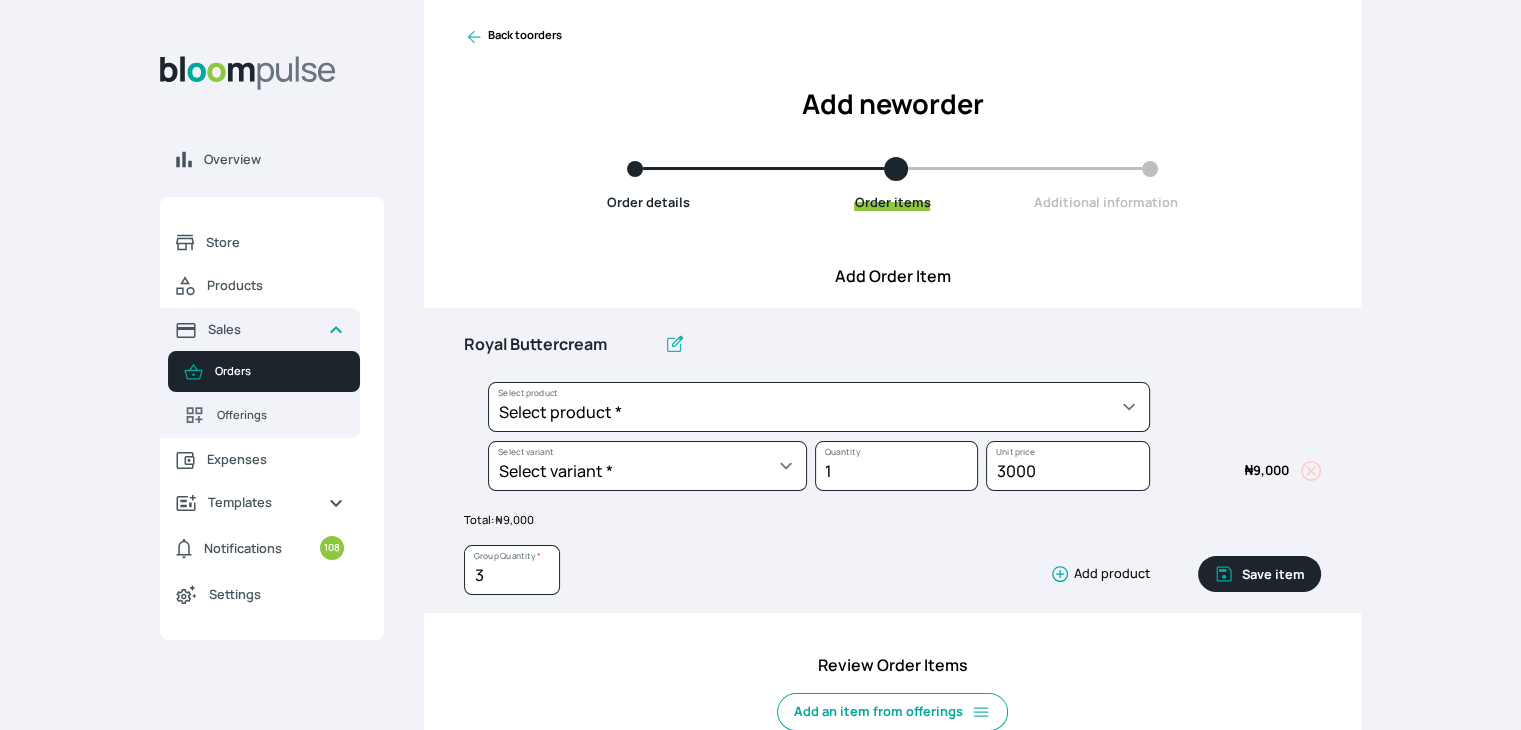 click on "Save item" at bounding box center (1259, 574) 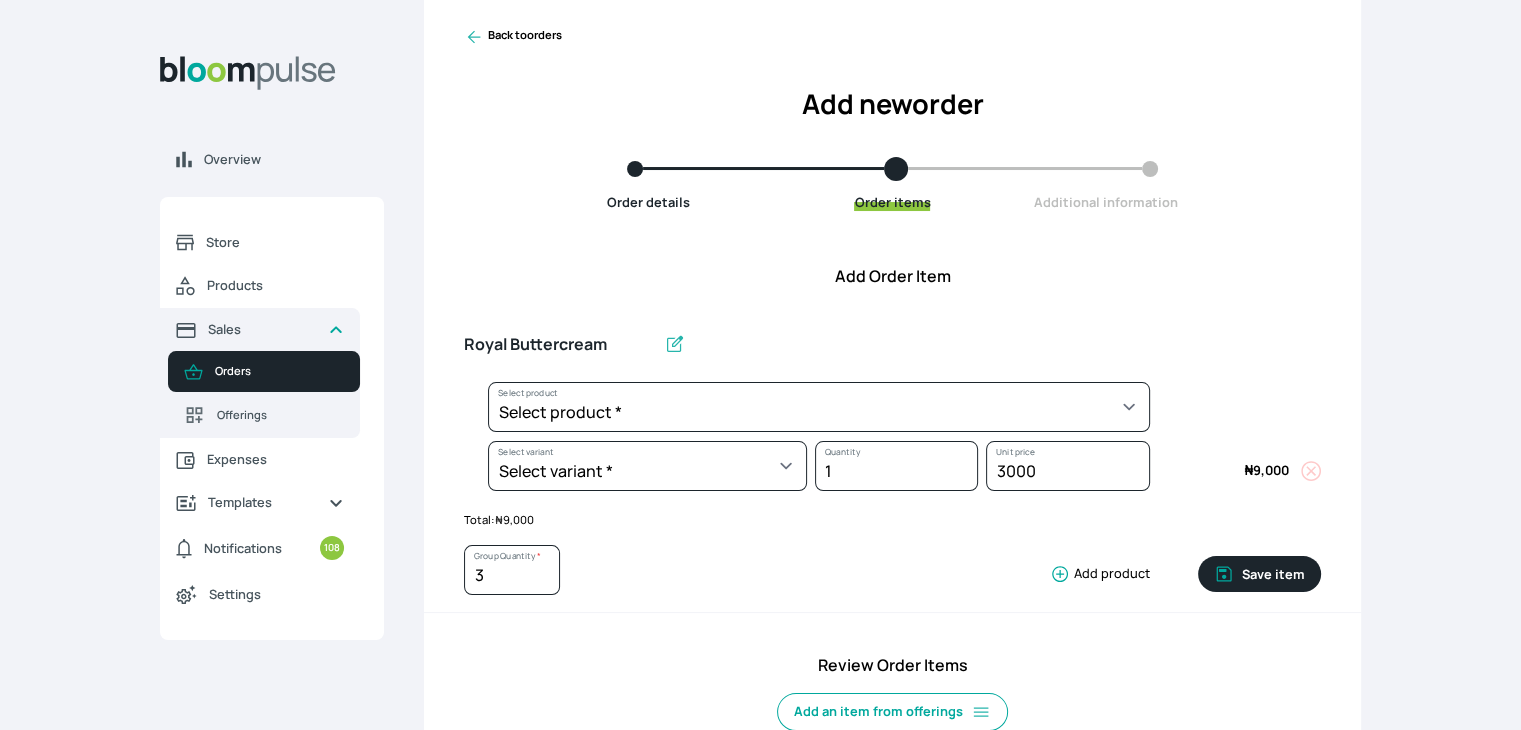 type 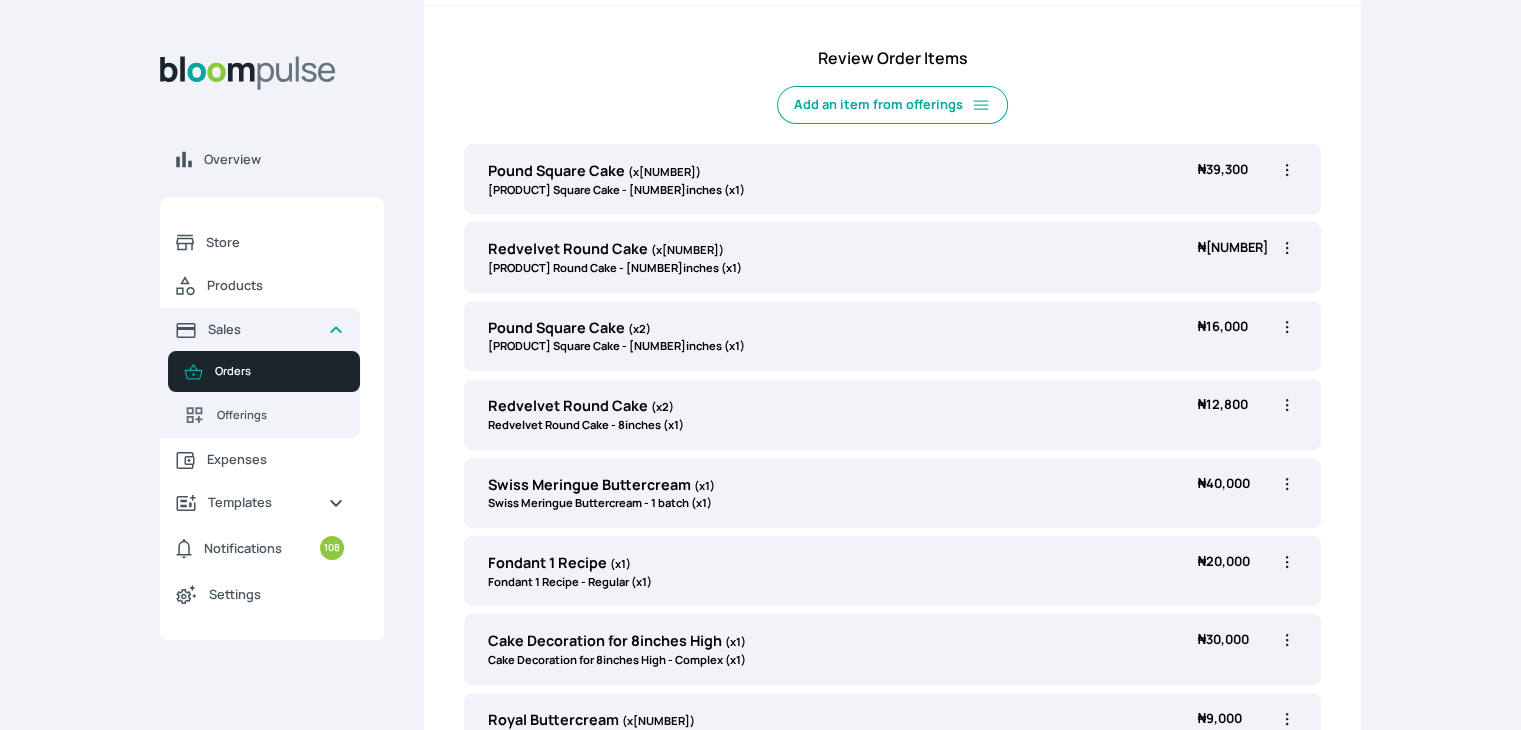 scroll, scrollTop: 984, scrollLeft: 0, axis: vertical 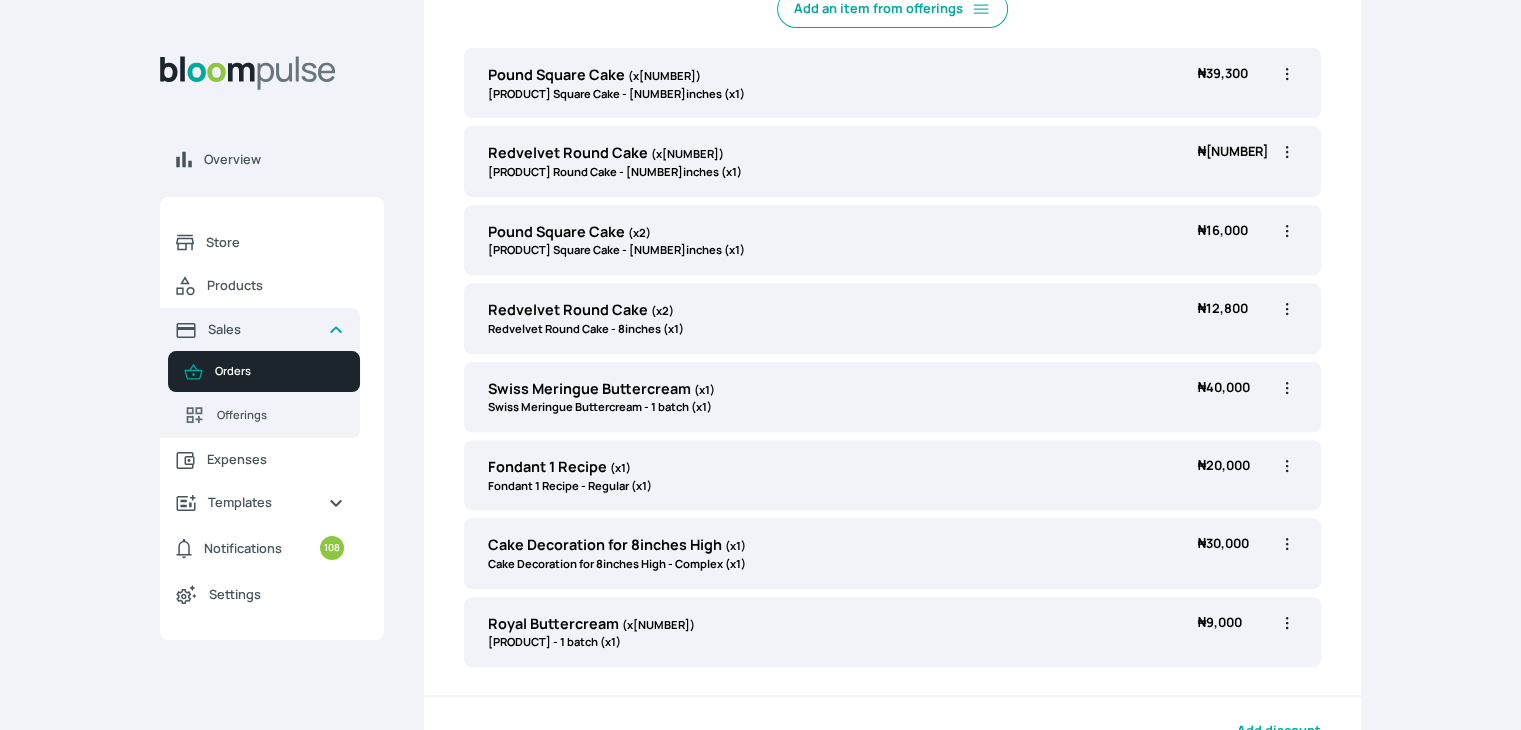 click 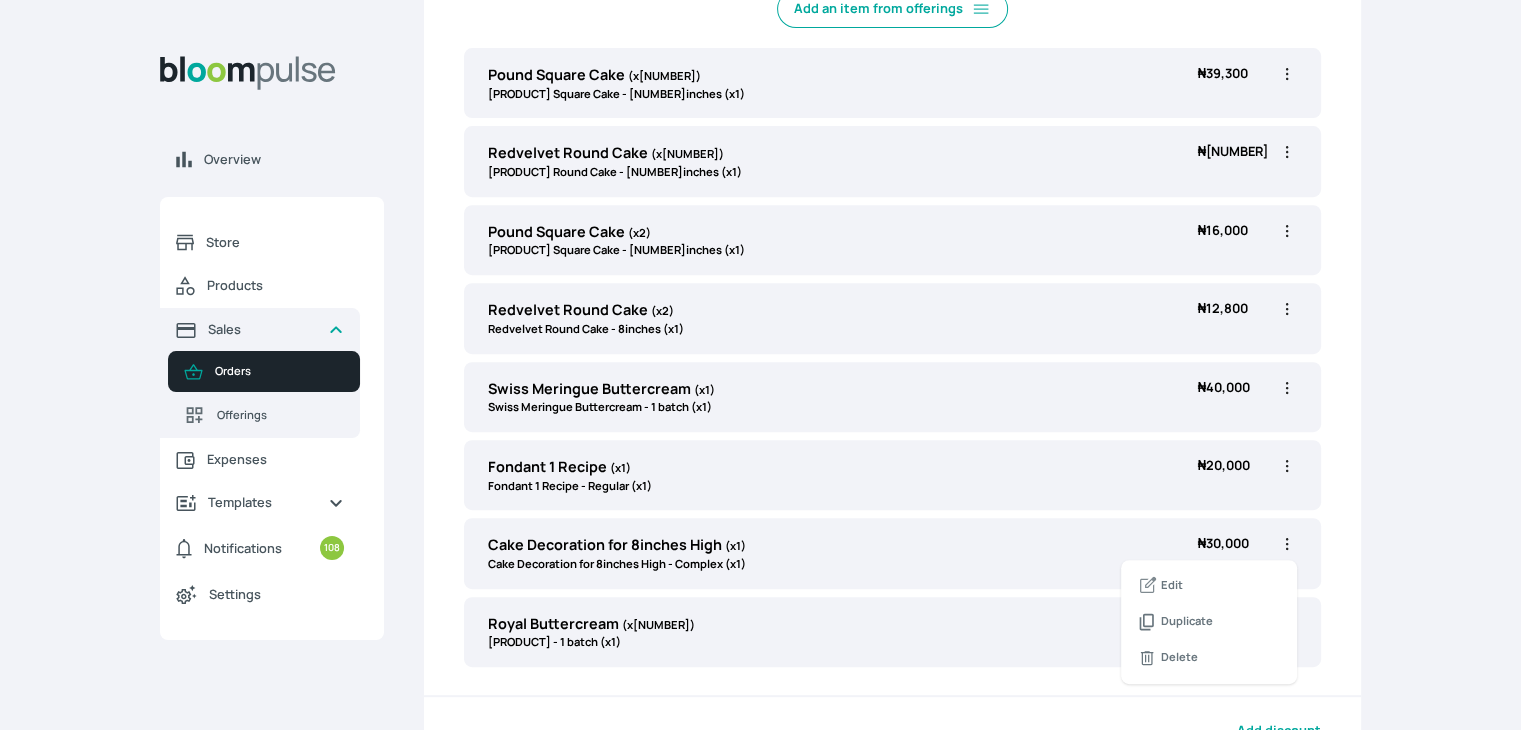drag, startPoint x: 1504, startPoint y: 536, endPoint x: 1515, endPoint y: 536, distance: 11 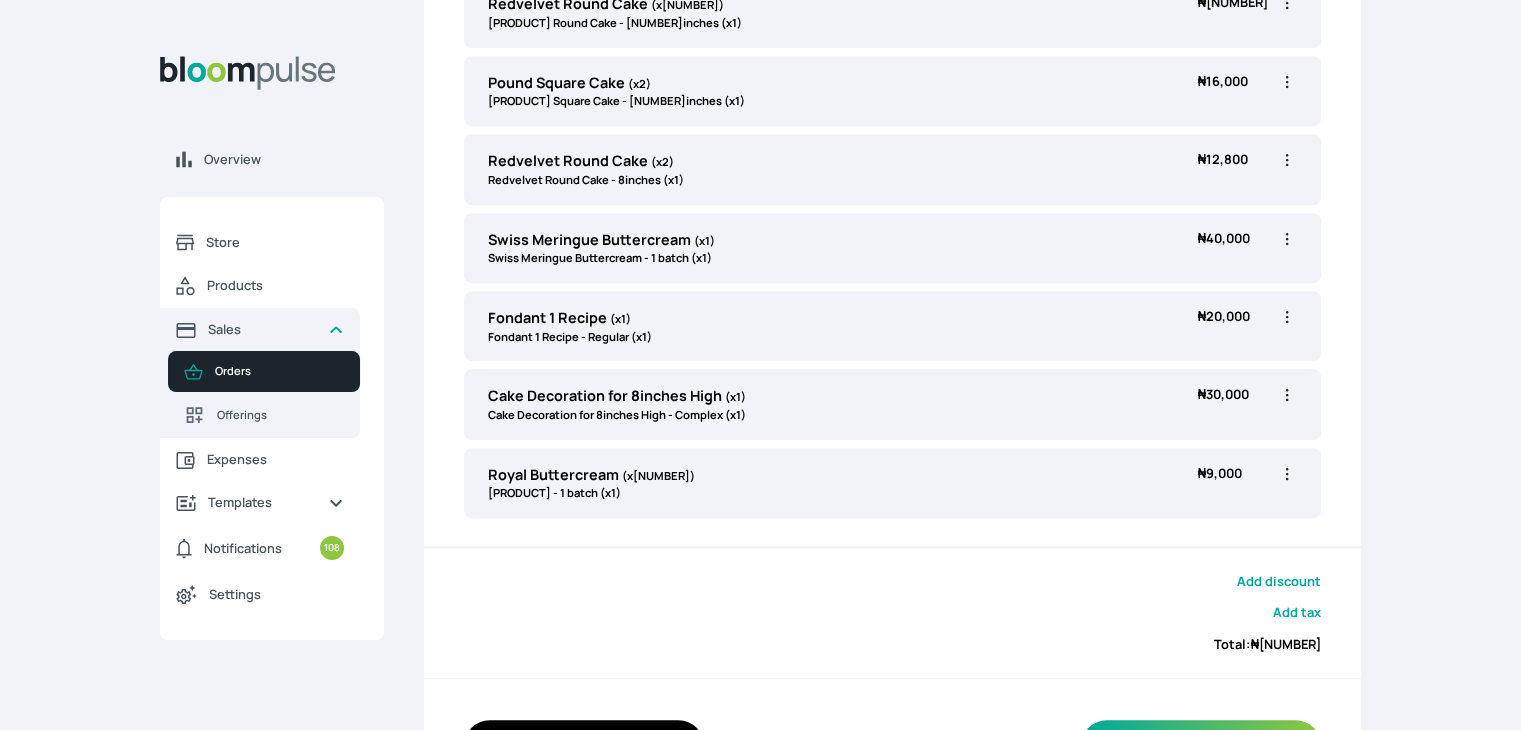 scroll, scrollTop: 928, scrollLeft: 0, axis: vertical 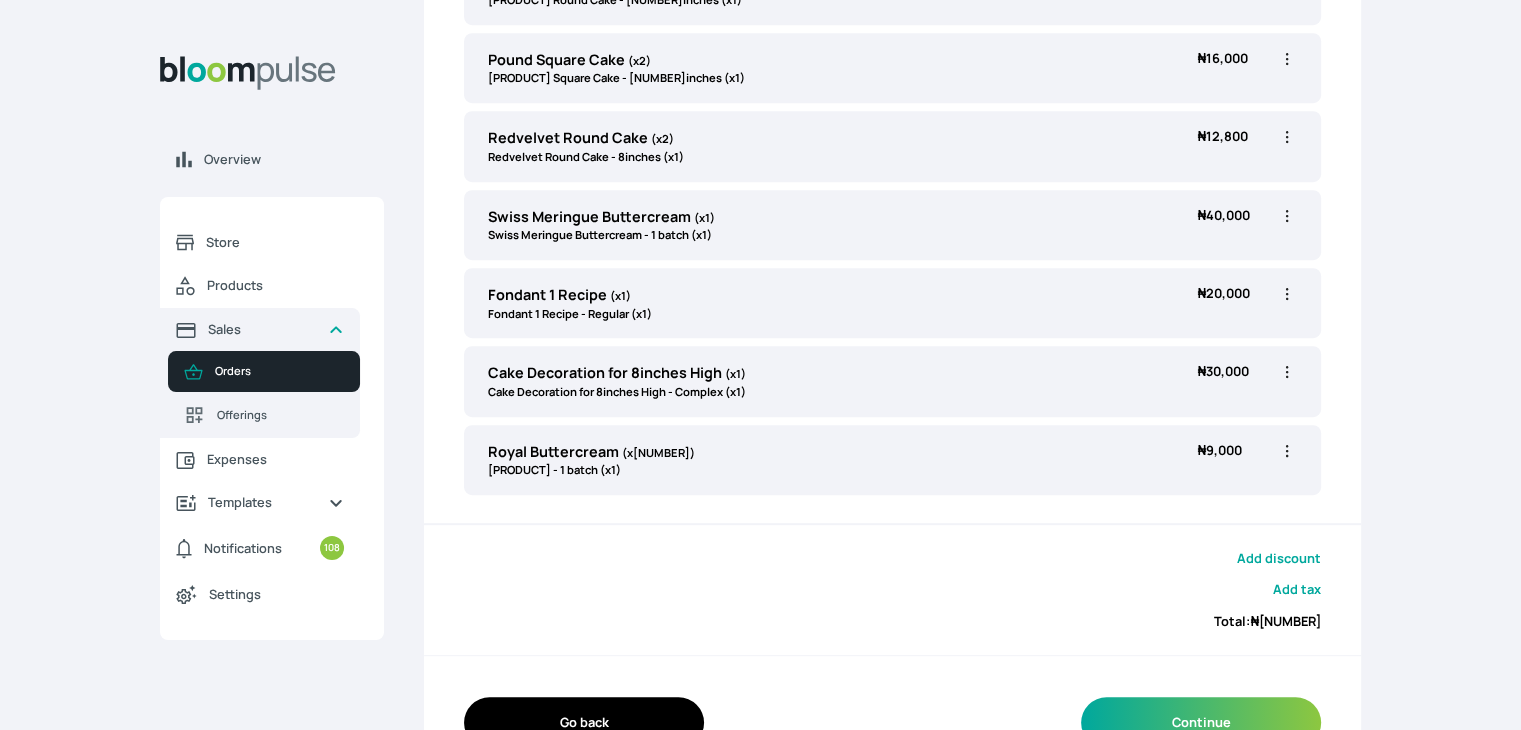 click 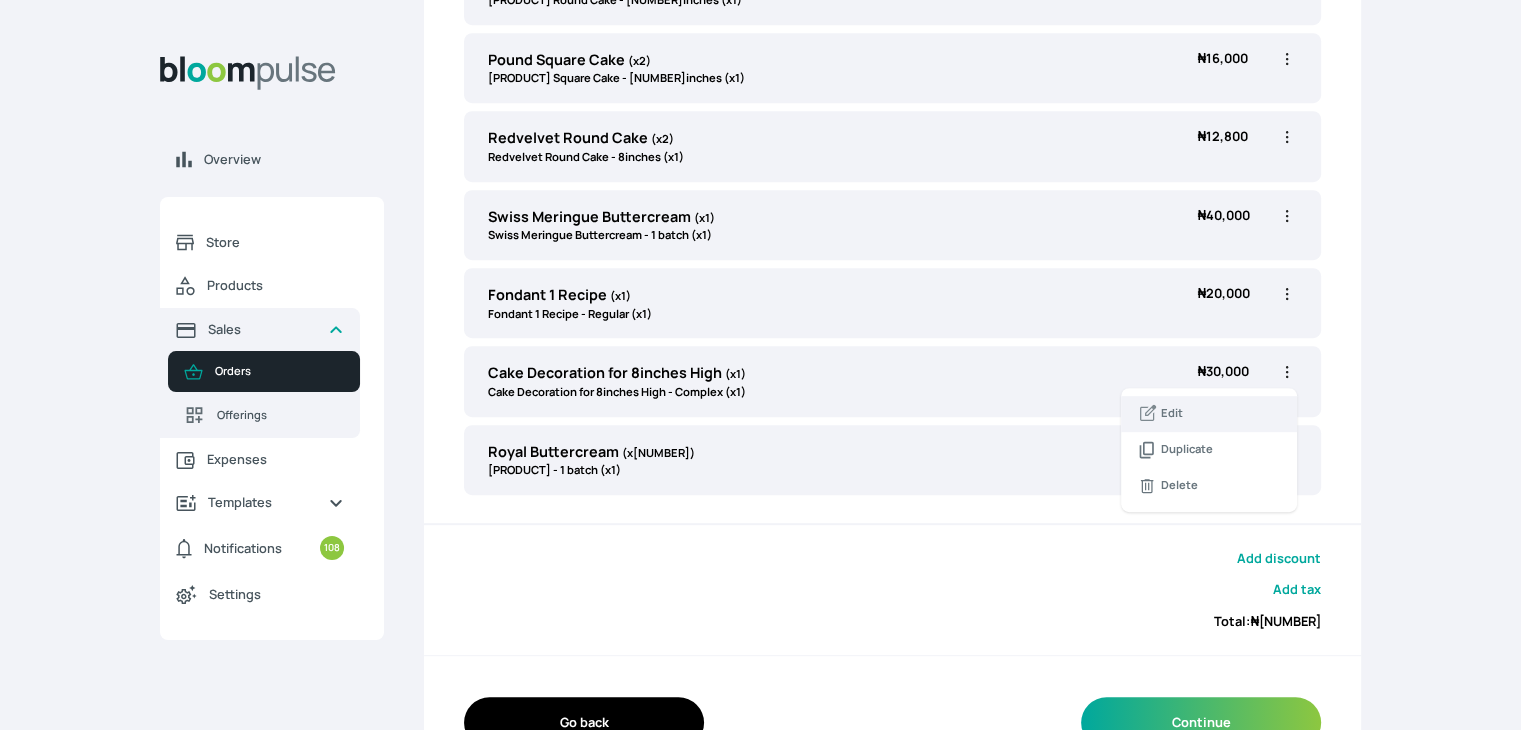 click on "Edit" at bounding box center [1209, 414] 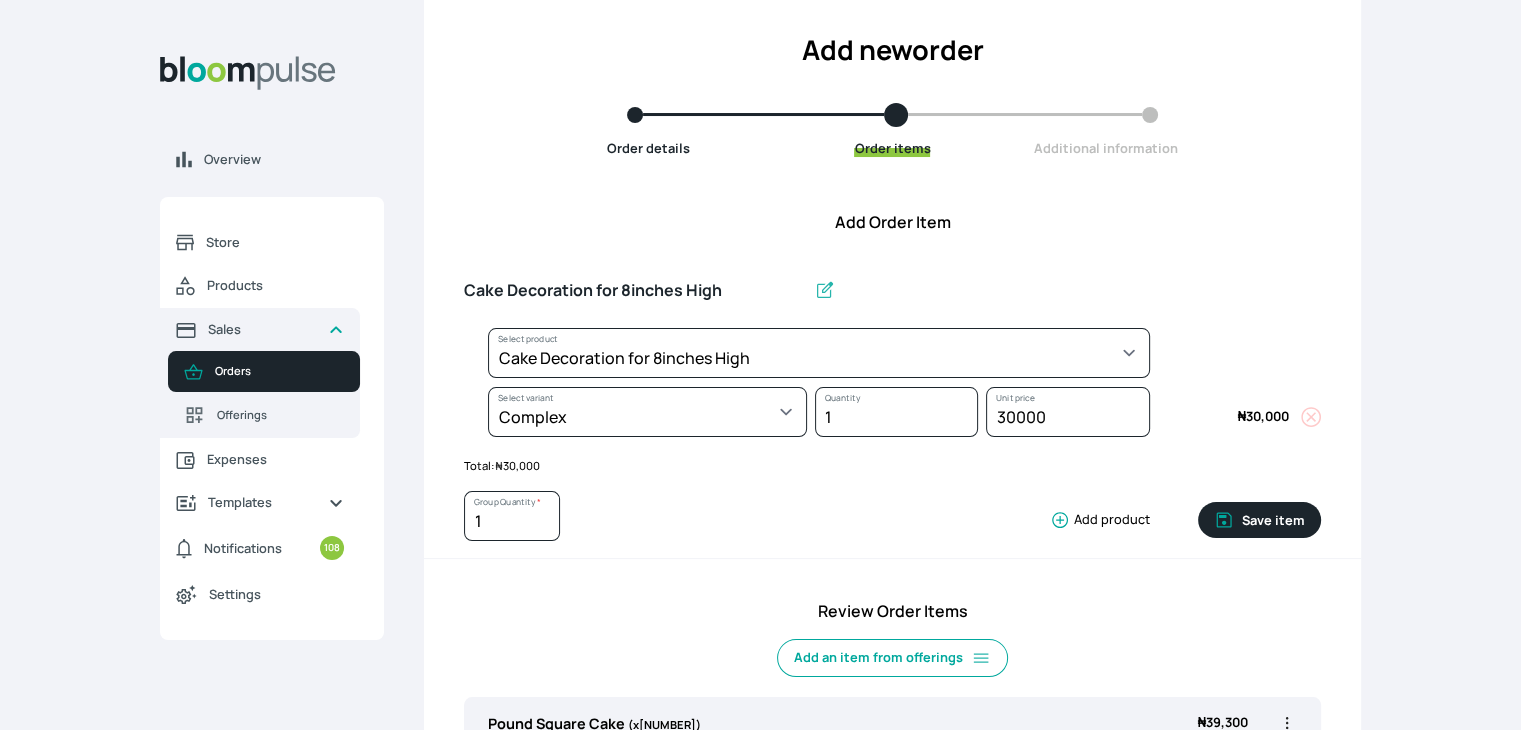scroll, scrollTop: 93, scrollLeft: 0, axis: vertical 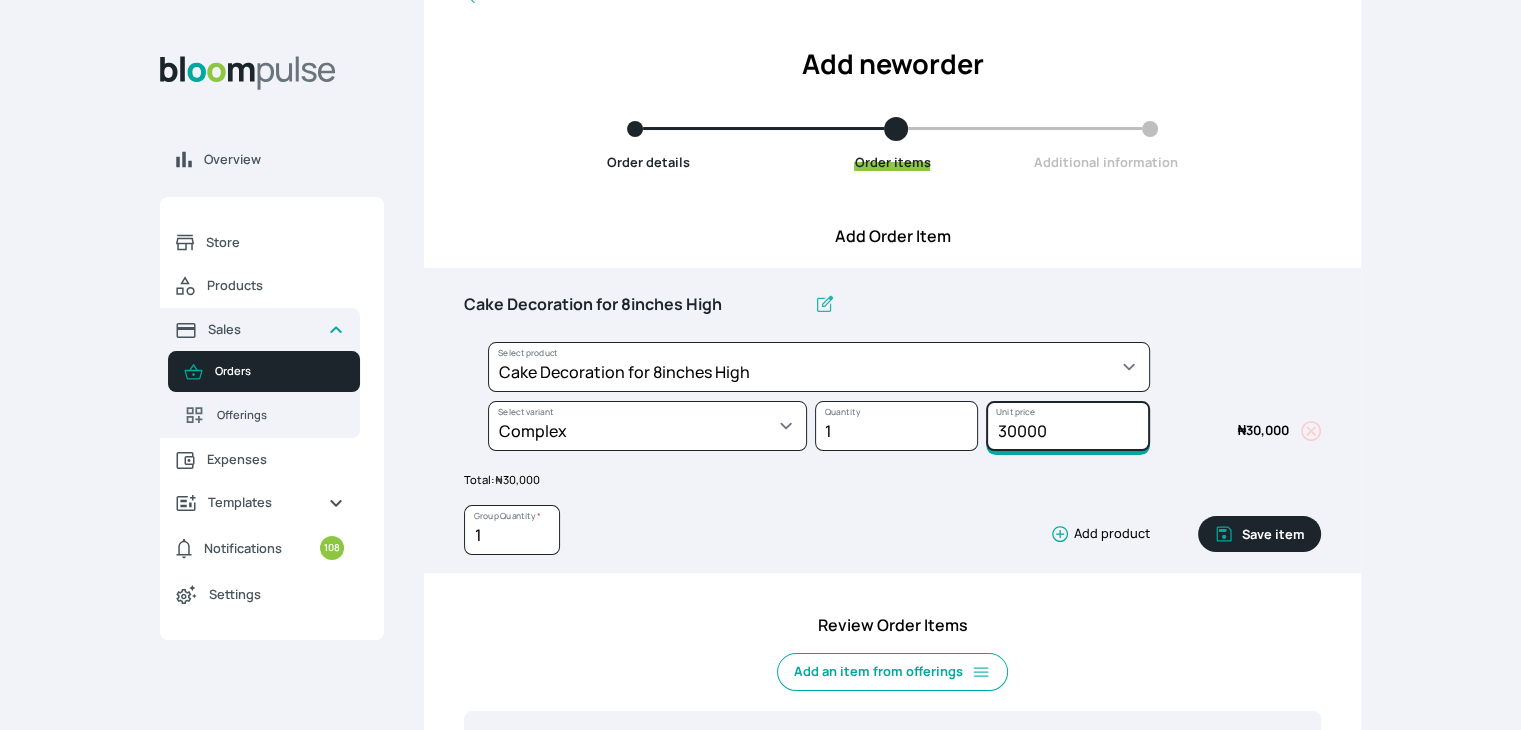 click on "30000" at bounding box center [1067, 426] 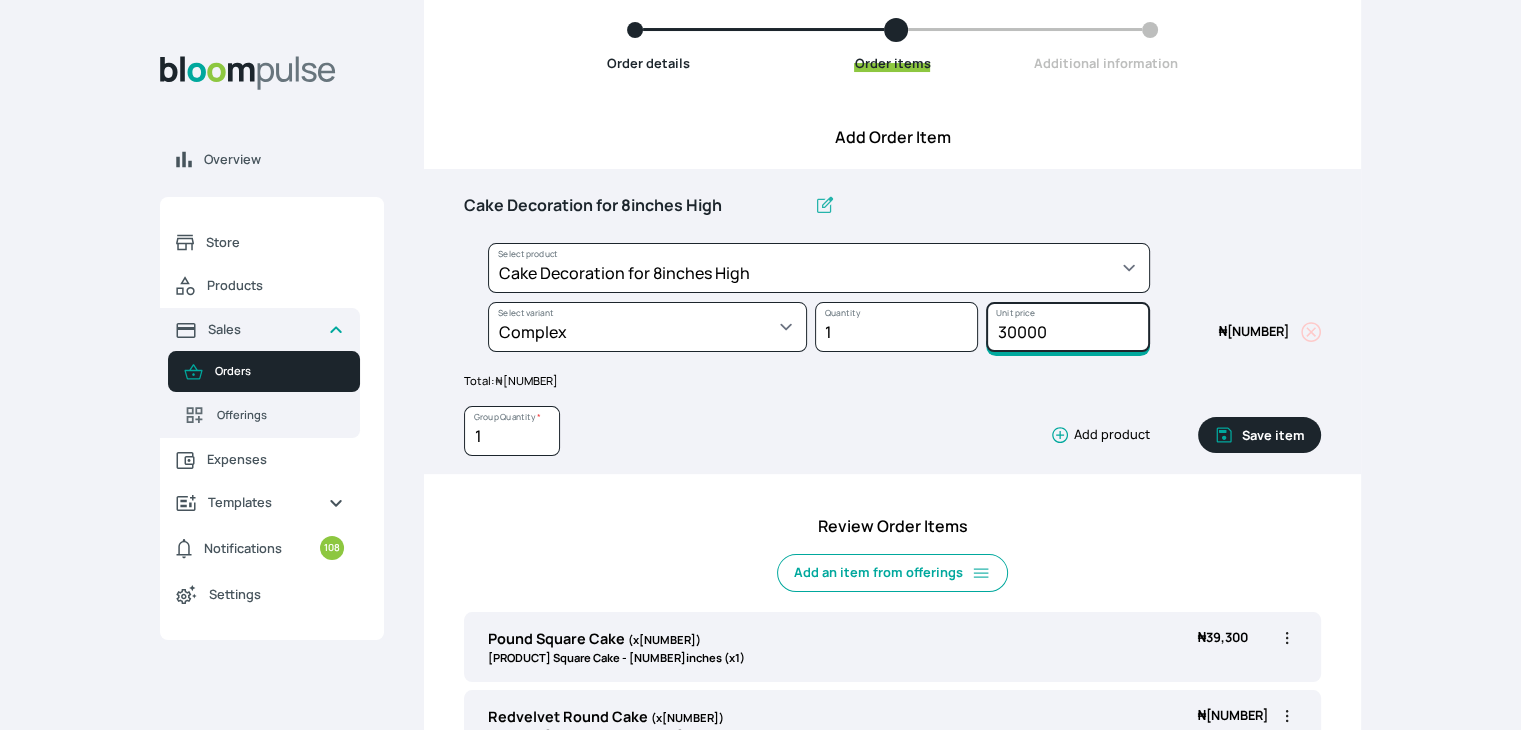 scroll, scrollTop: 174, scrollLeft: 0, axis: vertical 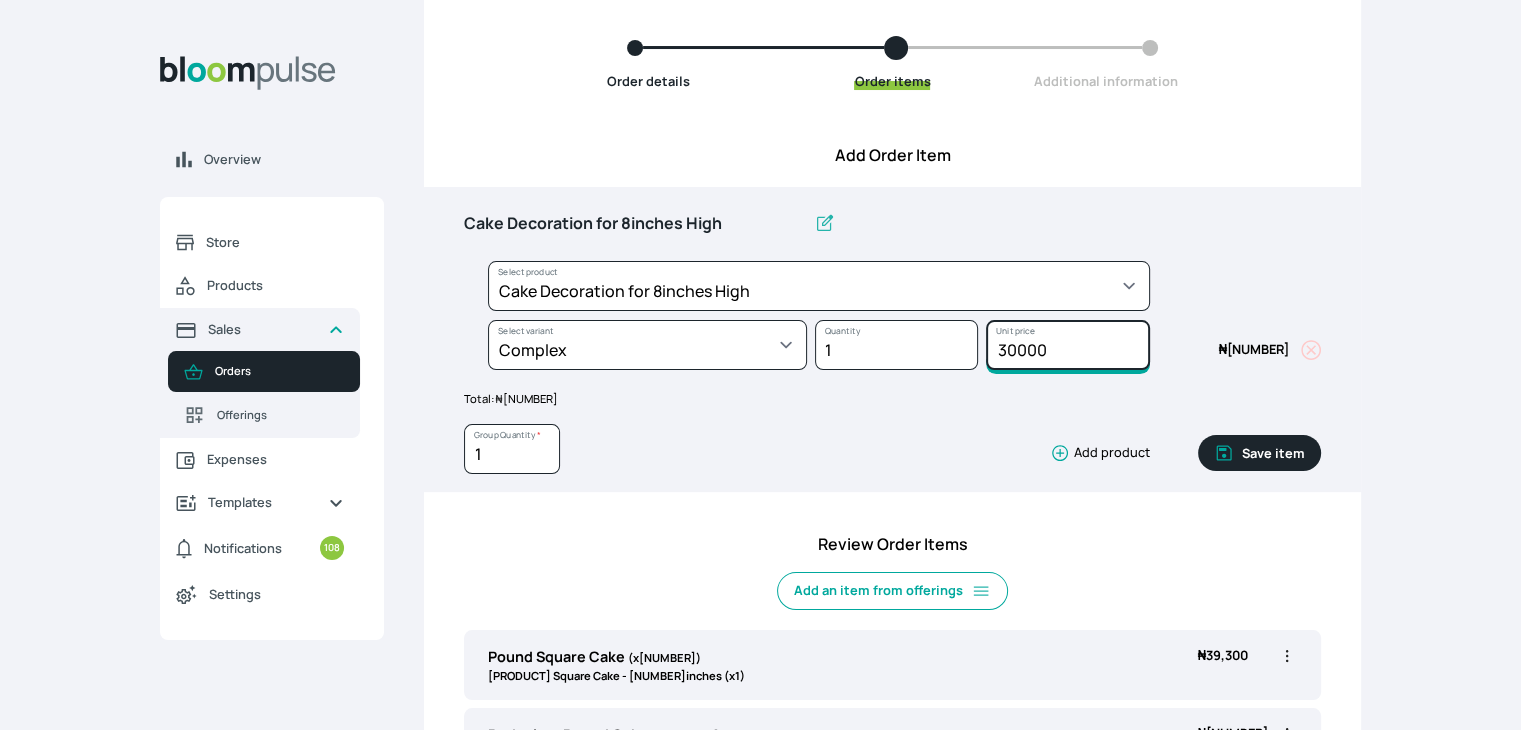 type on "[NUMBER]" 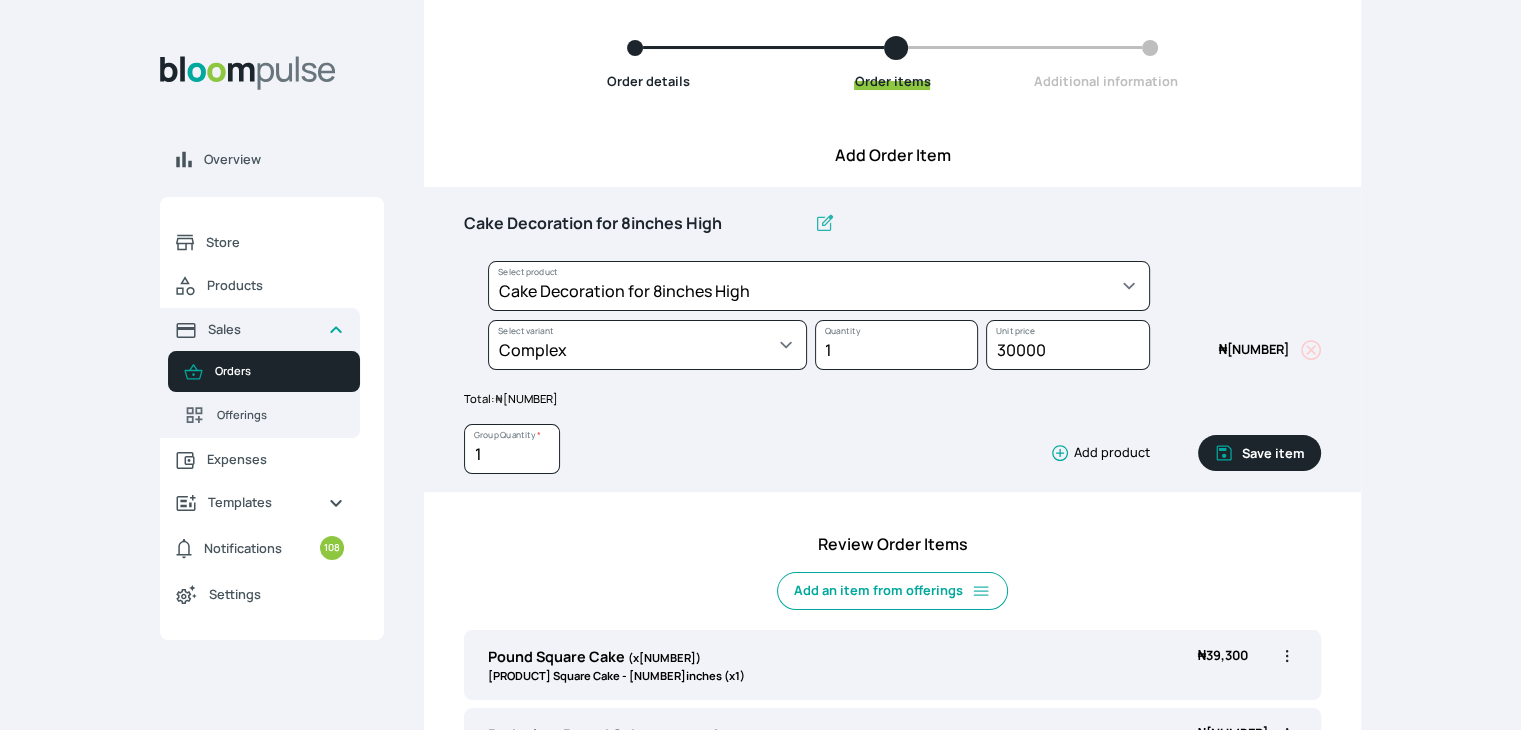 click 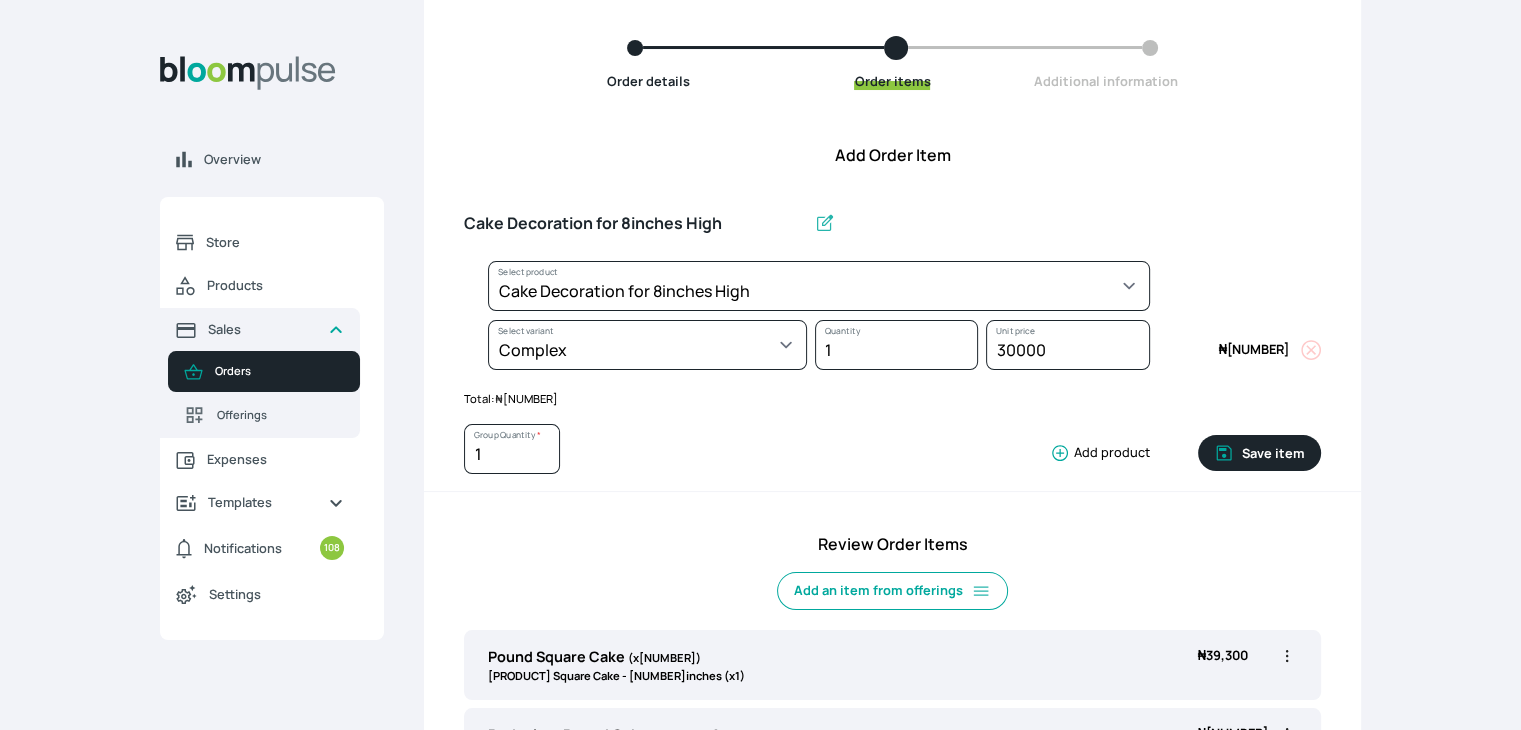 type 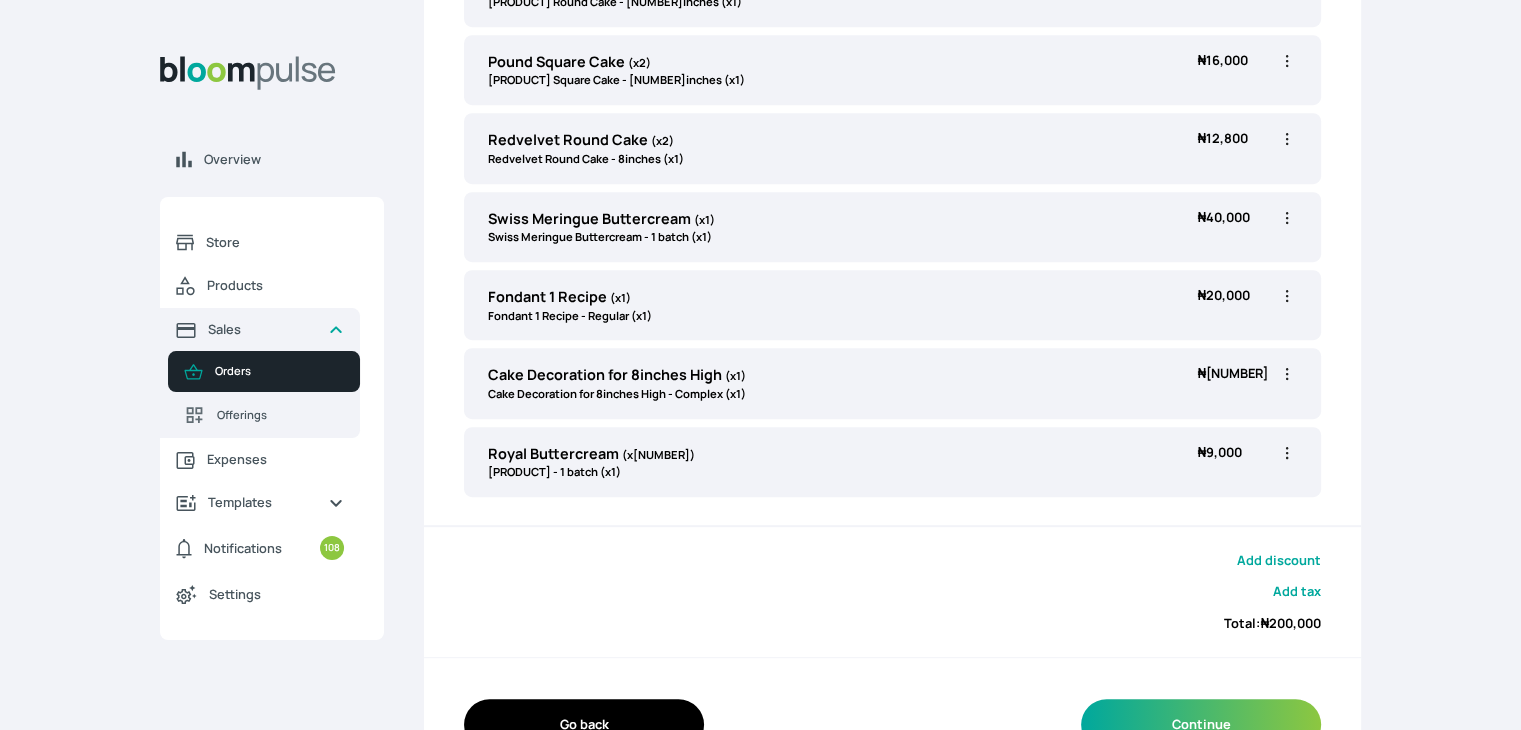 scroll, scrollTop: 956, scrollLeft: 0, axis: vertical 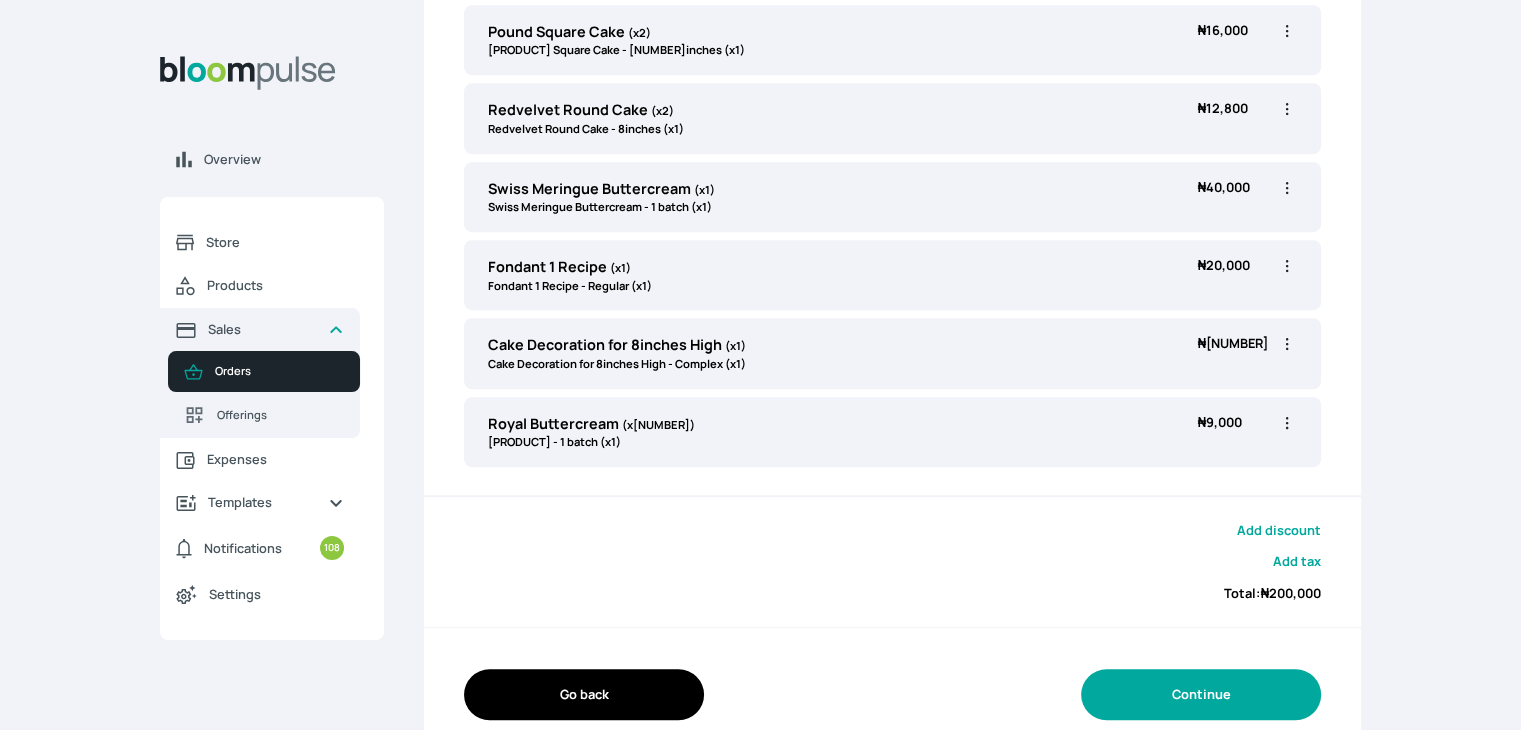 click on "Continue" at bounding box center (1201, 694) 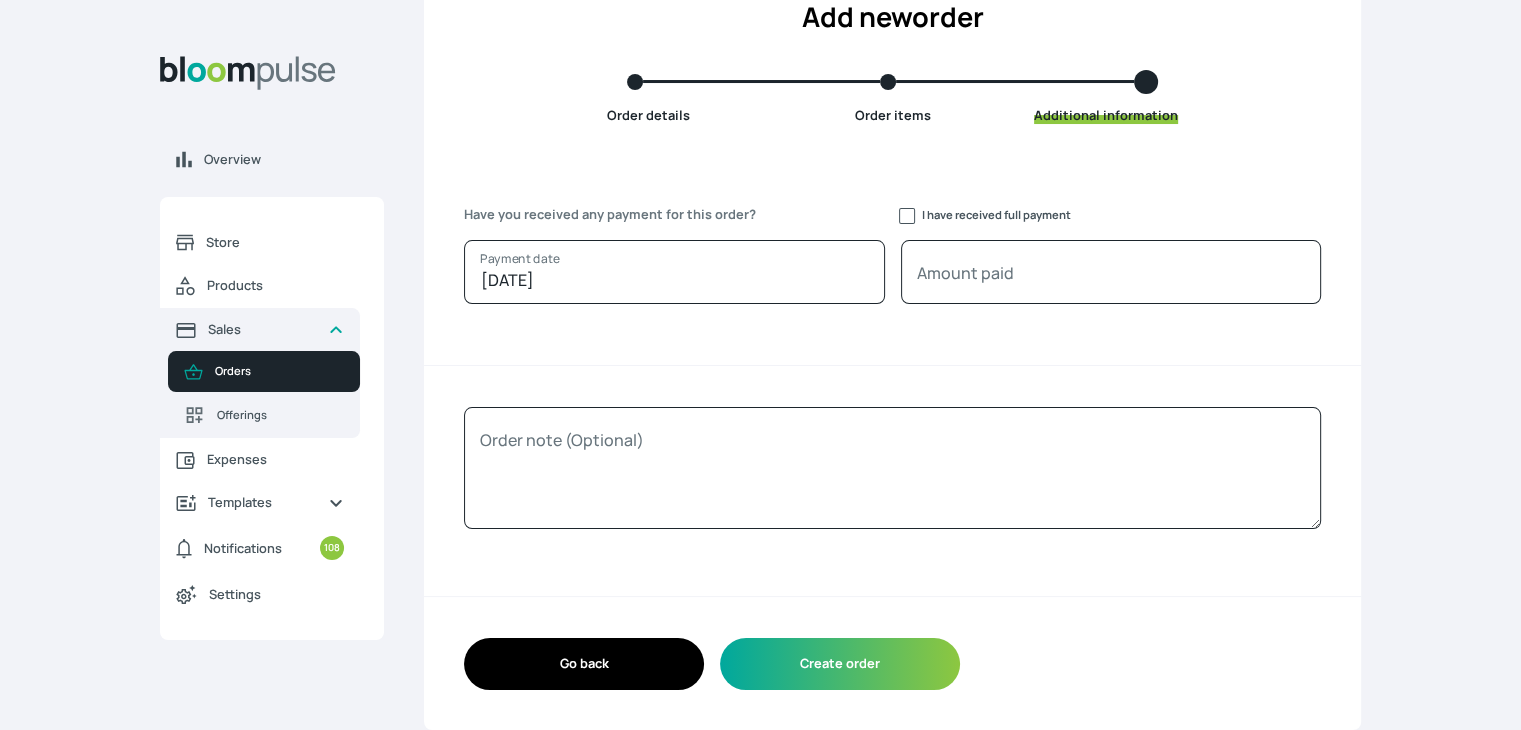 scroll, scrollTop: 139, scrollLeft: 0, axis: vertical 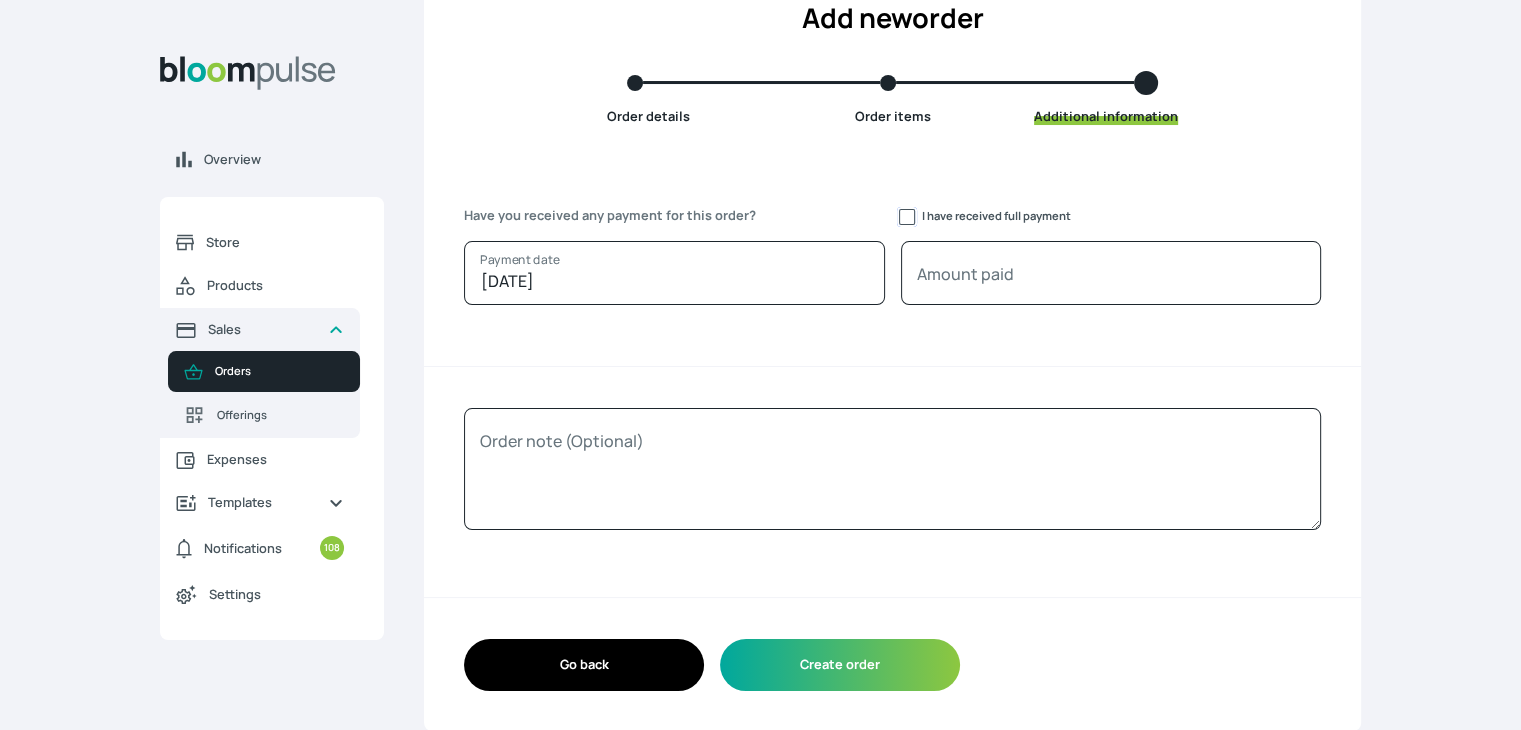 click on "I have received full payment" at bounding box center [907, 217] 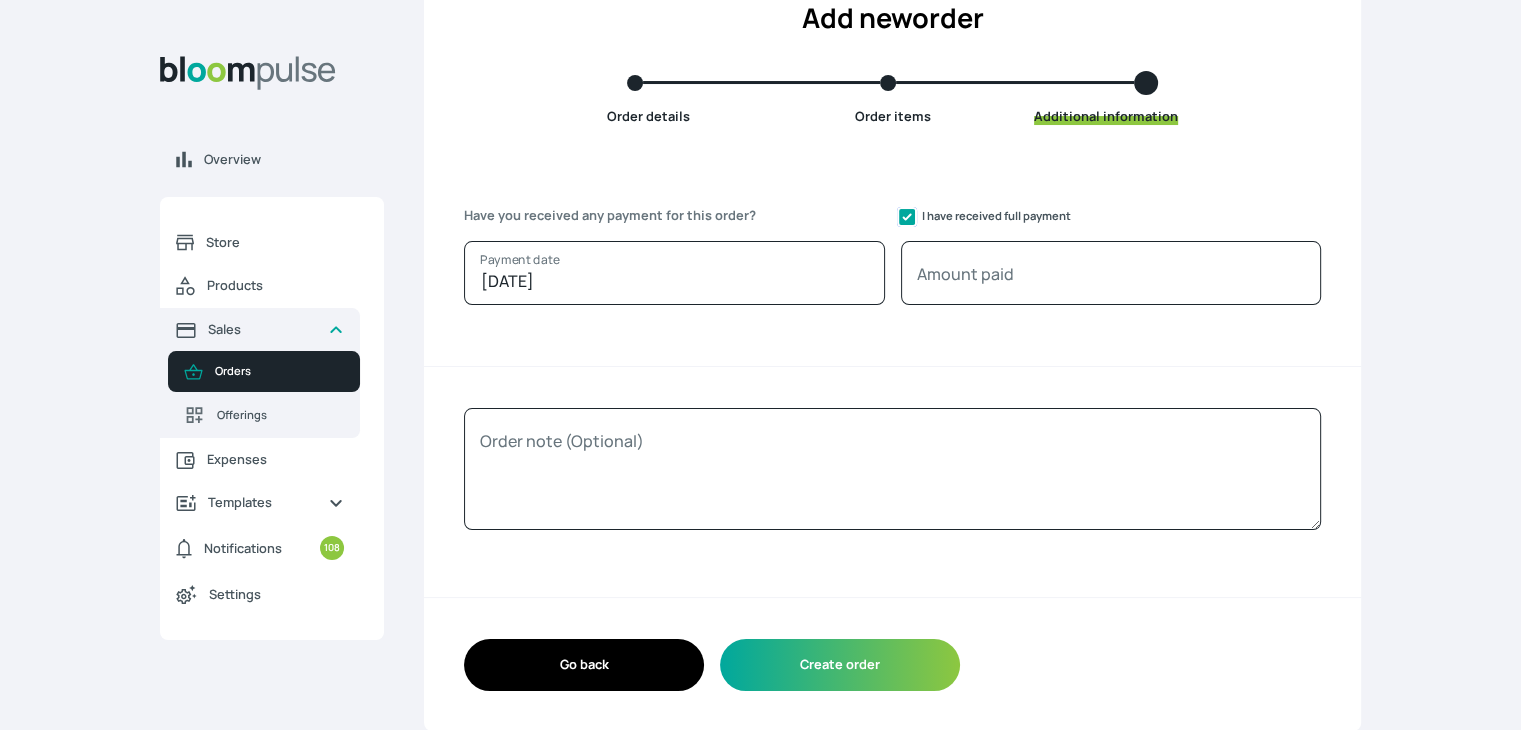 checkbox on "true" 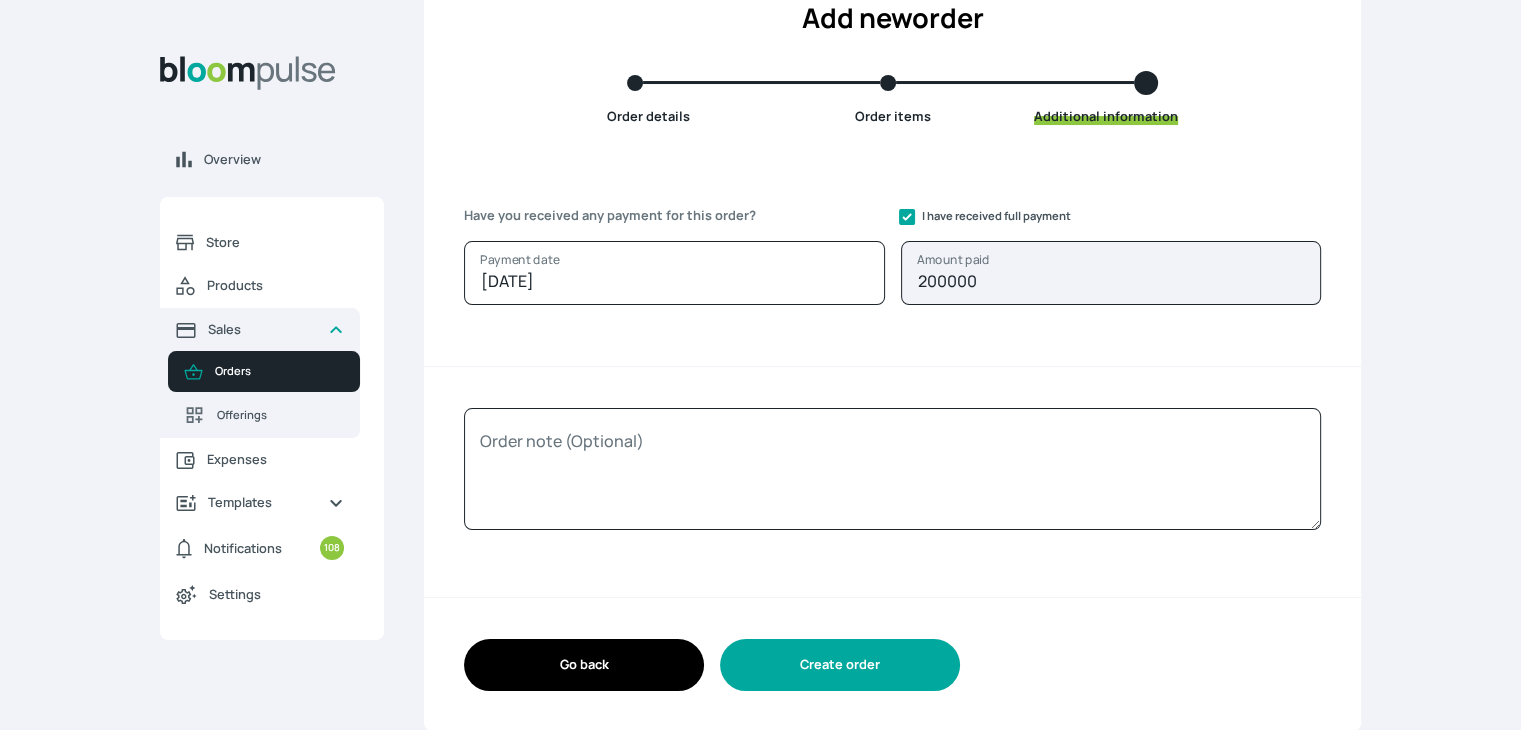 click on "Create order" at bounding box center (840, 664) 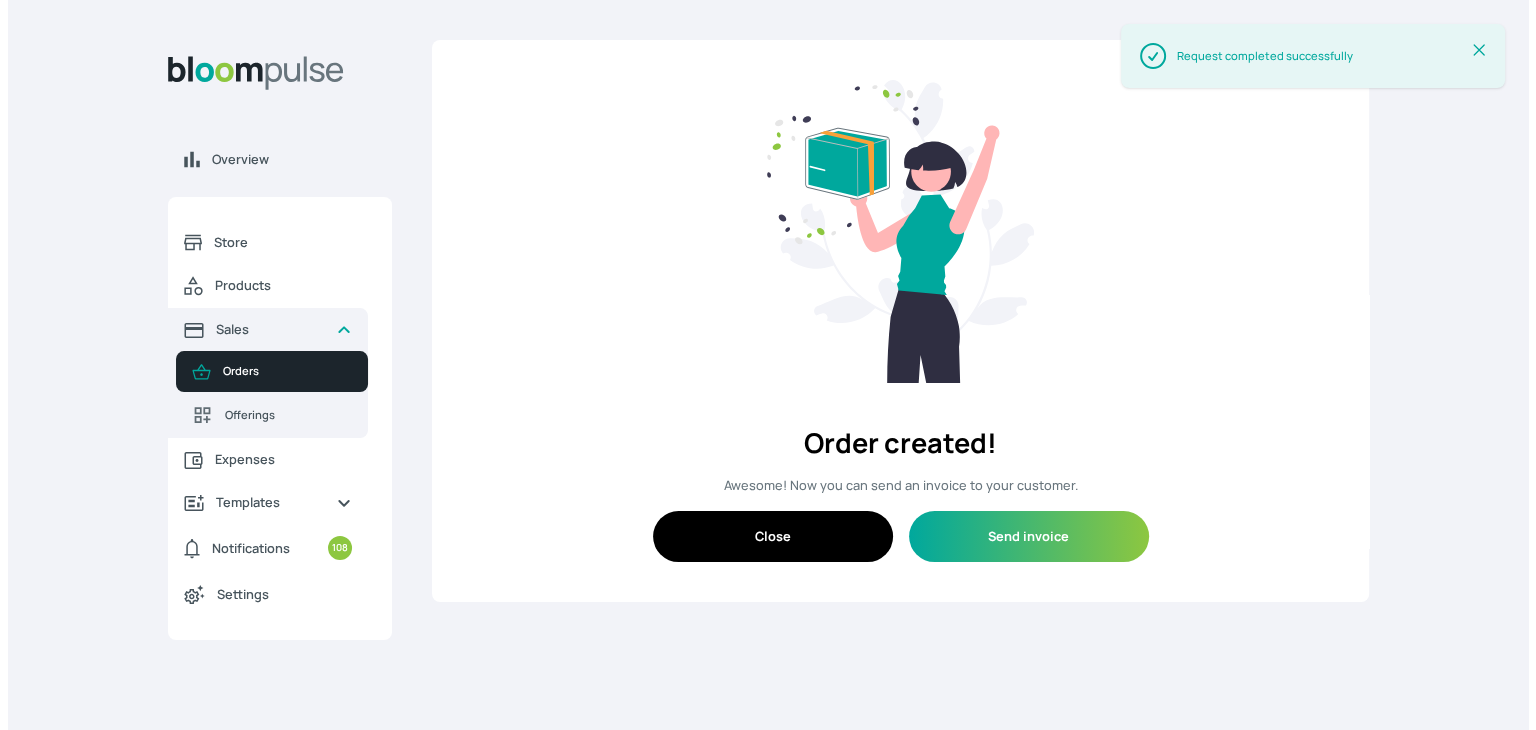 scroll, scrollTop: 0, scrollLeft: 0, axis: both 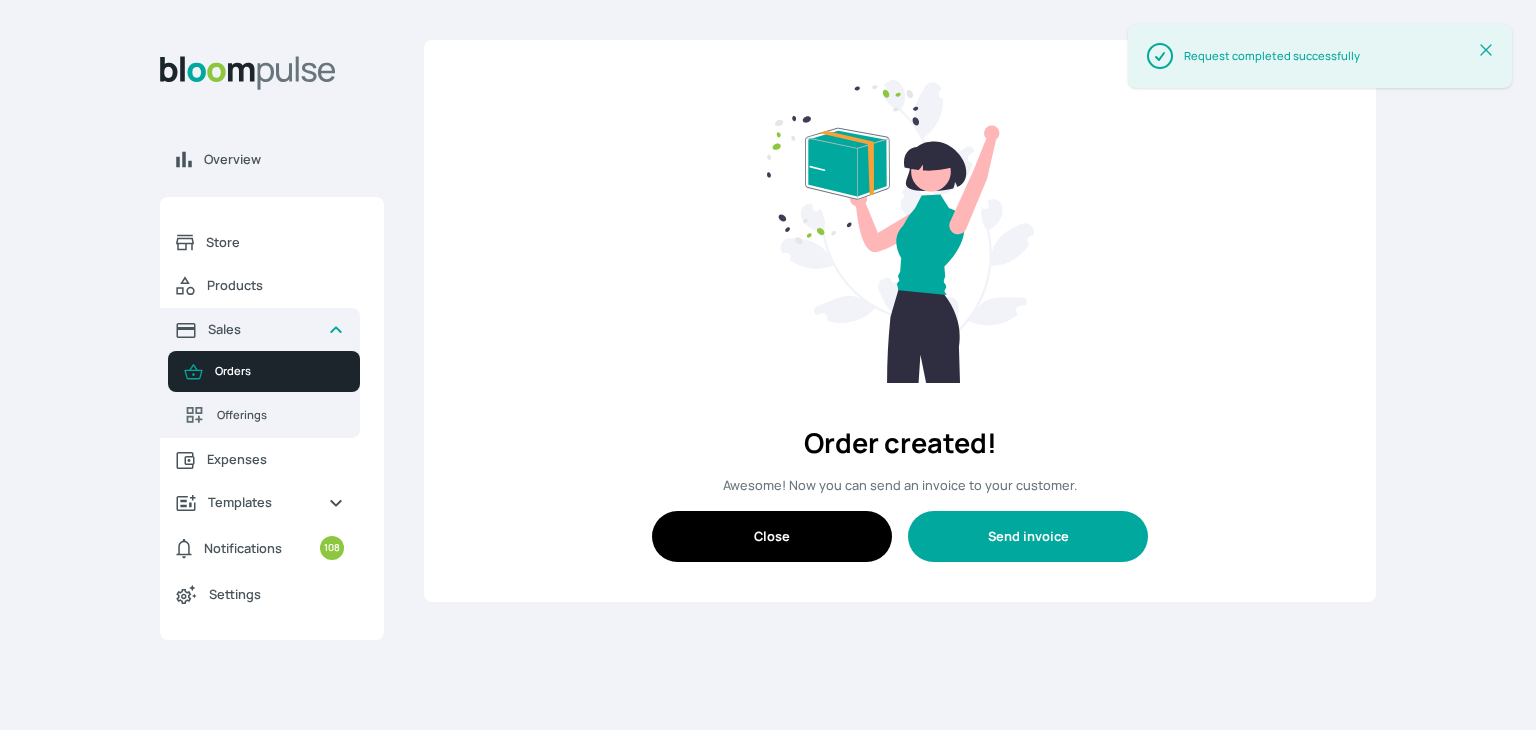 click on "Send invoice" at bounding box center [1028, 536] 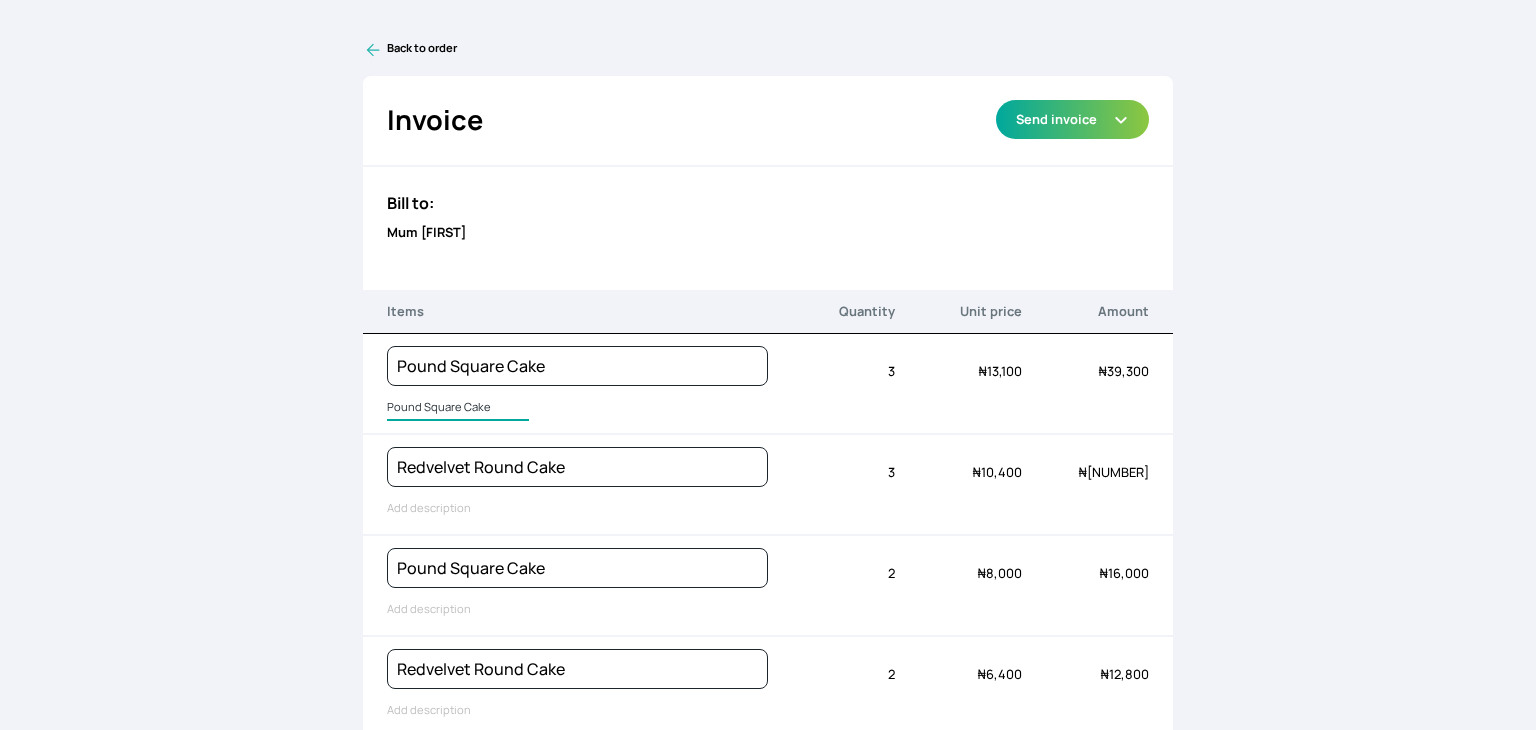 click on "Pound Square Cake" at bounding box center [458, 408] 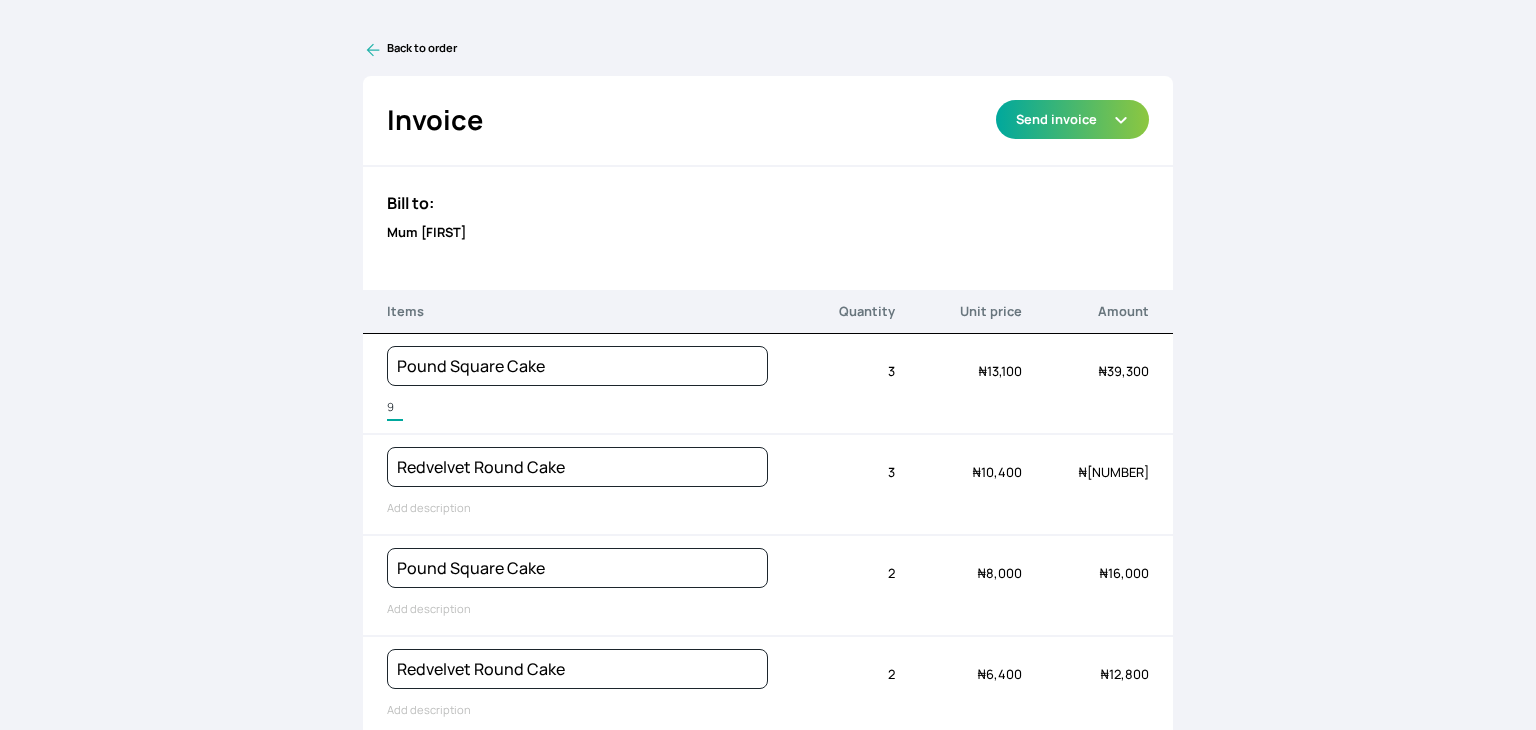 type on "[NUMBER]inches wide [PRODUCT]" 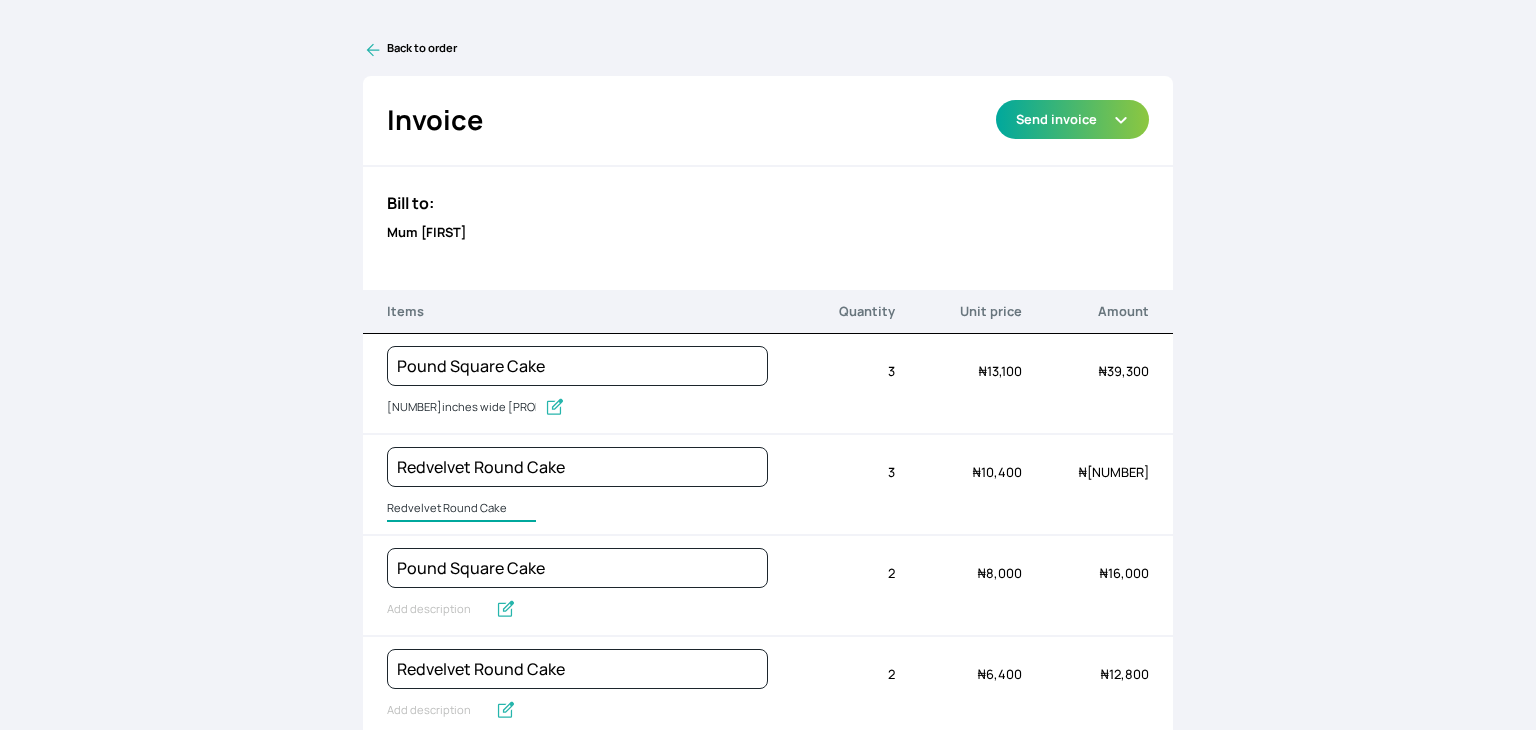 click on "Redvelvet Round Cake" at bounding box center [461, 509] 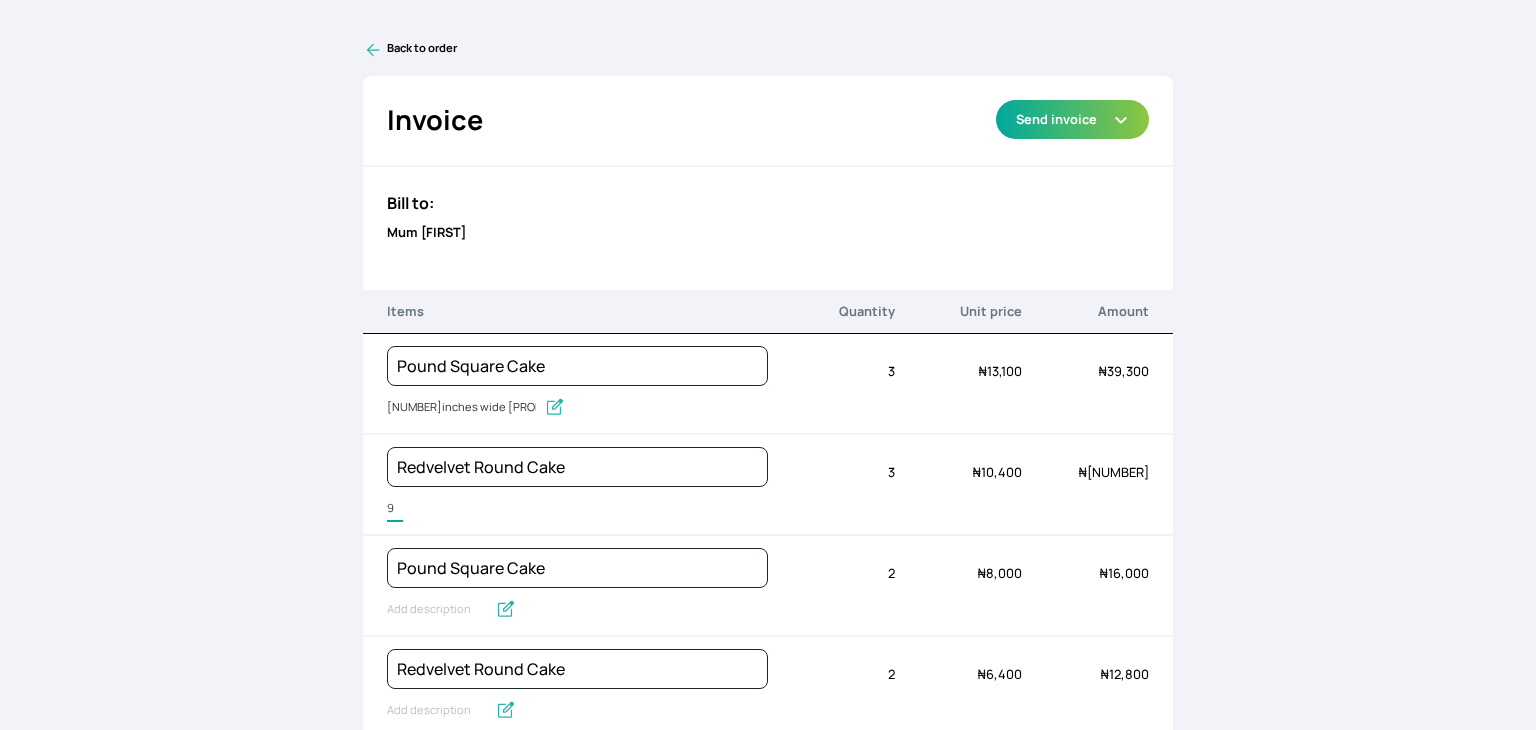 type on "[NUMBER]inches wide [PRODUCT]" 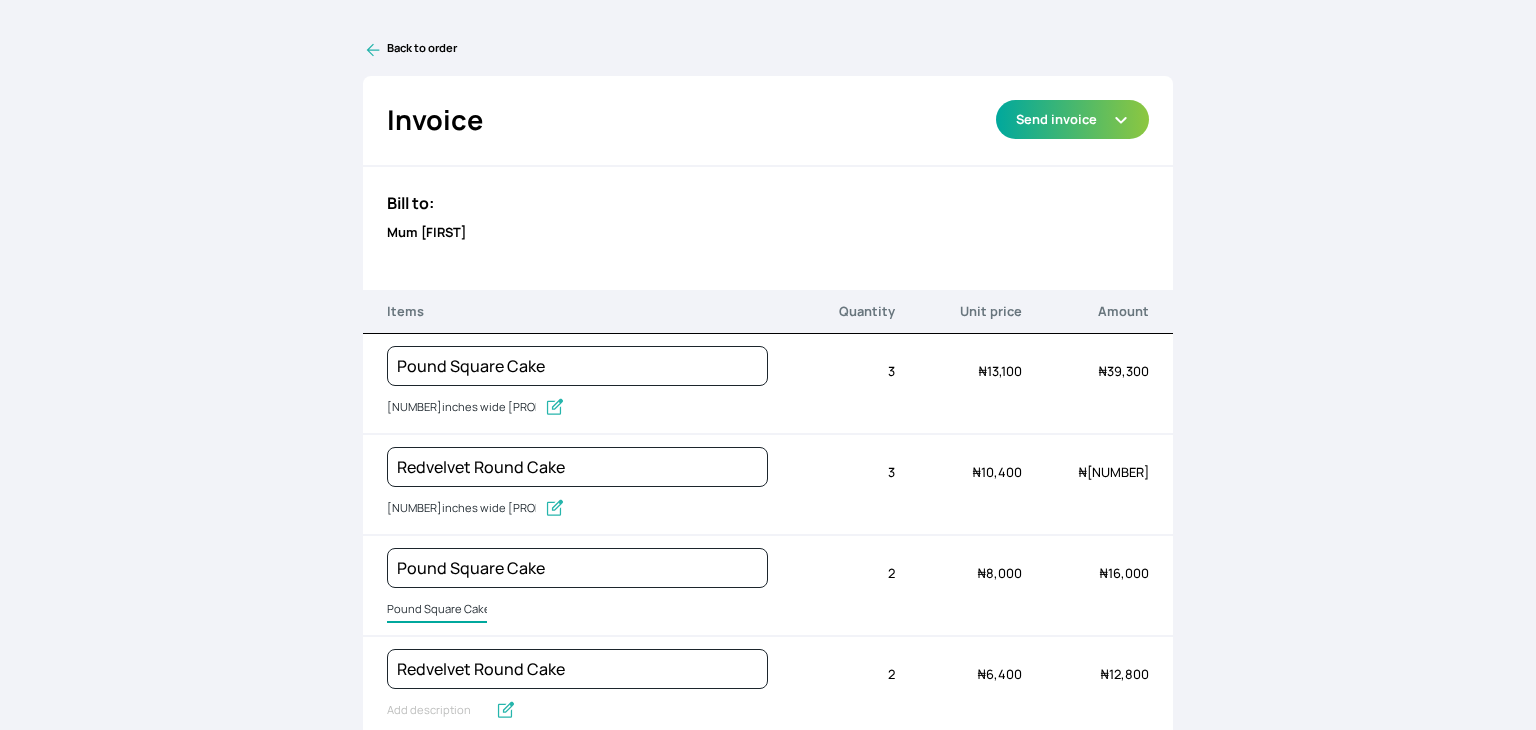 click on "Pound Square Cake" at bounding box center (437, 610) 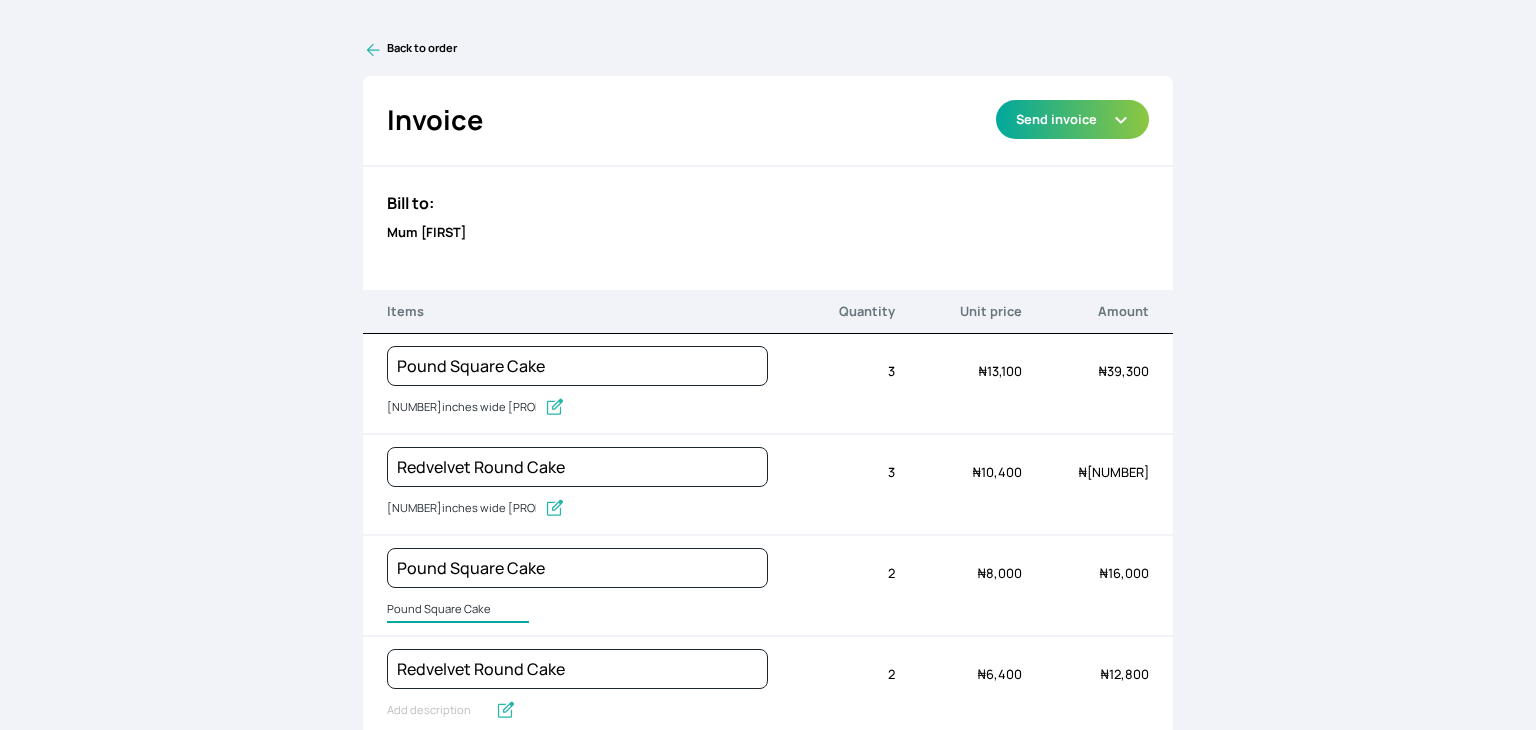 click on "Pound Square Cake" at bounding box center [458, 610] 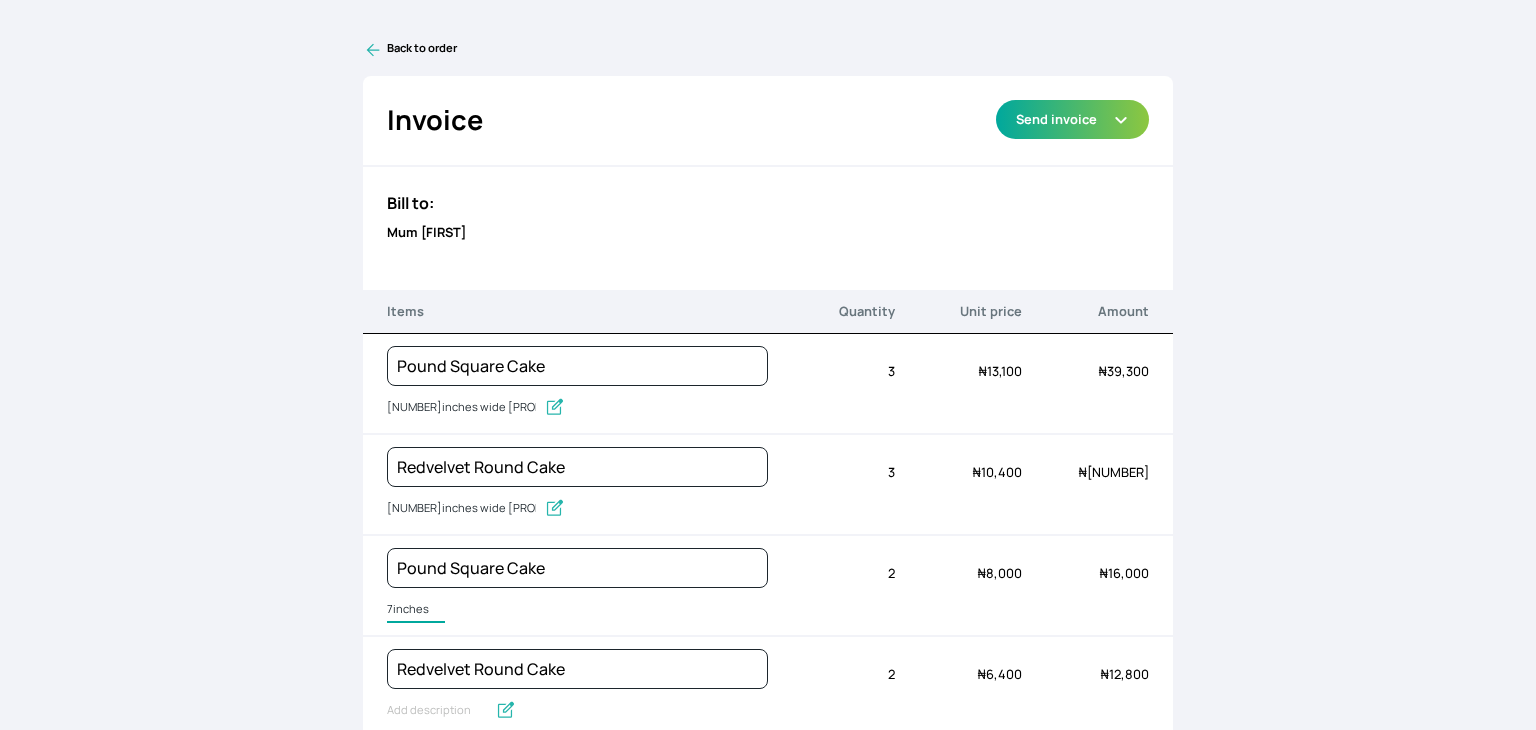 type on "[NUMBER]inches wide [PRODUCT]" 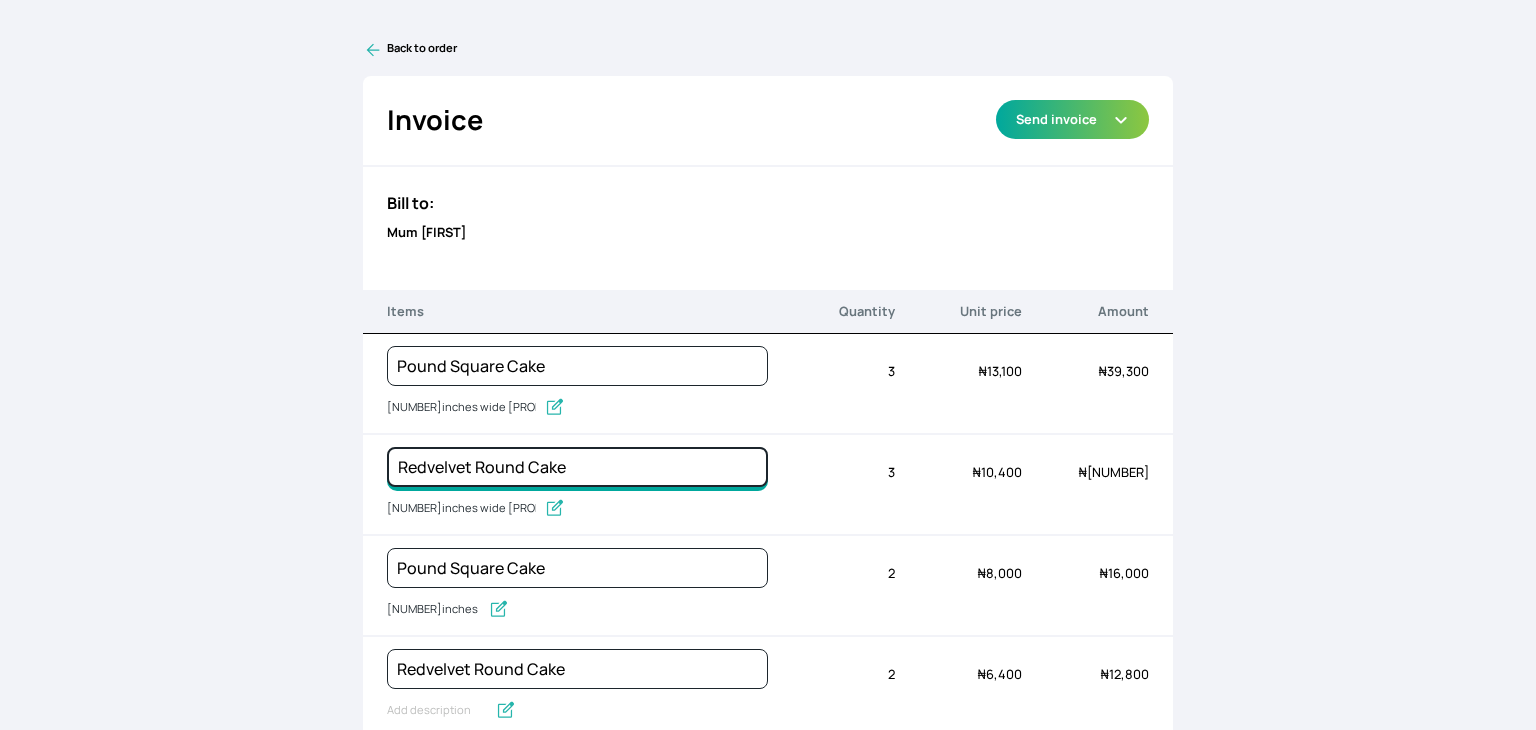 drag, startPoint x: 528, startPoint y: 463, endPoint x: 472, endPoint y: 457, distance: 56.32051 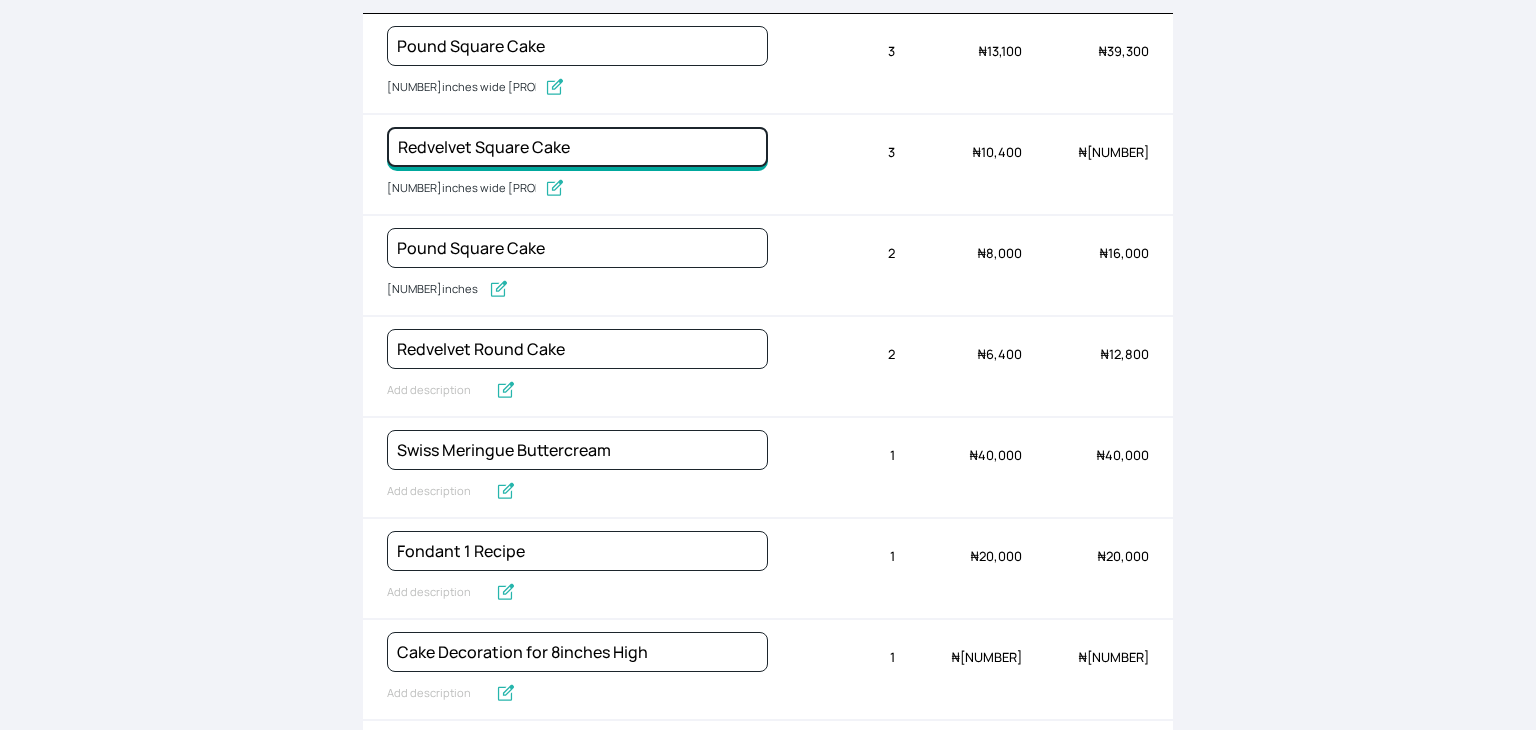 scroll, scrollTop: 336, scrollLeft: 0, axis: vertical 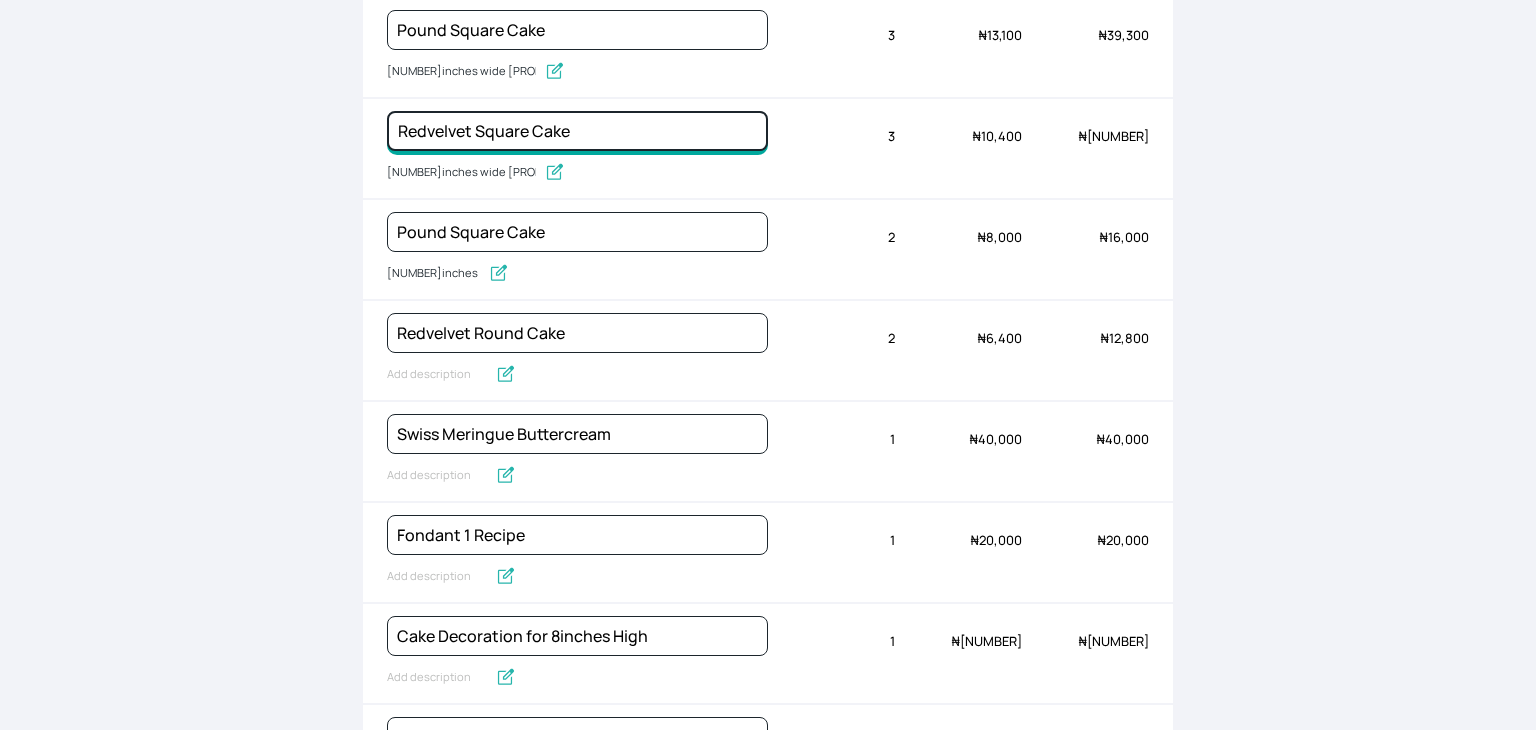 type on "Redvelvet Square Cake" 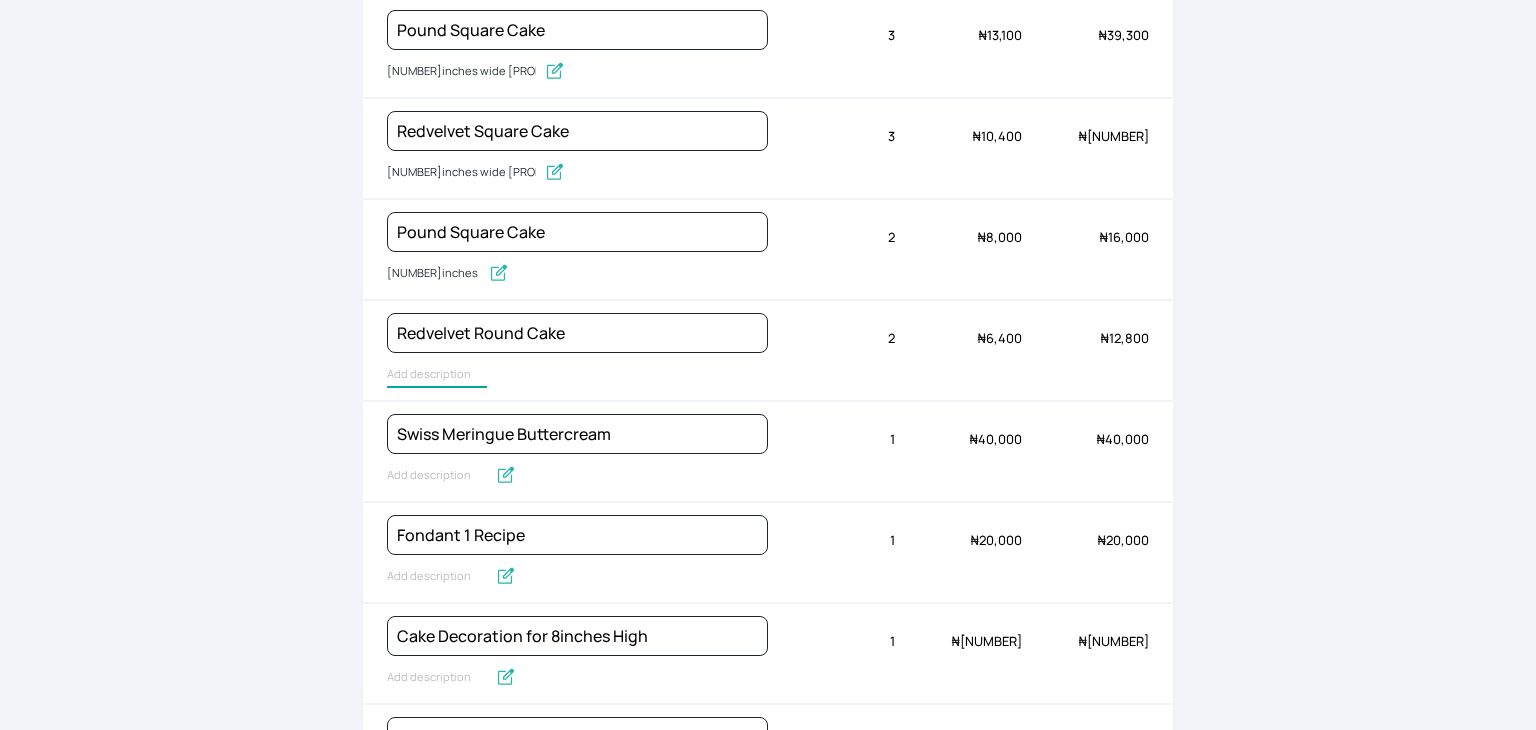 type on "Redvelvet Round Cake" 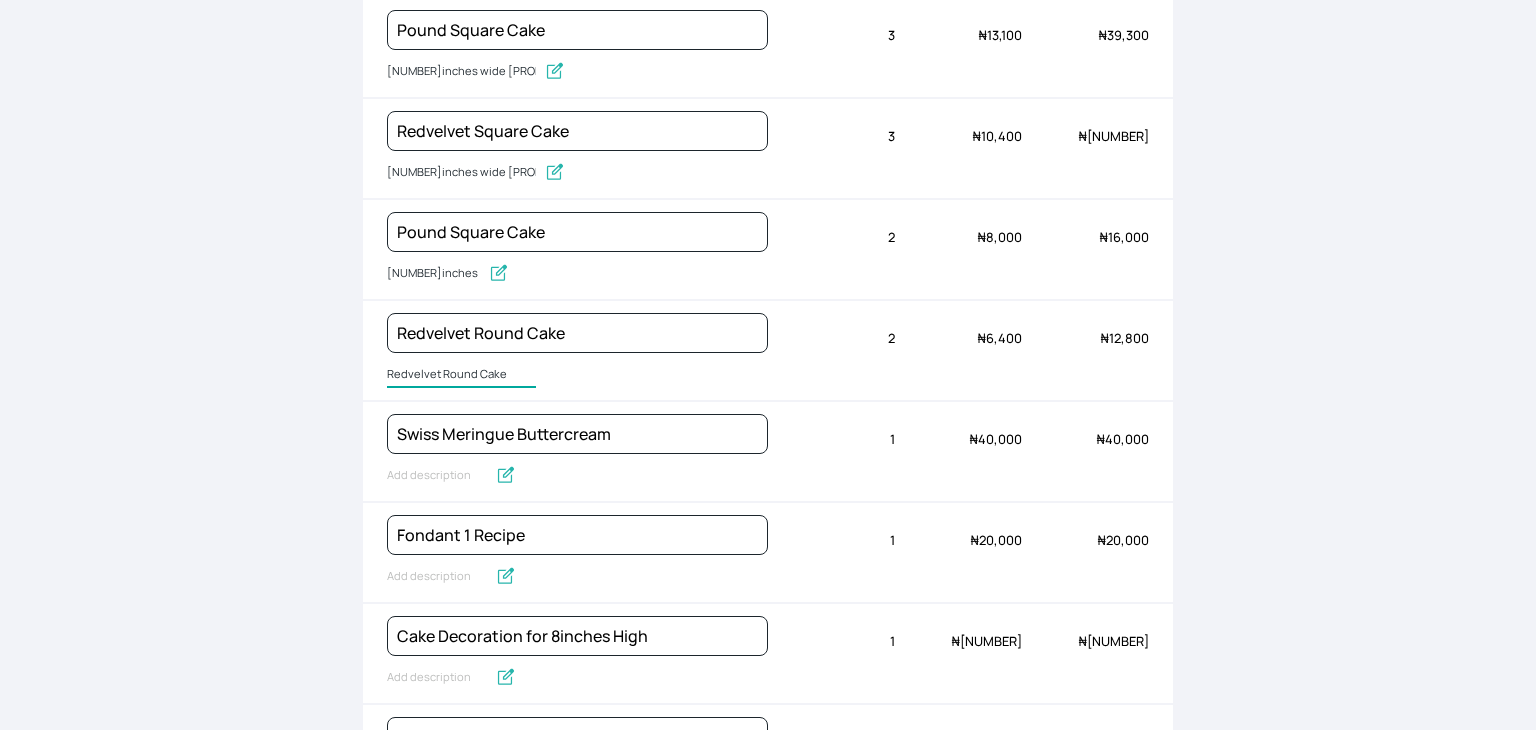 click on "Redvelvet Round Cake" at bounding box center [461, 375] 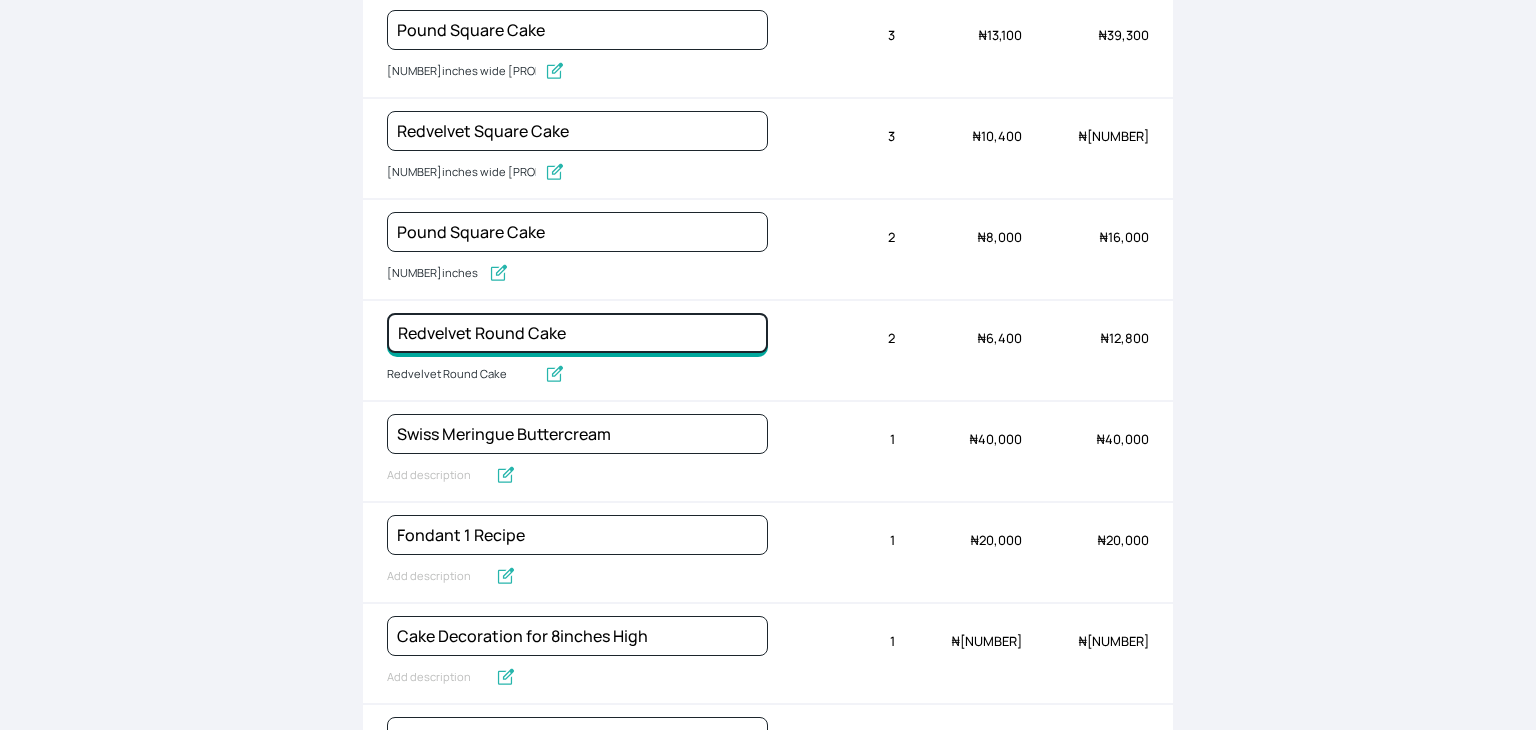drag, startPoint x: 520, startPoint y: 329, endPoint x: 475, endPoint y: 325, distance: 45.17743 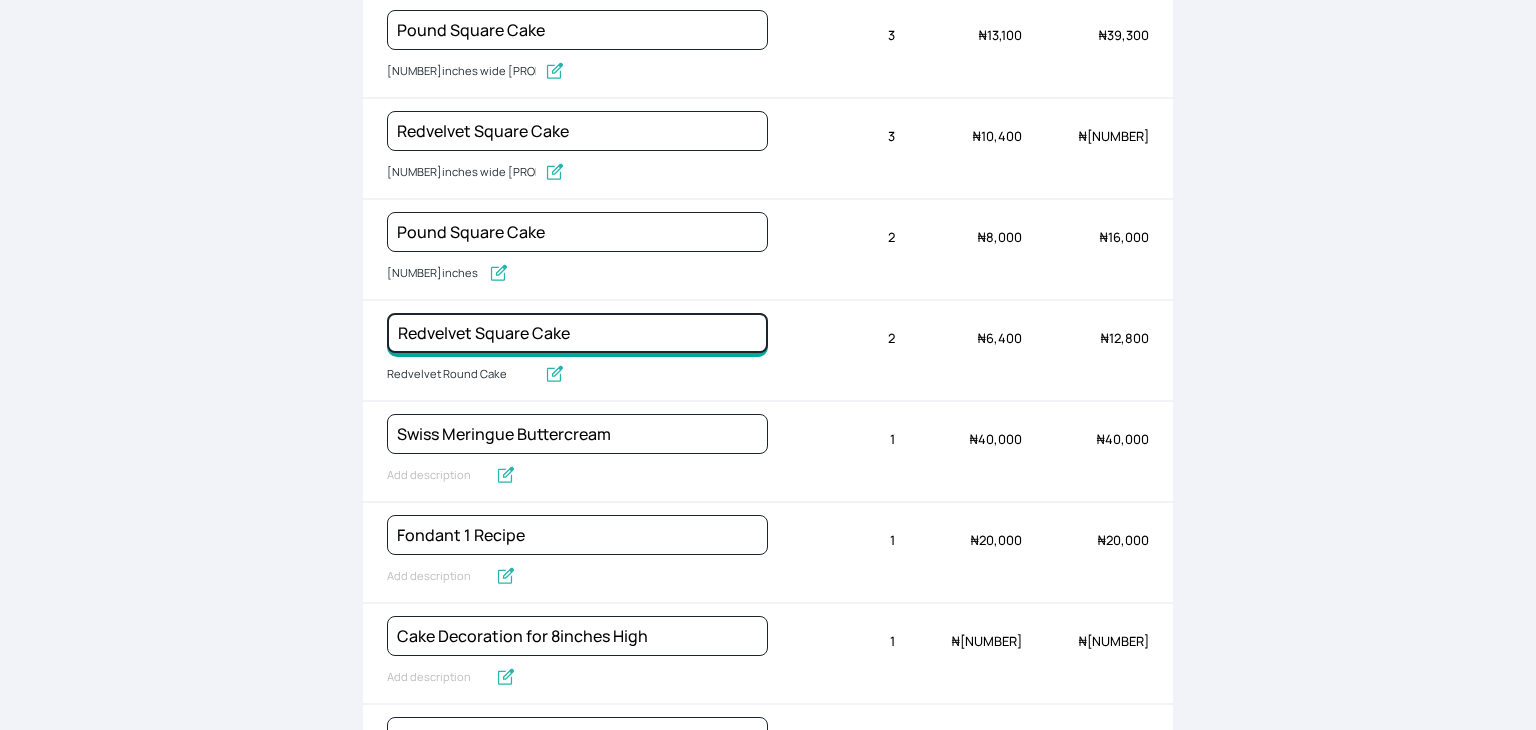 type on "Redvelvet Square Cake" 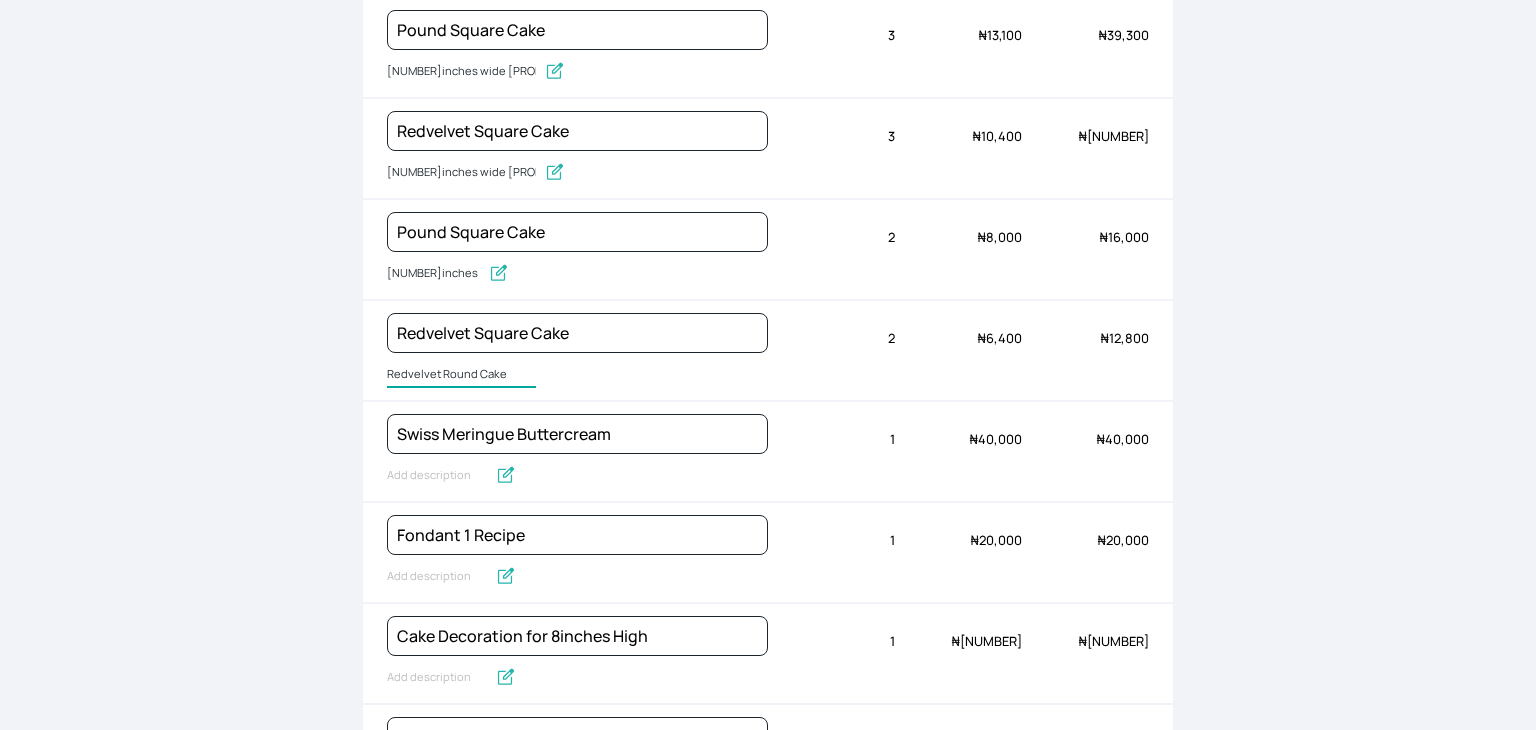 click on "Redvelvet Round Cake" at bounding box center [461, 375] 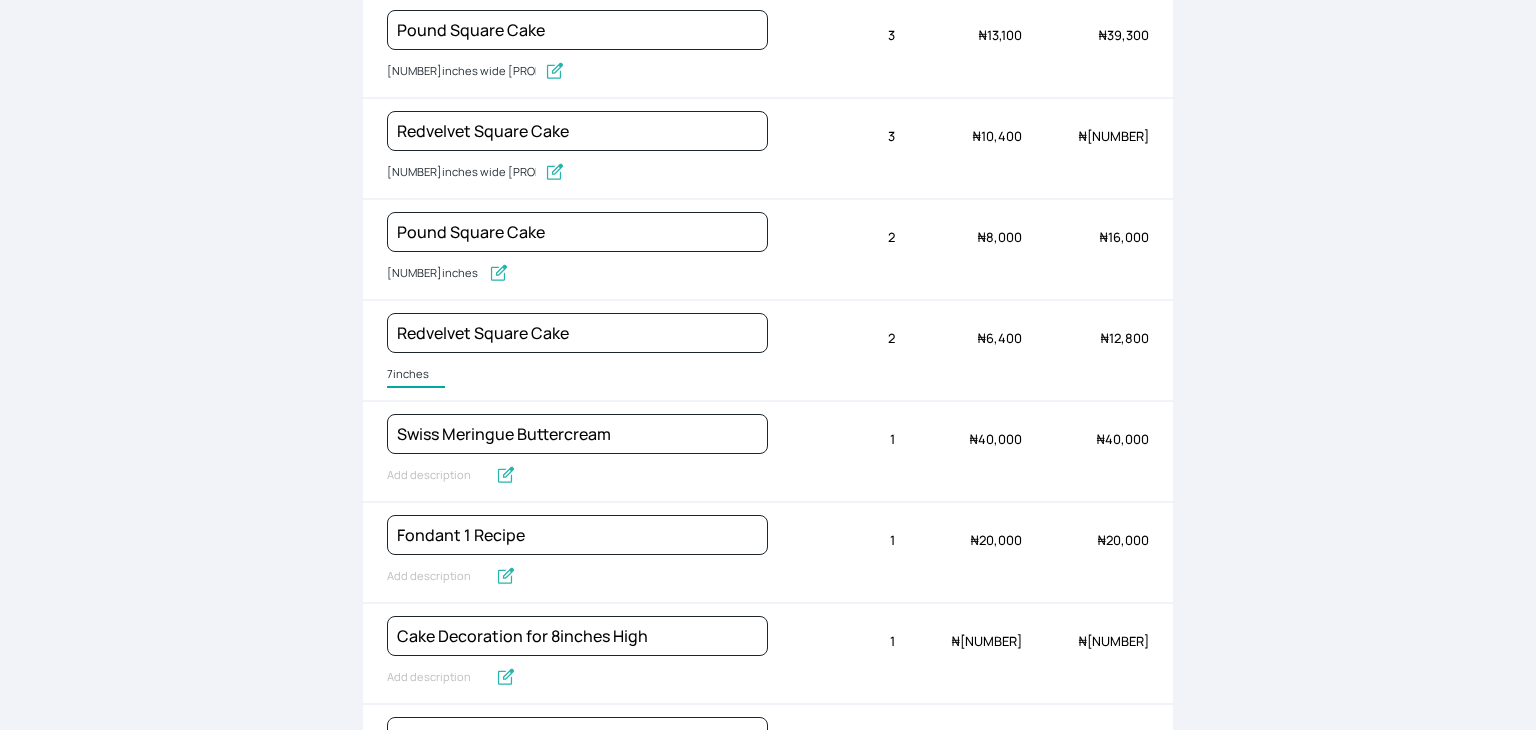 type on "[NUMBER]inches wide [PRODUCT]" 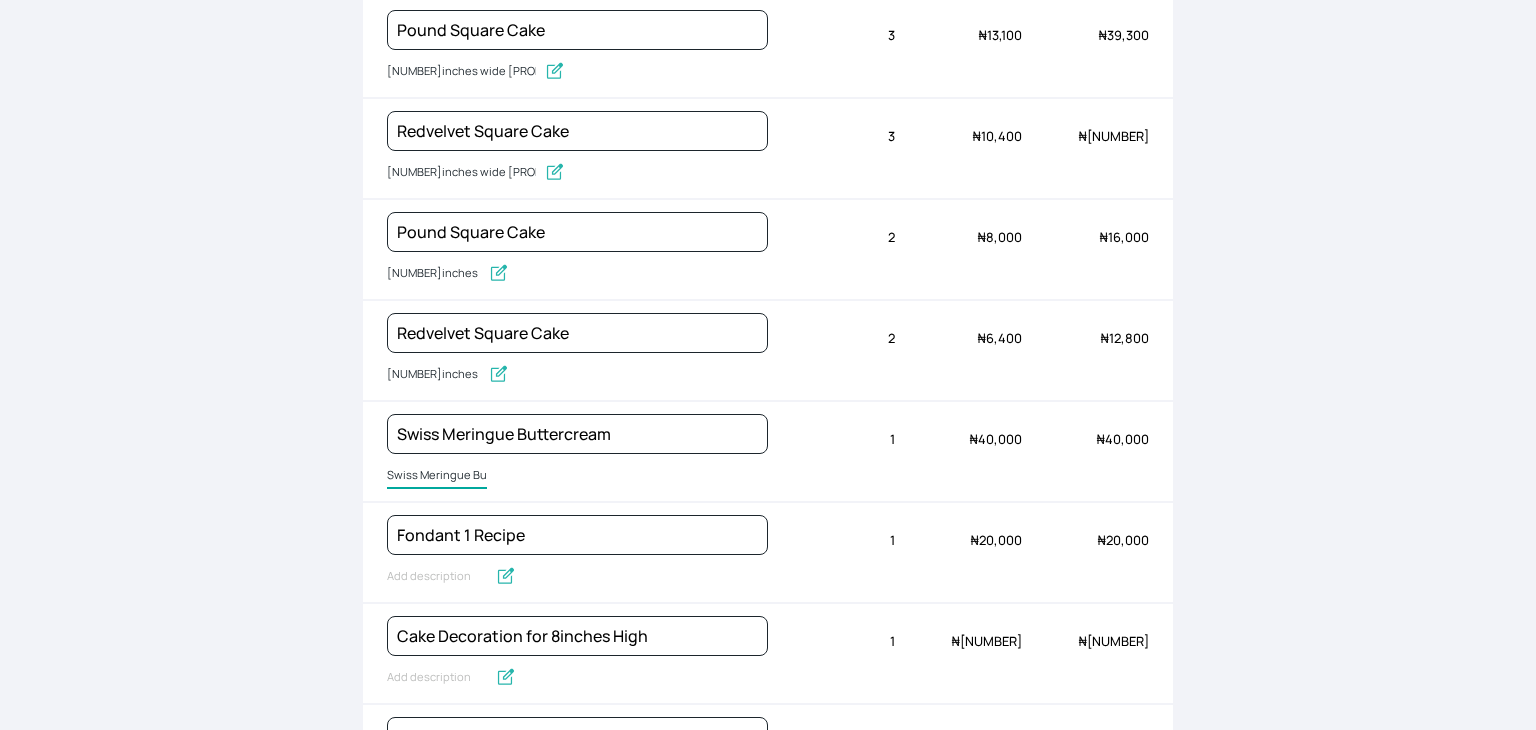 click on "Swiss Meringue Buttercream" at bounding box center (437, 476) 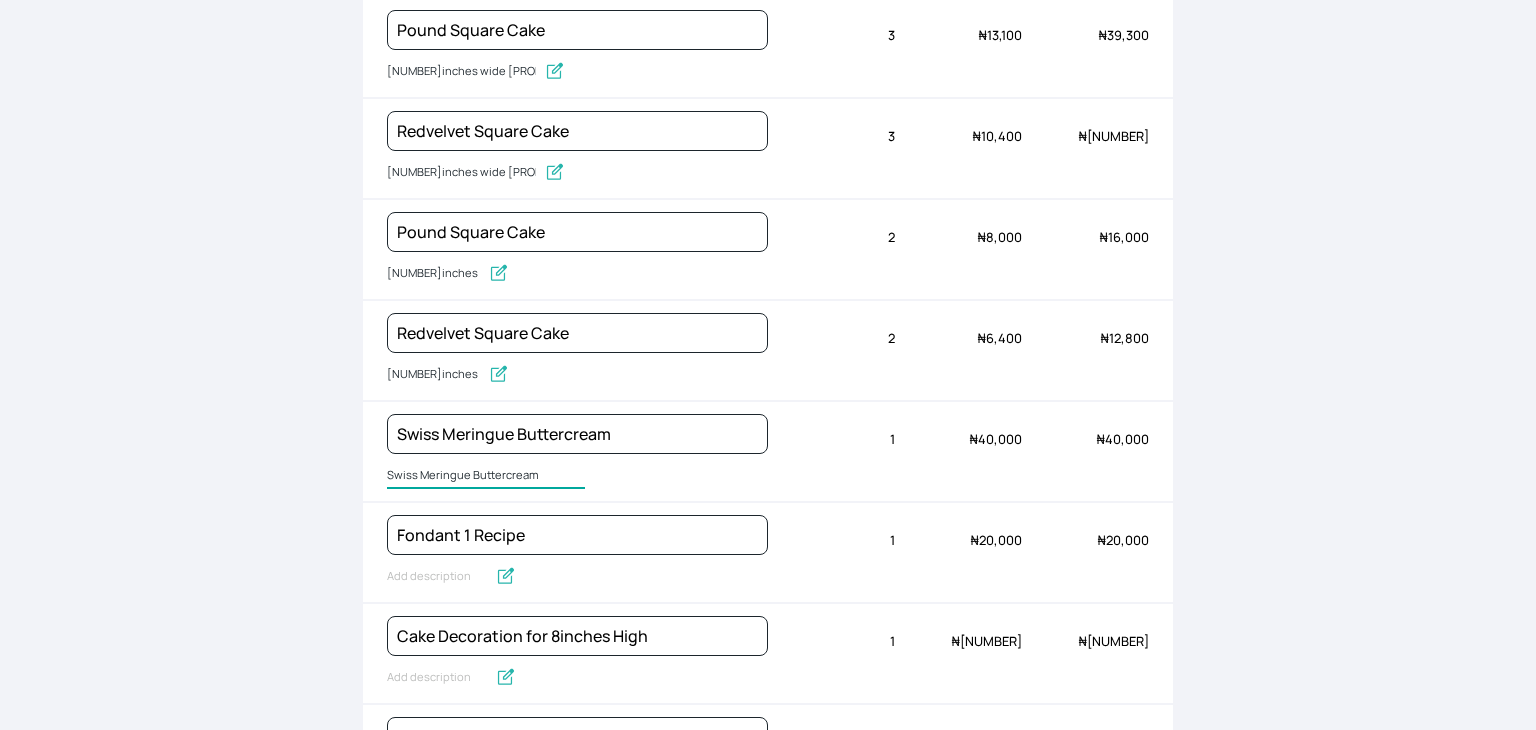 click on "Swiss Meringue Buttercream" at bounding box center (486, 476) 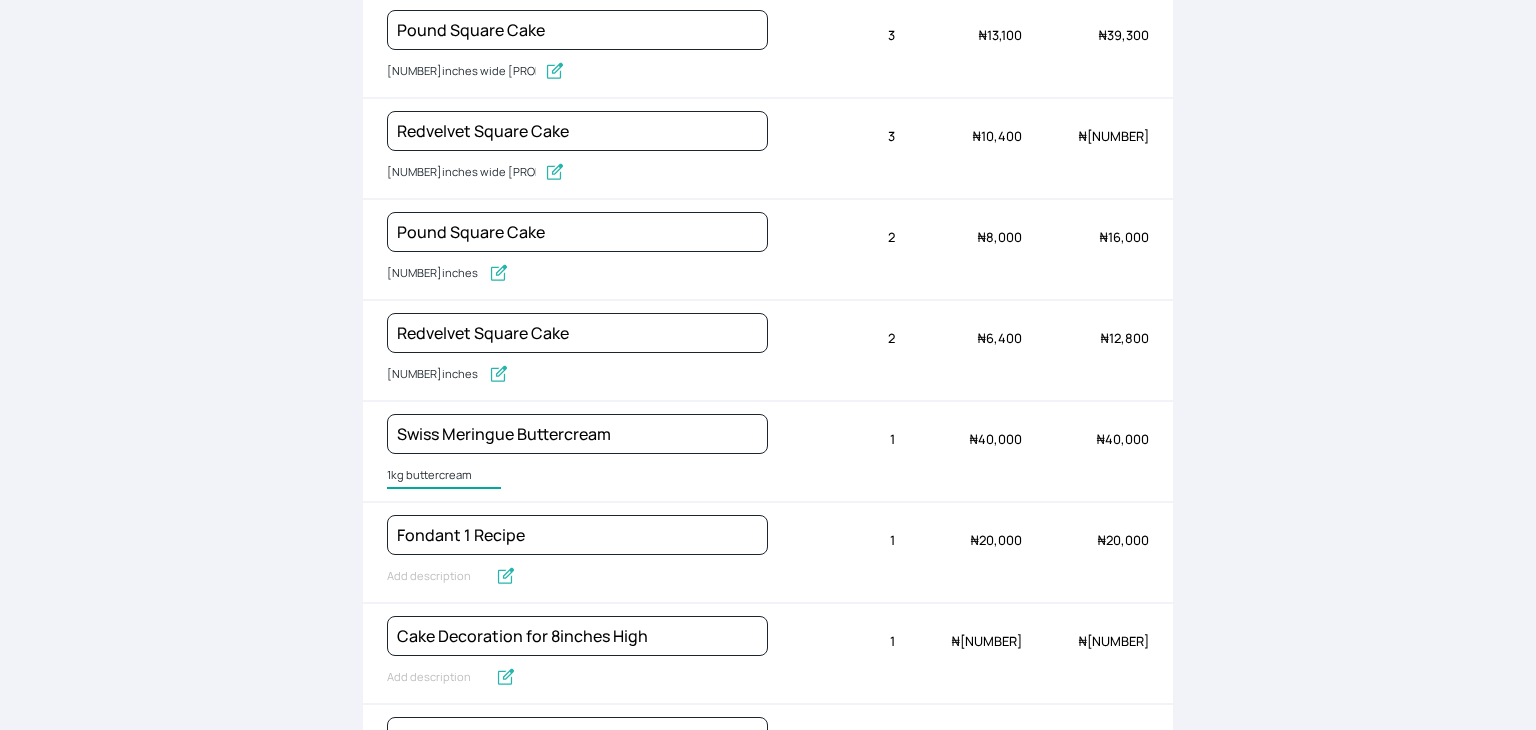 type on "1kg buttercream" 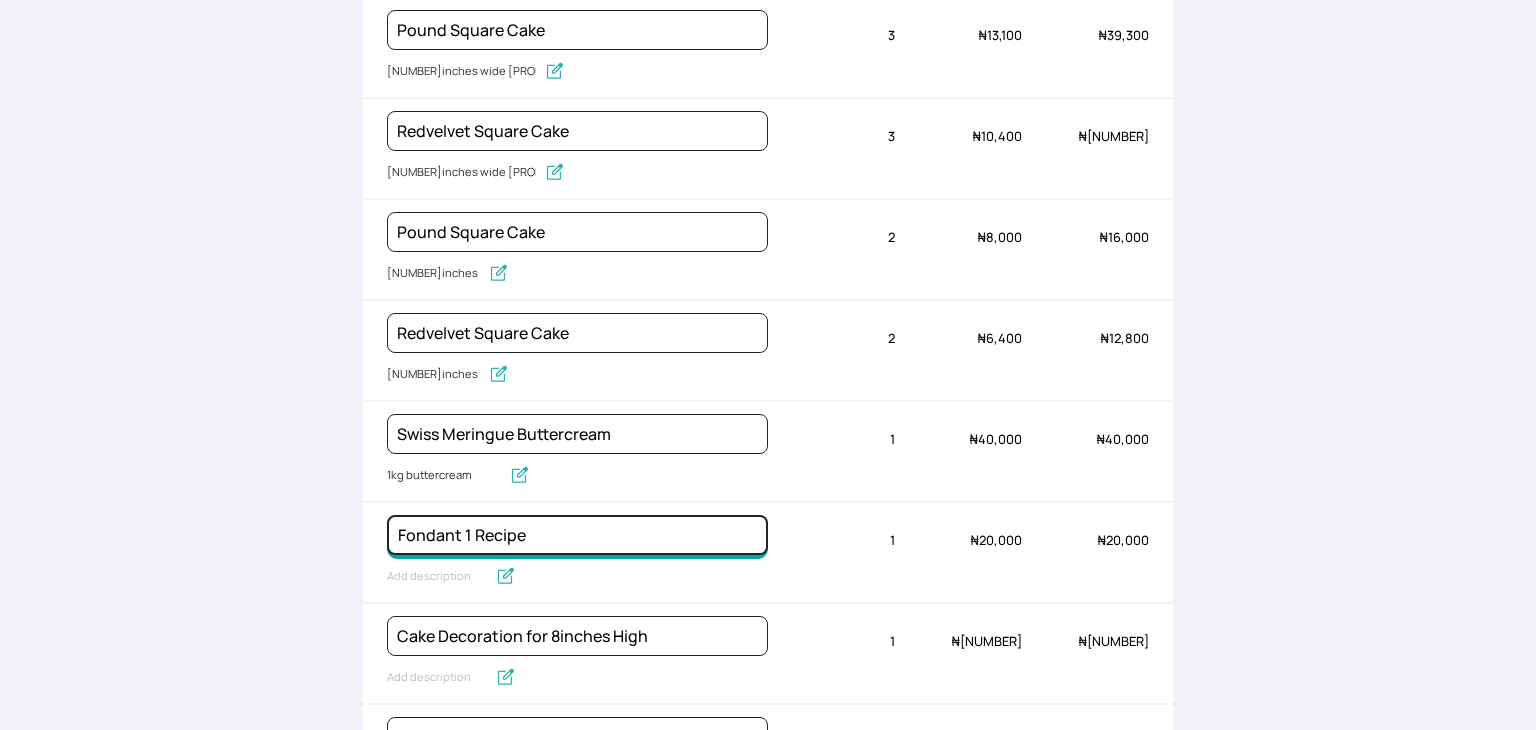 drag, startPoint x: 458, startPoint y: 527, endPoint x: 540, endPoint y: 533, distance: 82.219215 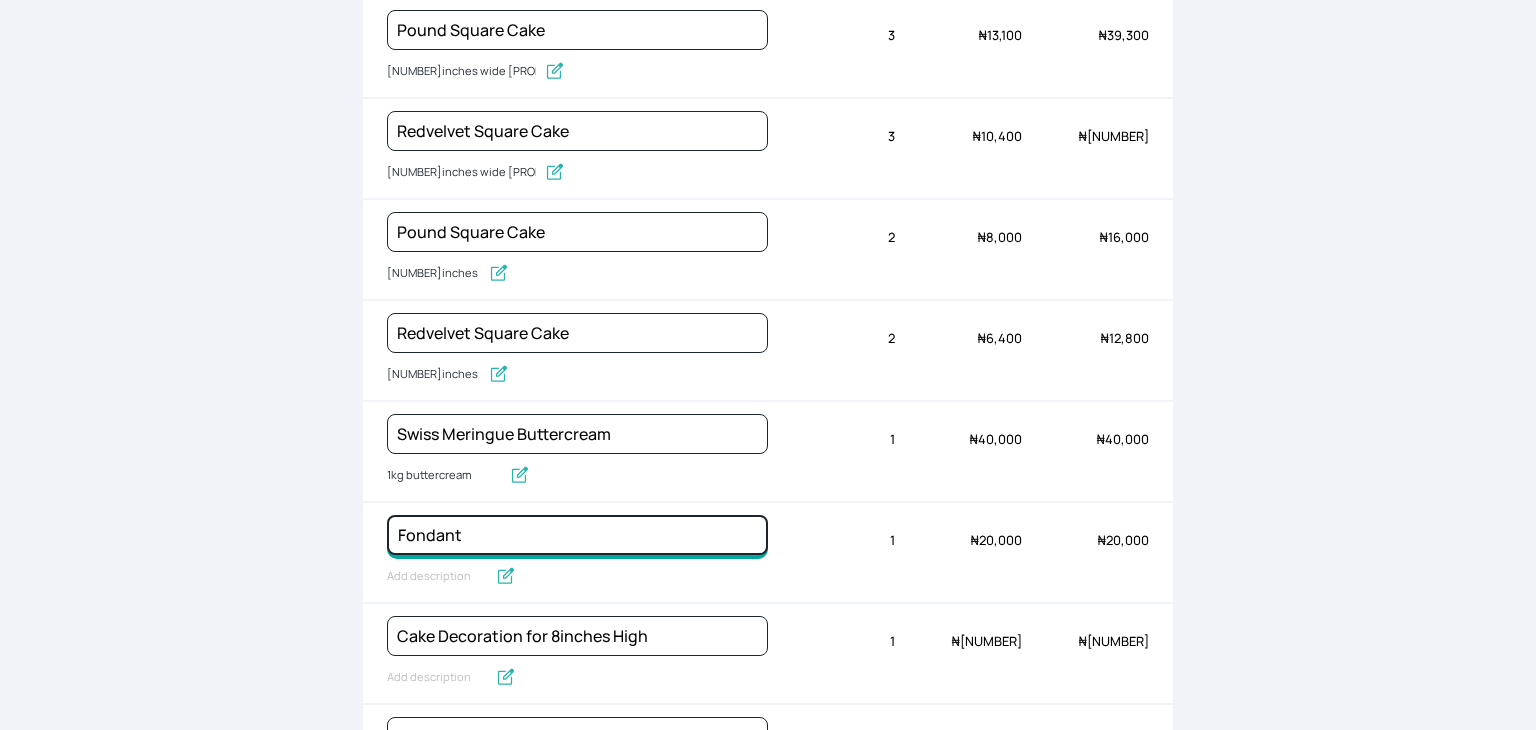 type on "Fondant" 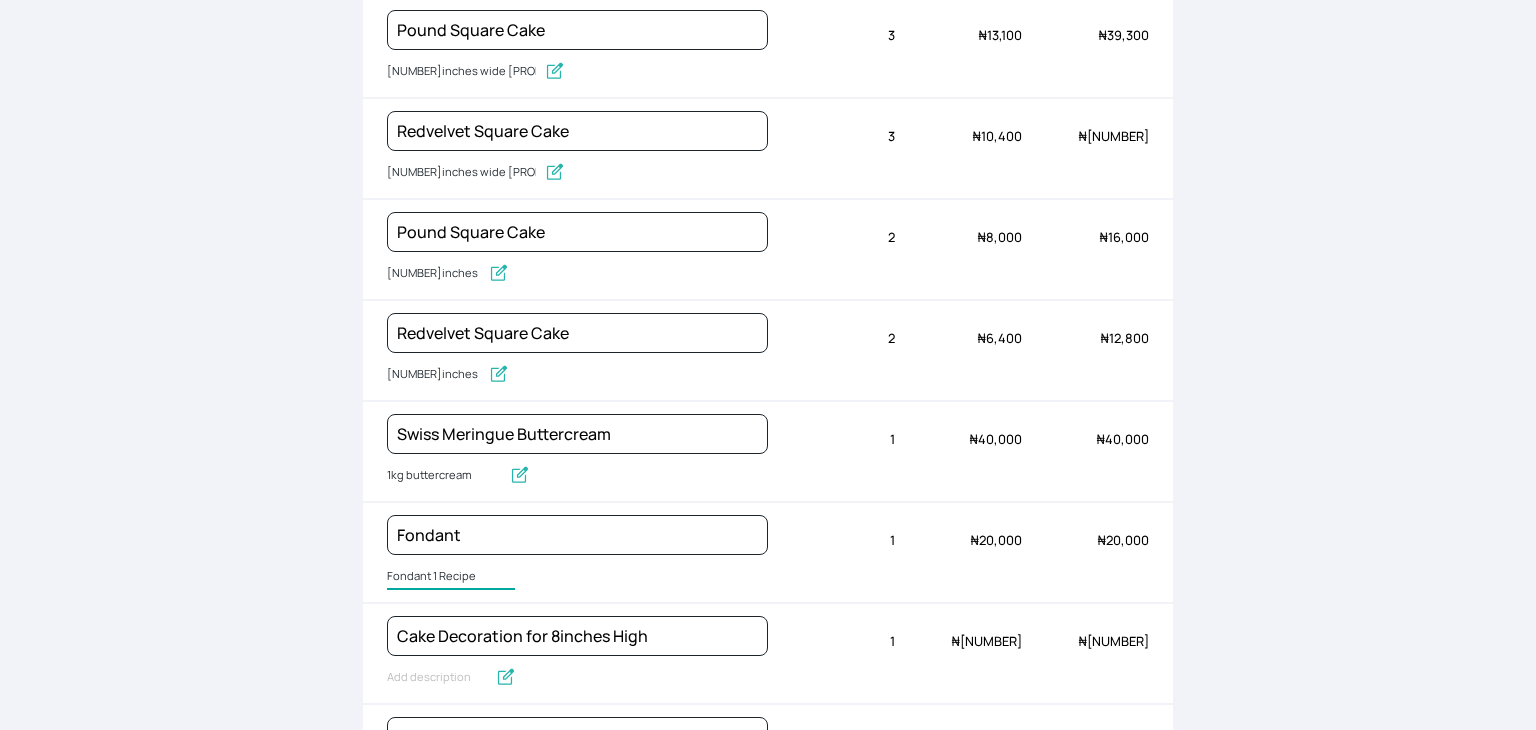 click on "Fondant 1 Recipe" at bounding box center [451, 577] 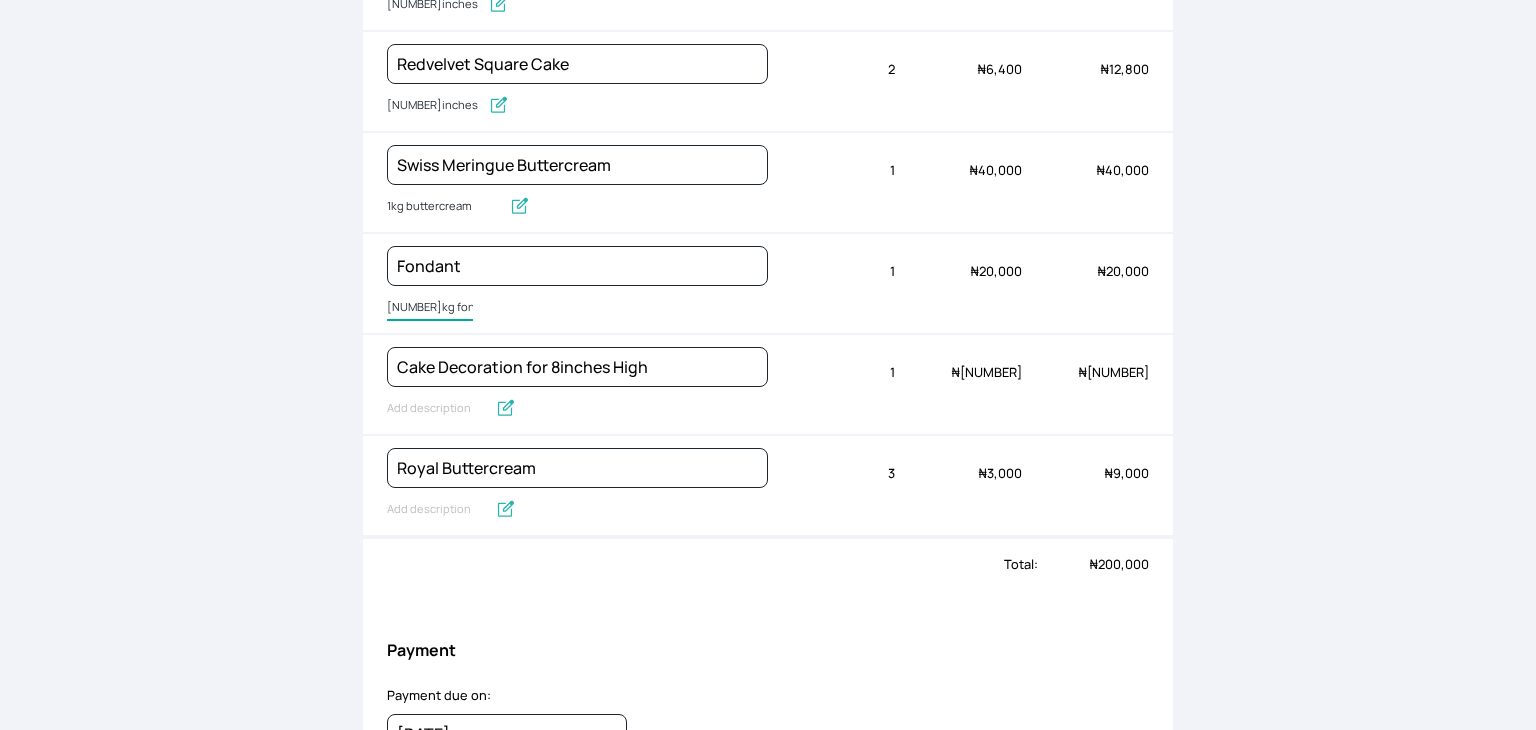 scroll, scrollTop: 610, scrollLeft: 0, axis: vertical 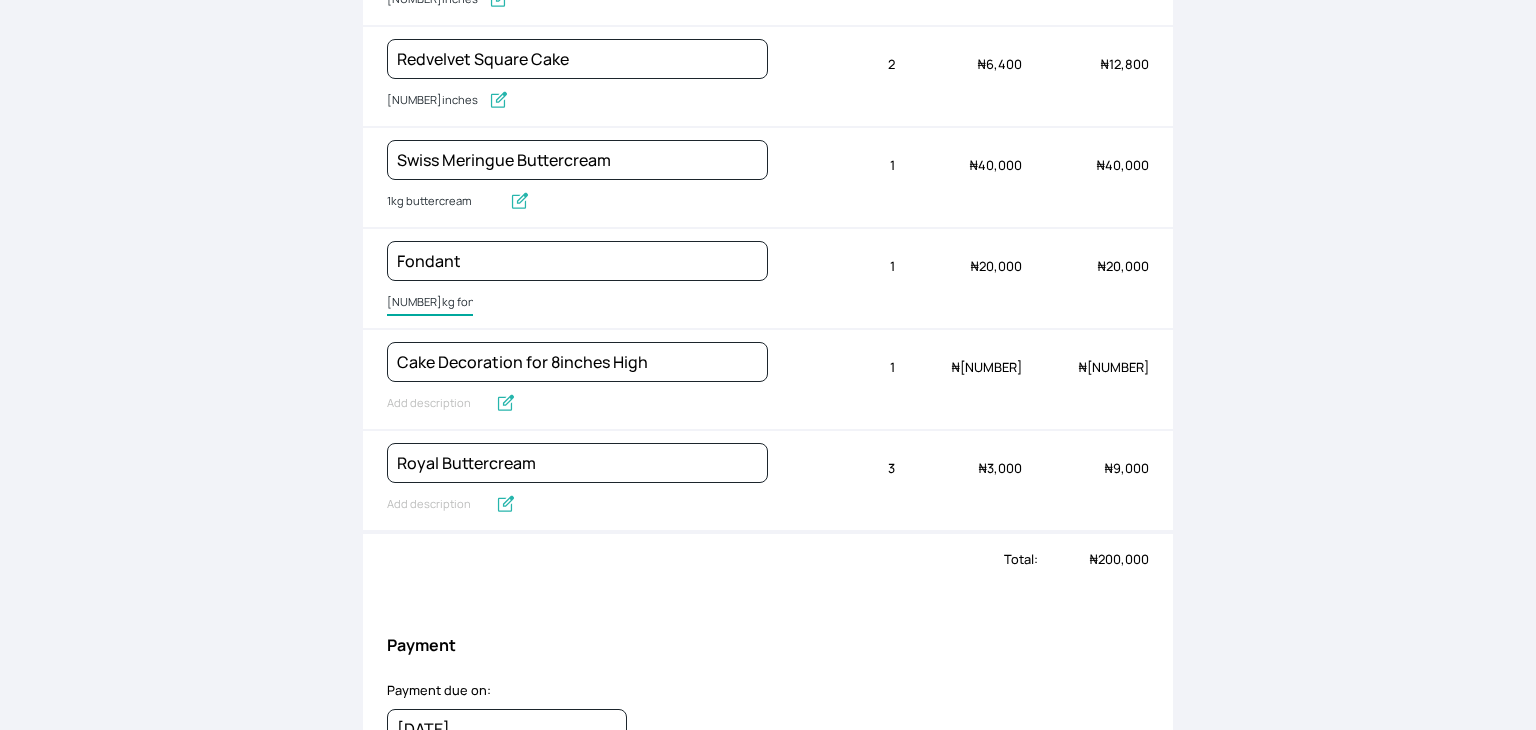 type on "[NUMBER]kg fondant" 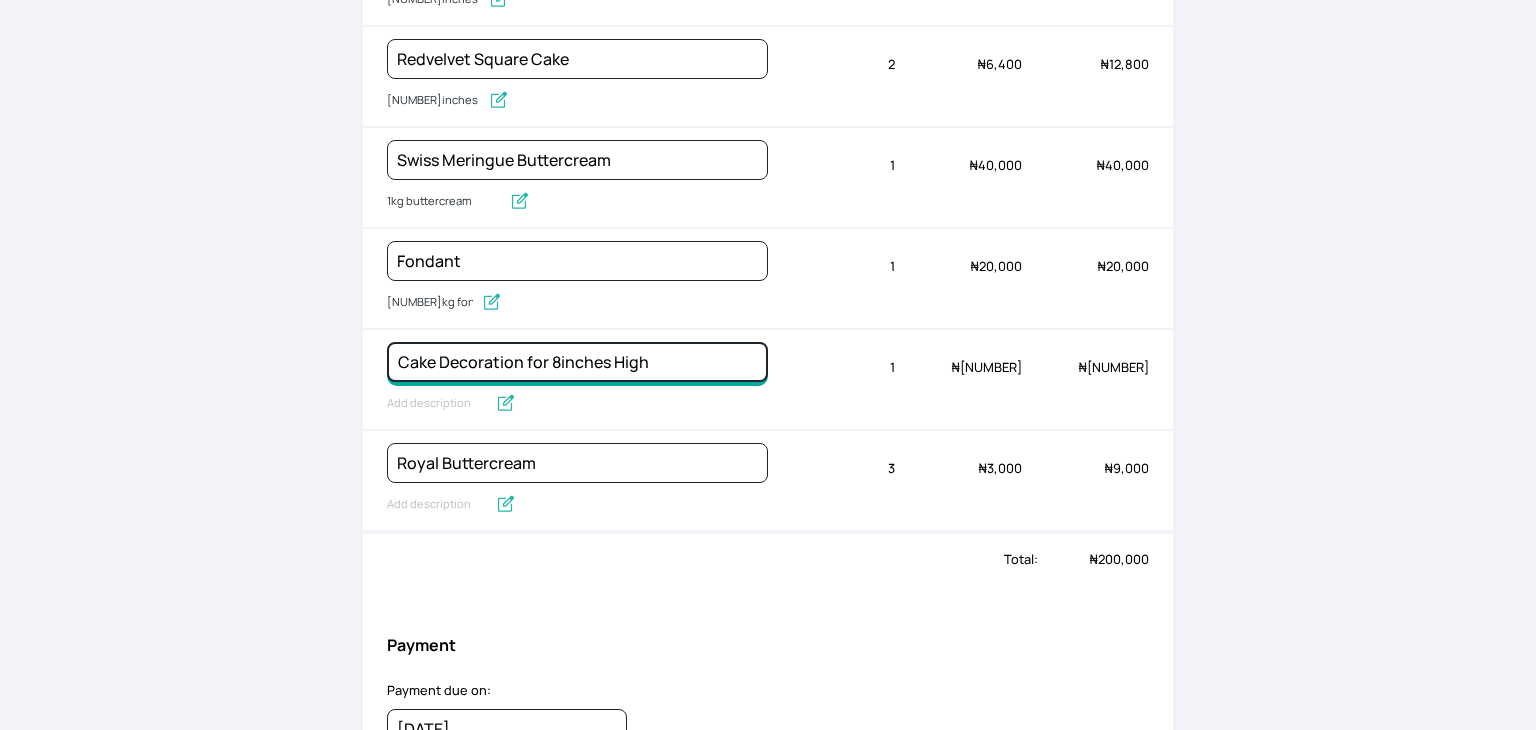 drag, startPoint x: 659, startPoint y: 358, endPoint x: 551, endPoint y: 362, distance: 108.07405 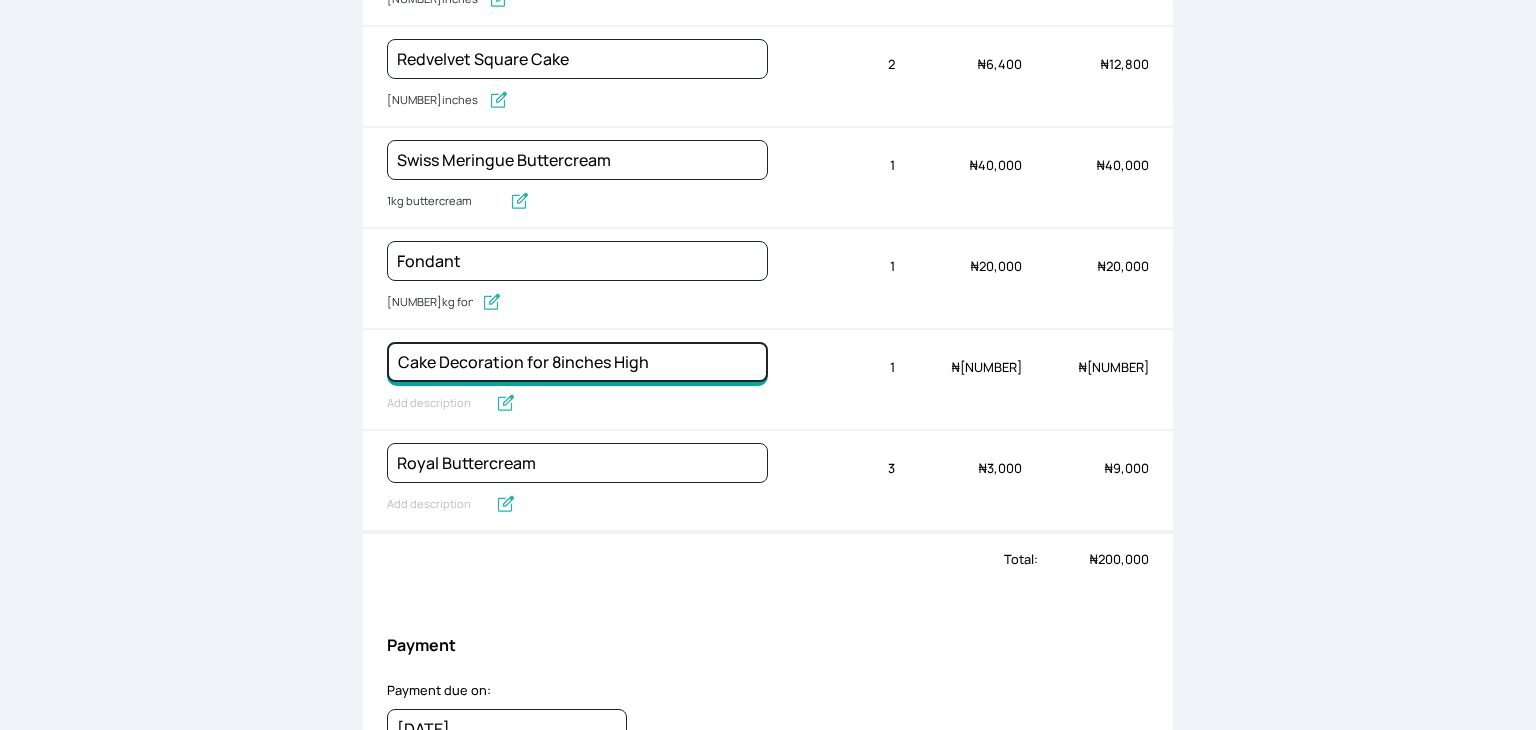 click on "Cake Decoration for 8inches High" at bounding box center [577, -244] 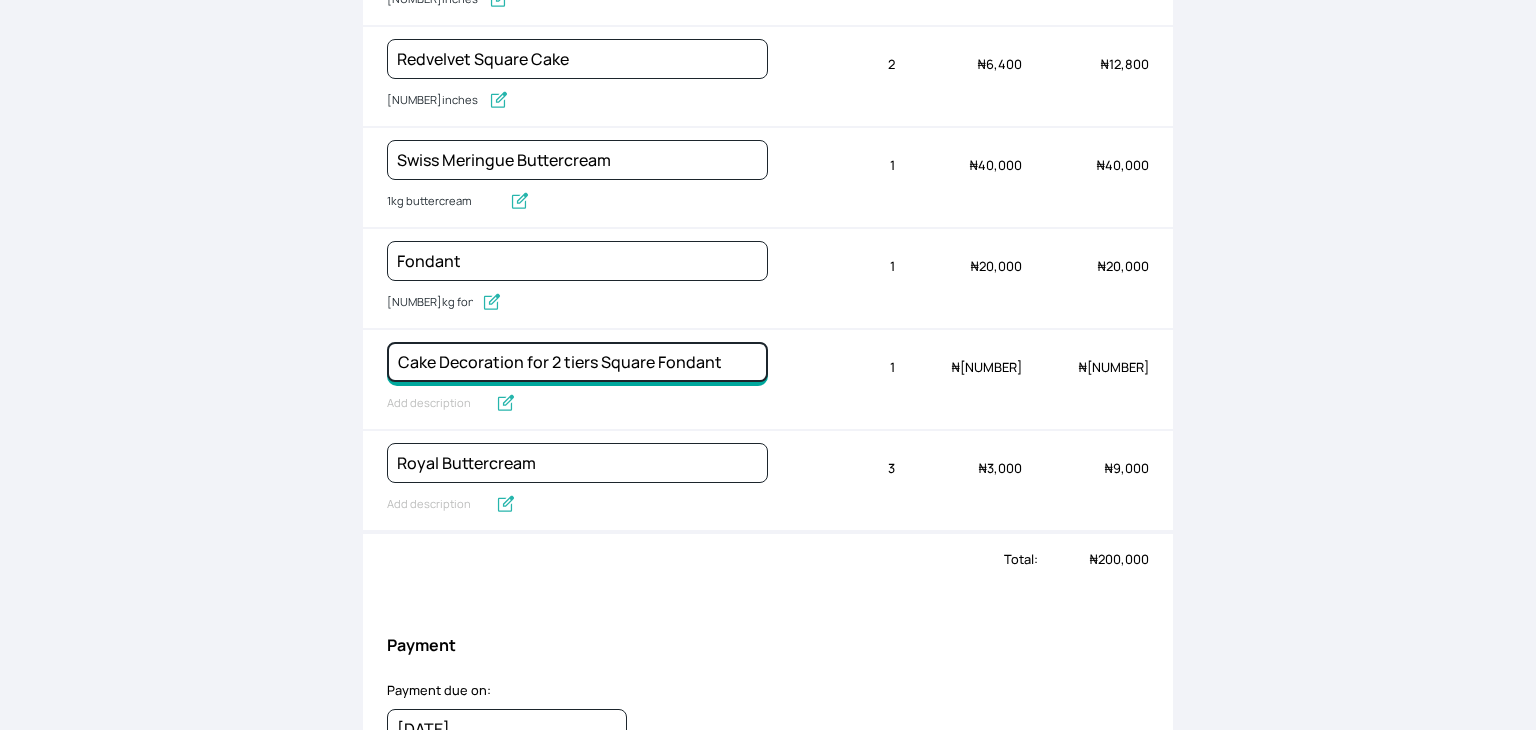 type on "Cake Decoration for 2 tiers Square Fondant" 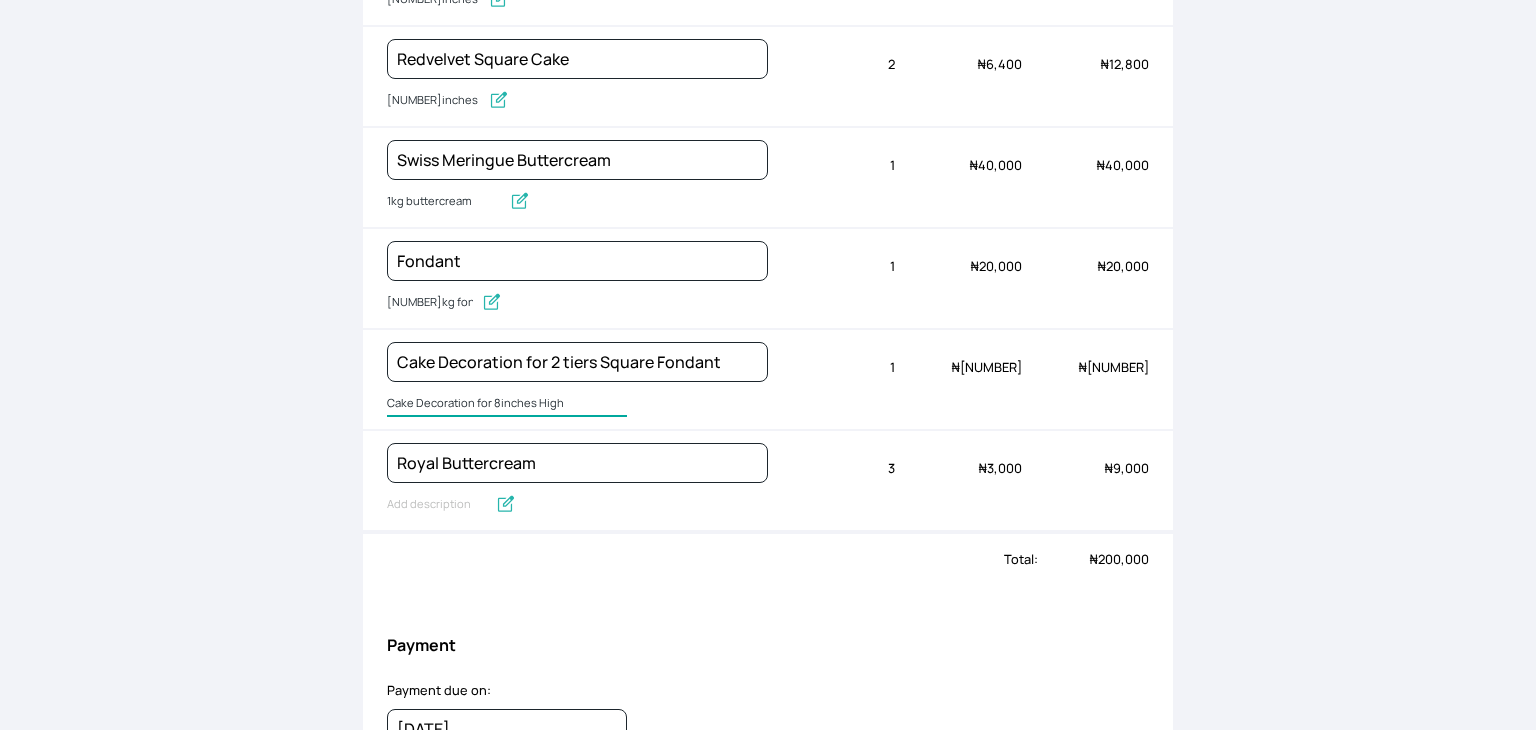 click on "Cake Decoration for 8inches High" at bounding box center [507, 404] 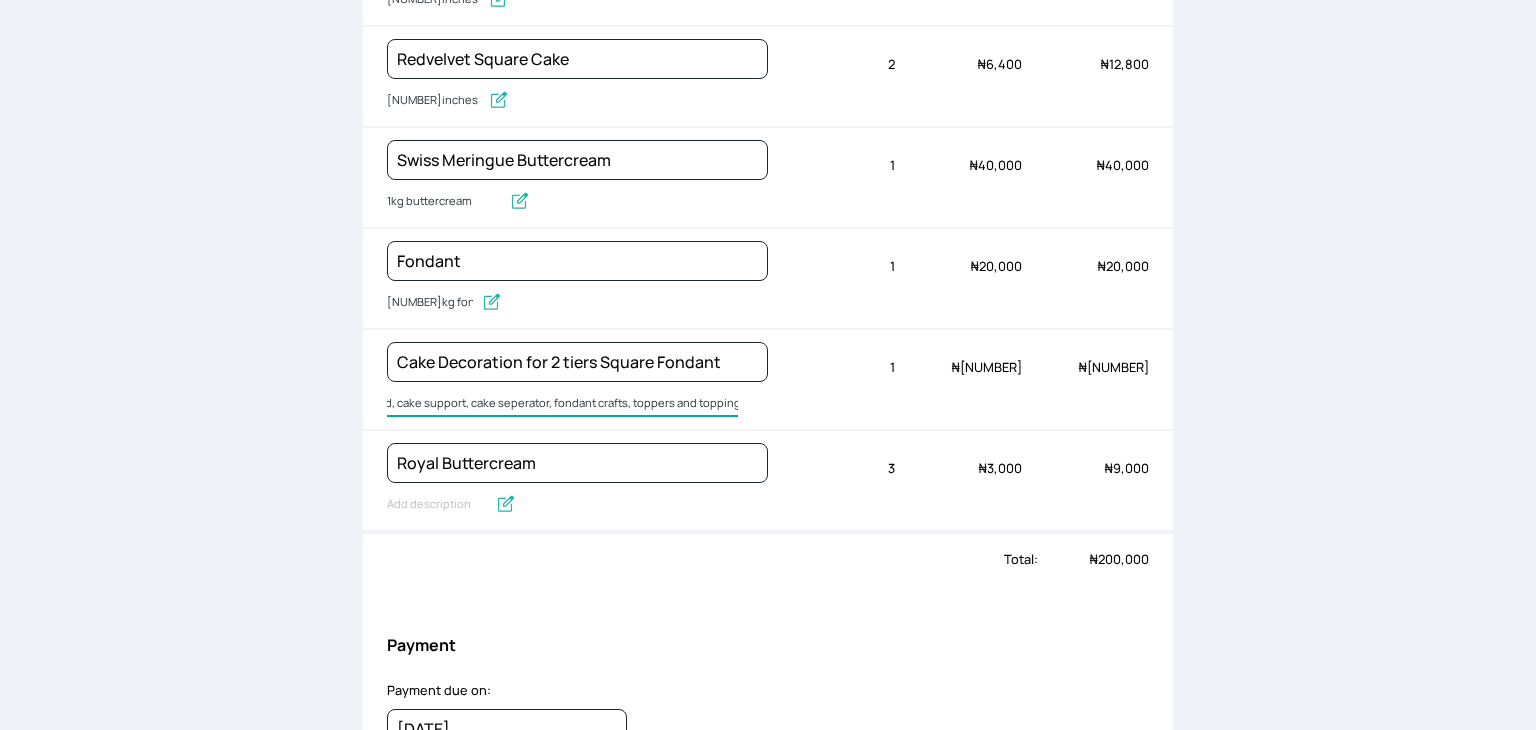 scroll, scrollTop: 0, scrollLeft: 60, axis: horizontal 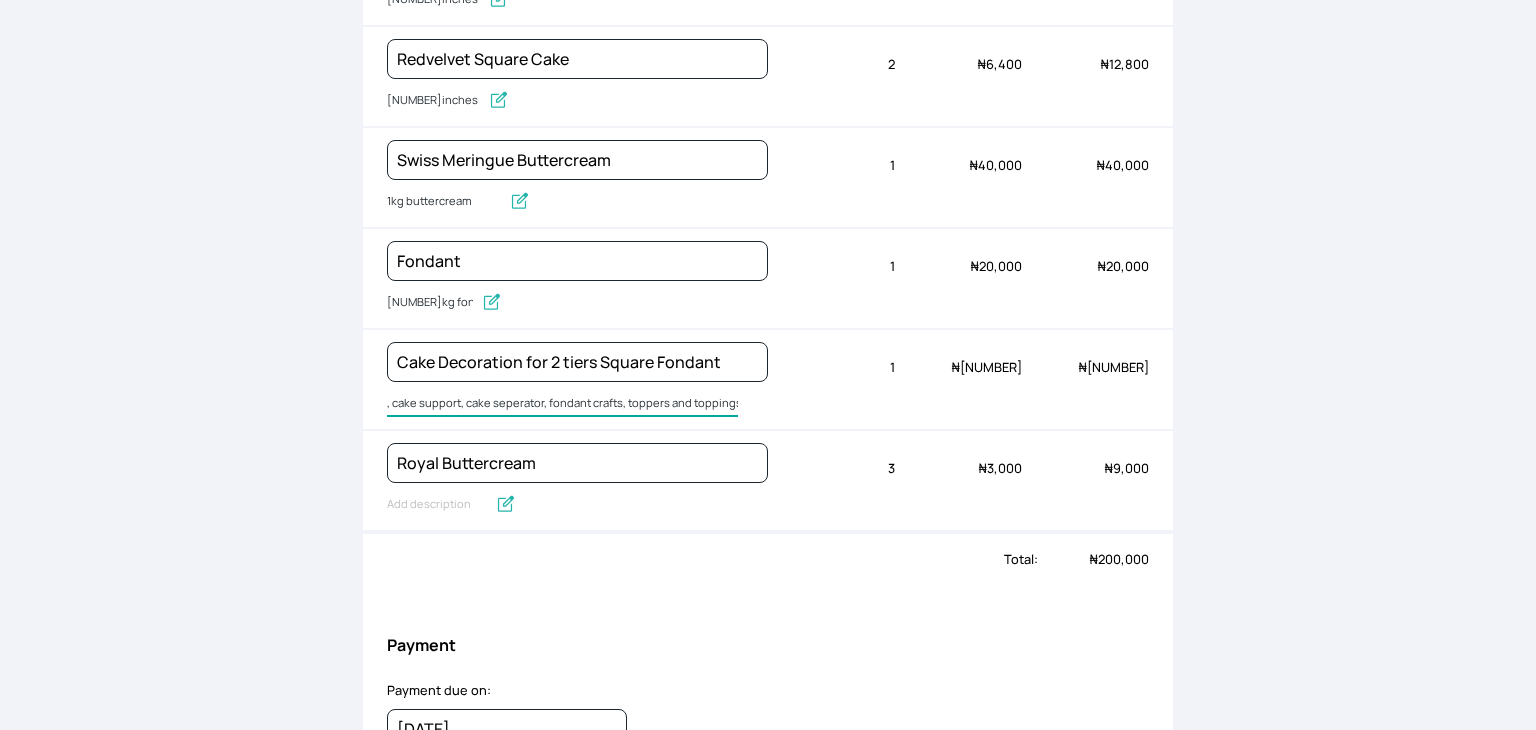 click on "Cake board, cake support, cake seperator, fondant crafts, toppers and toppings" at bounding box center [562, 404] 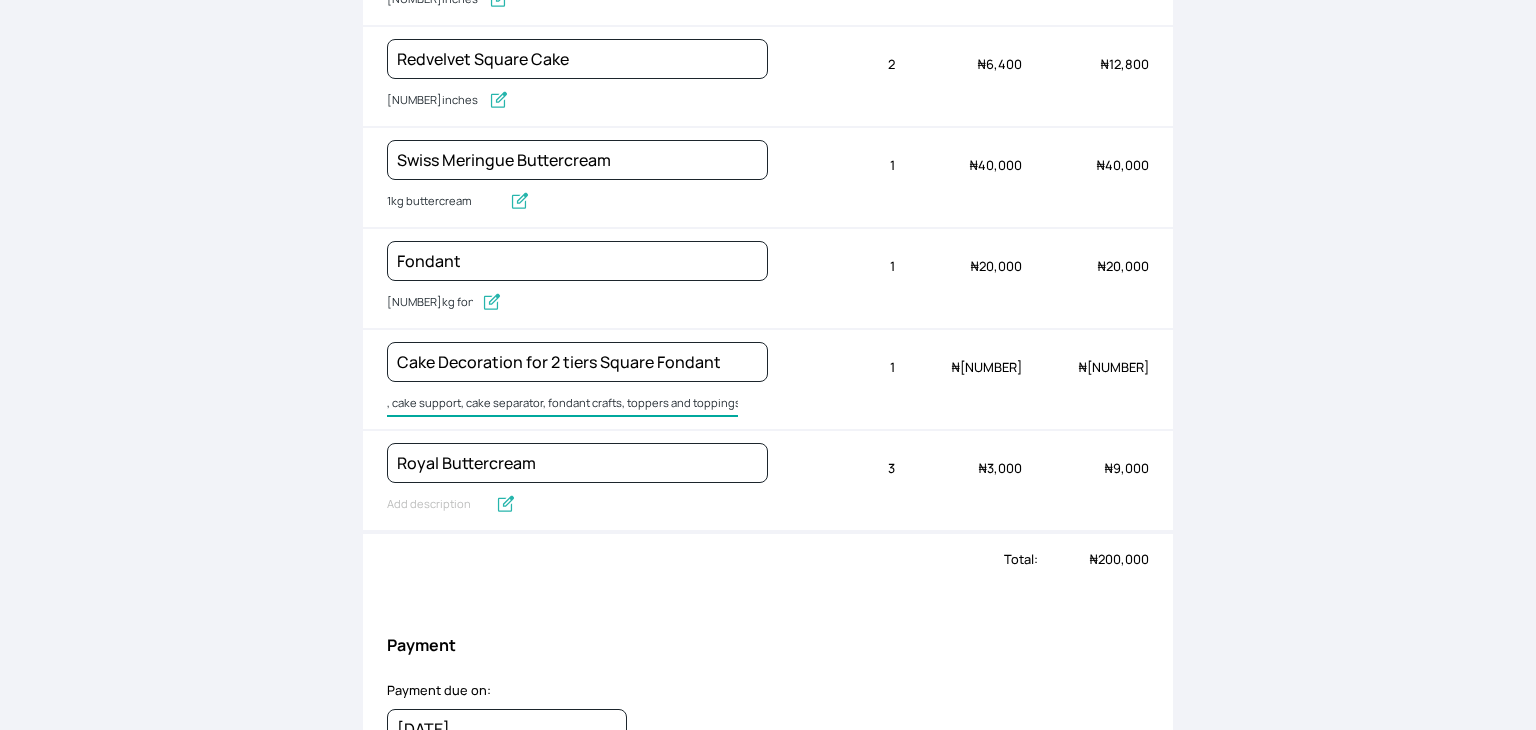 scroll, scrollTop: 0, scrollLeft: 60, axis: horizontal 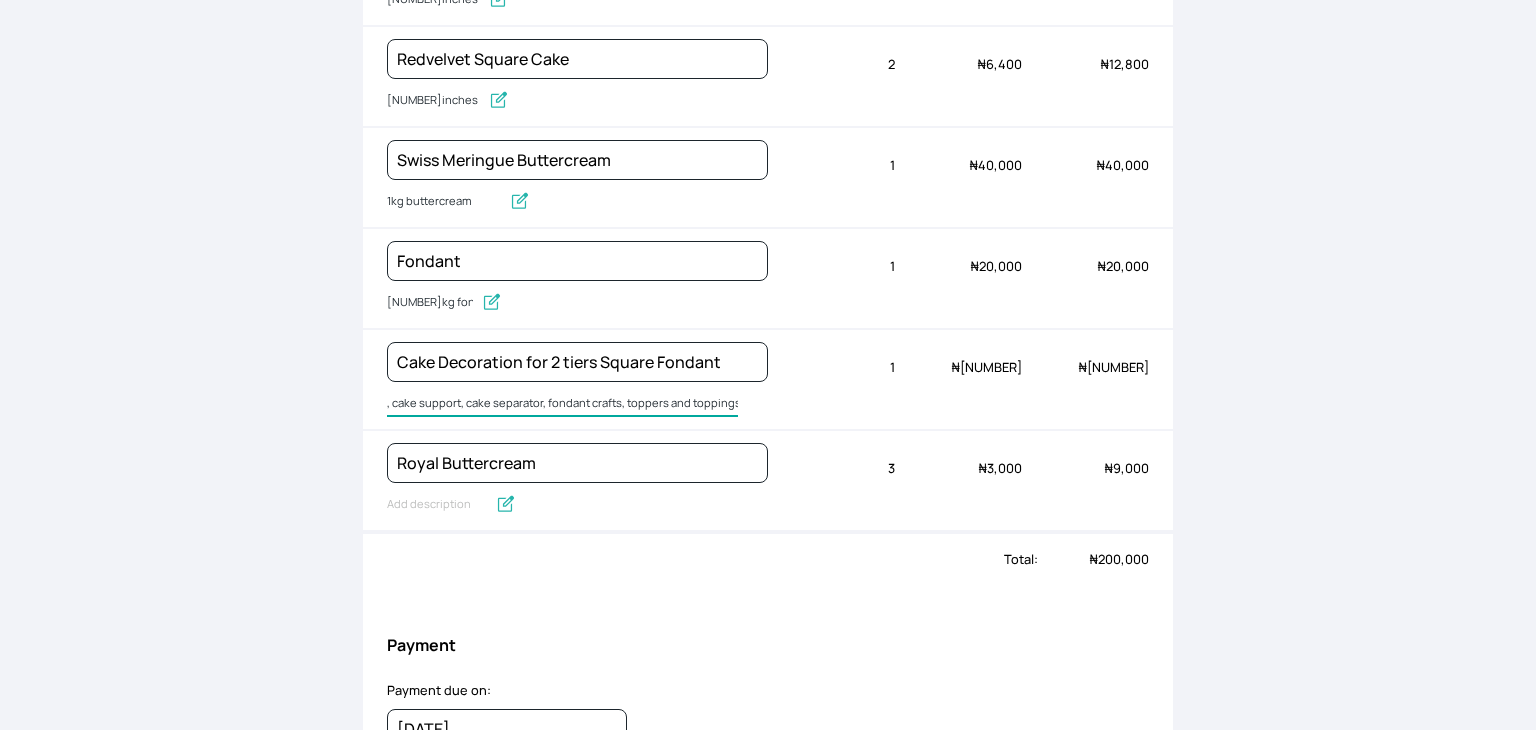 type on "Cake board, cake support, cake separator, fondant crafts, toppers and toppings" 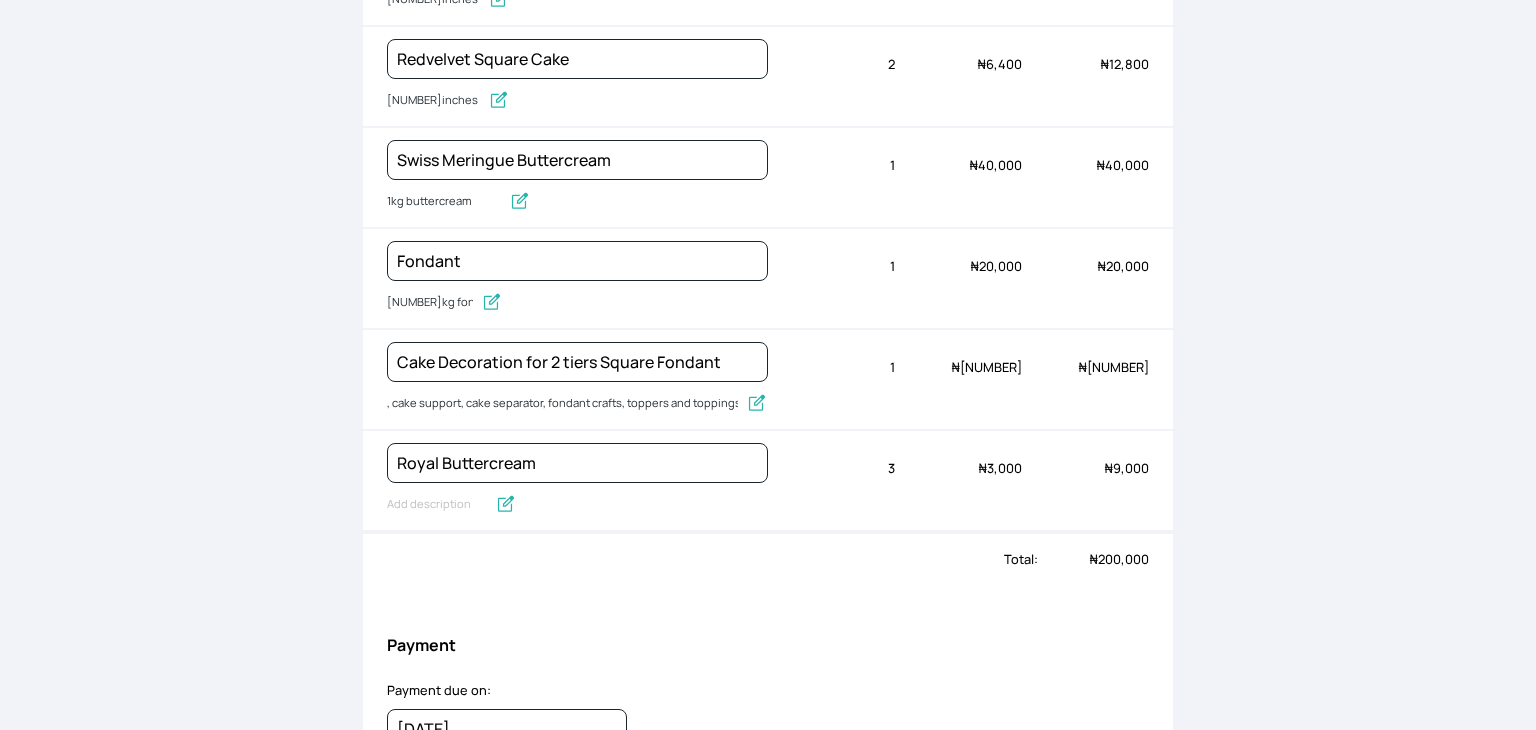 scroll, scrollTop: 0, scrollLeft: 0, axis: both 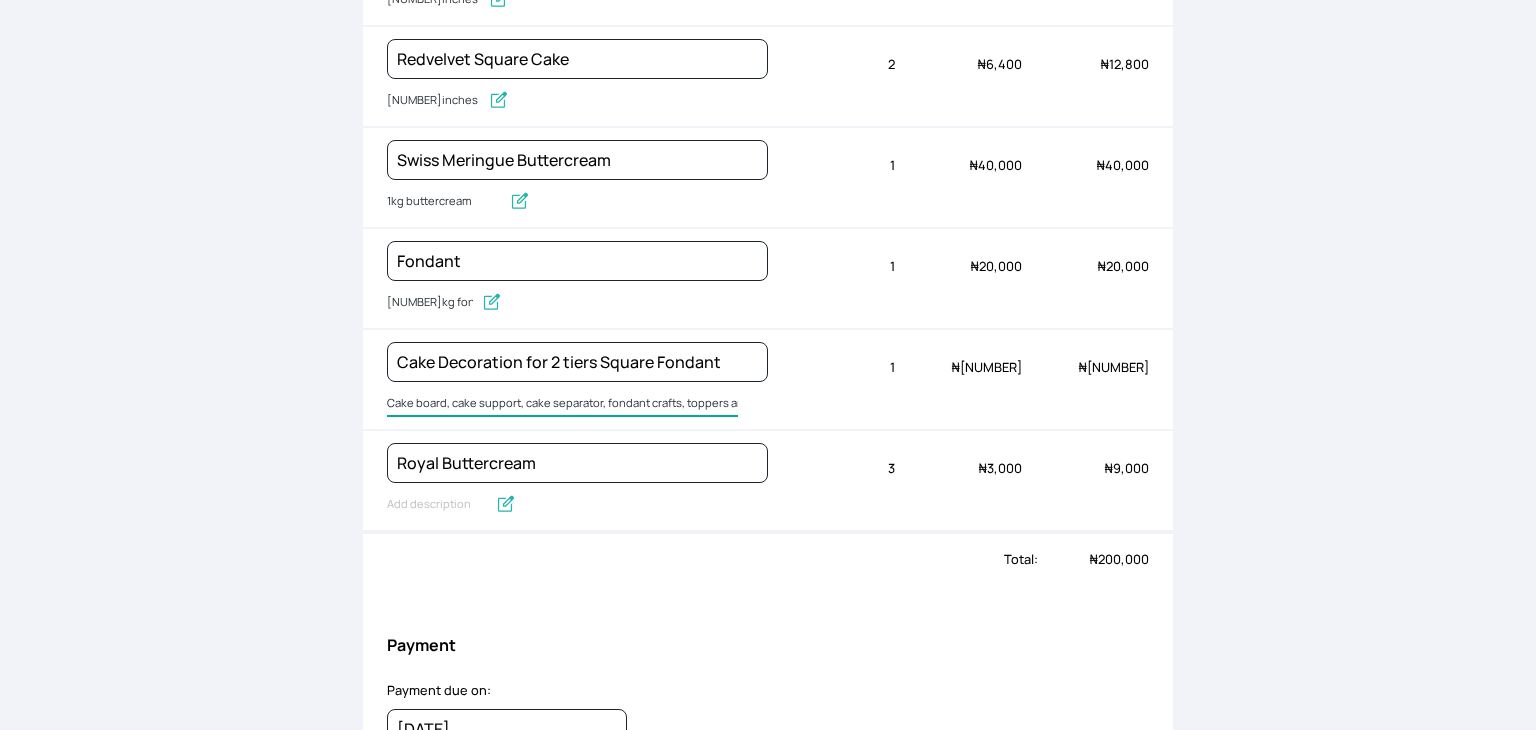 click on "Cake board, cake support, cake separator, fondant crafts, toppers and toppings" at bounding box center [562, 404] 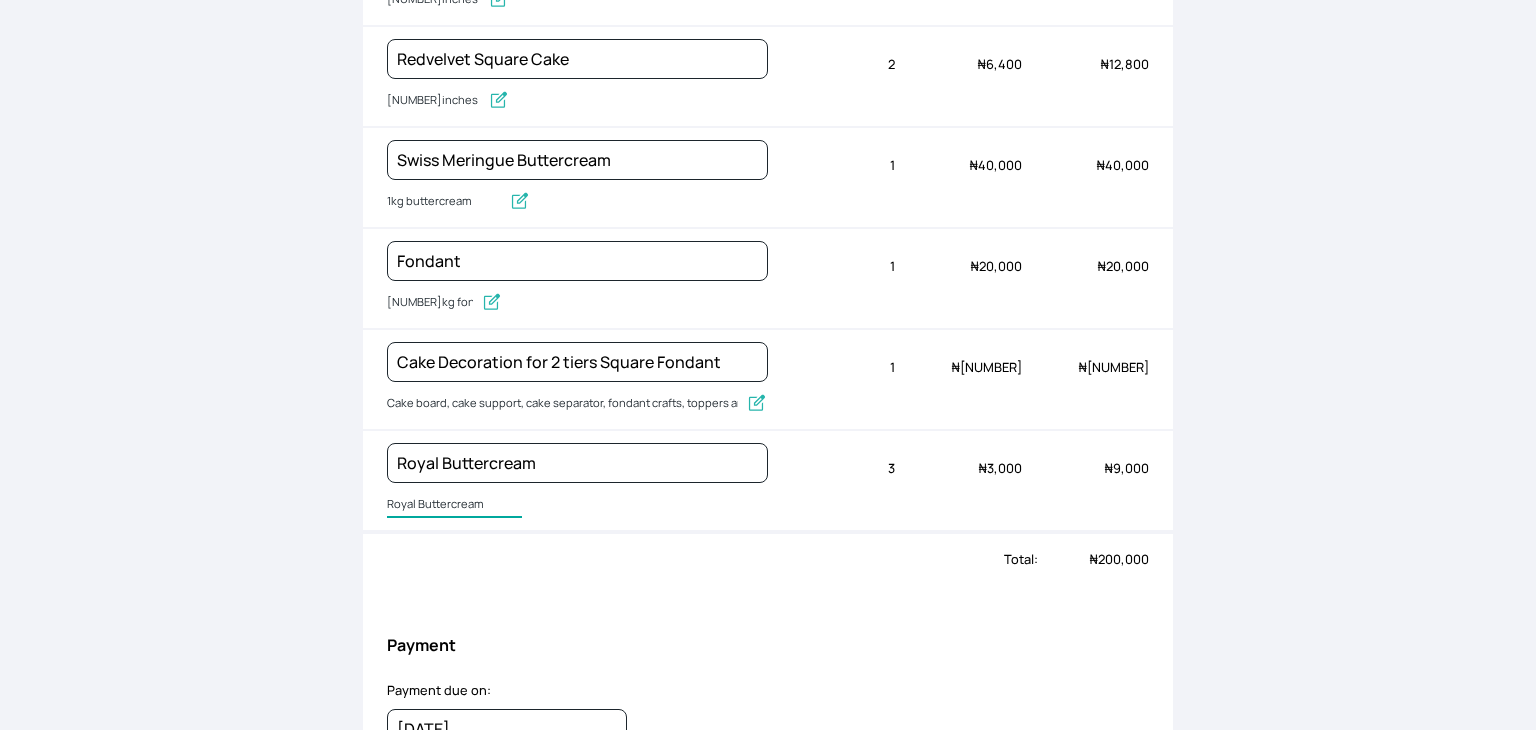 click on "Royal Buttercream" at bounding box center [454, 505] 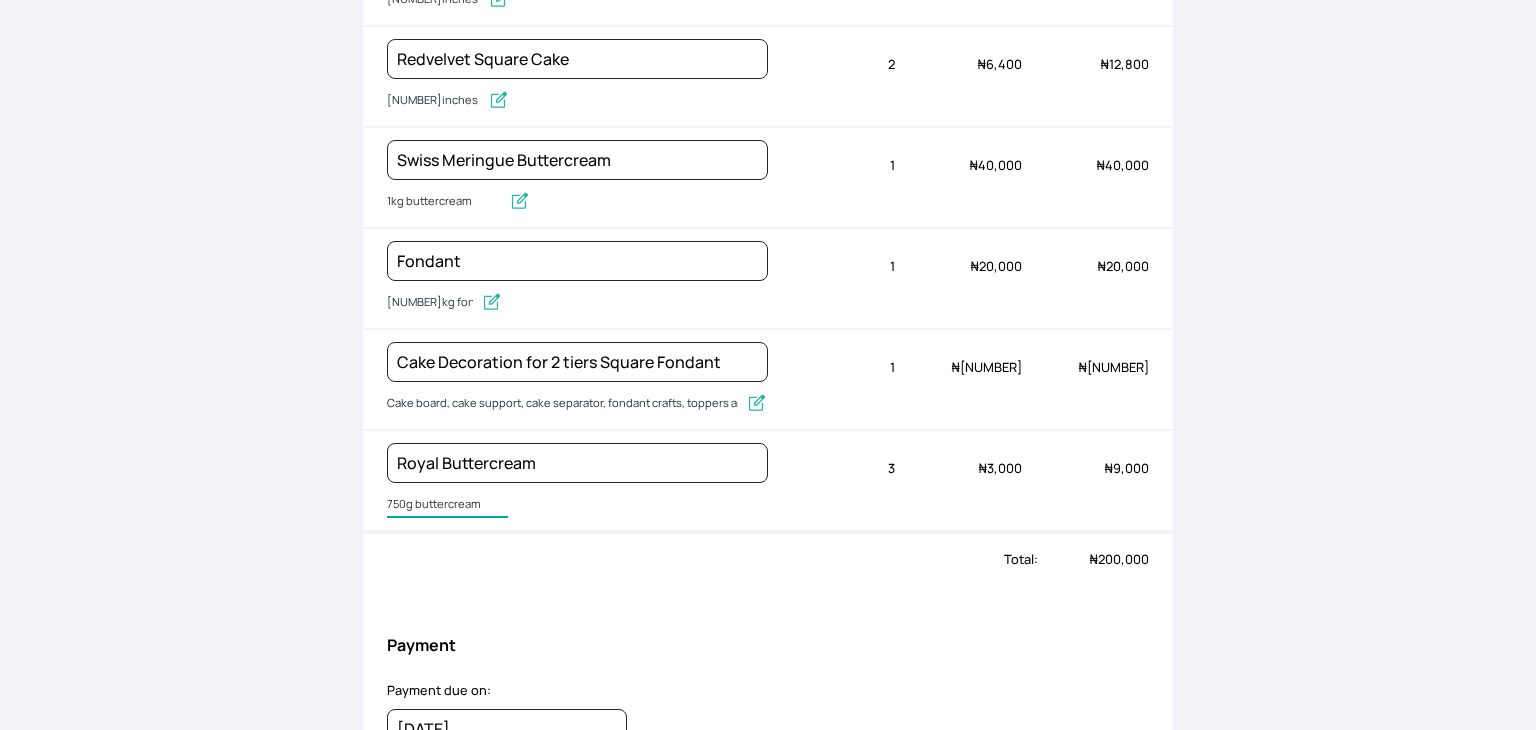 type on "750g buttercream" 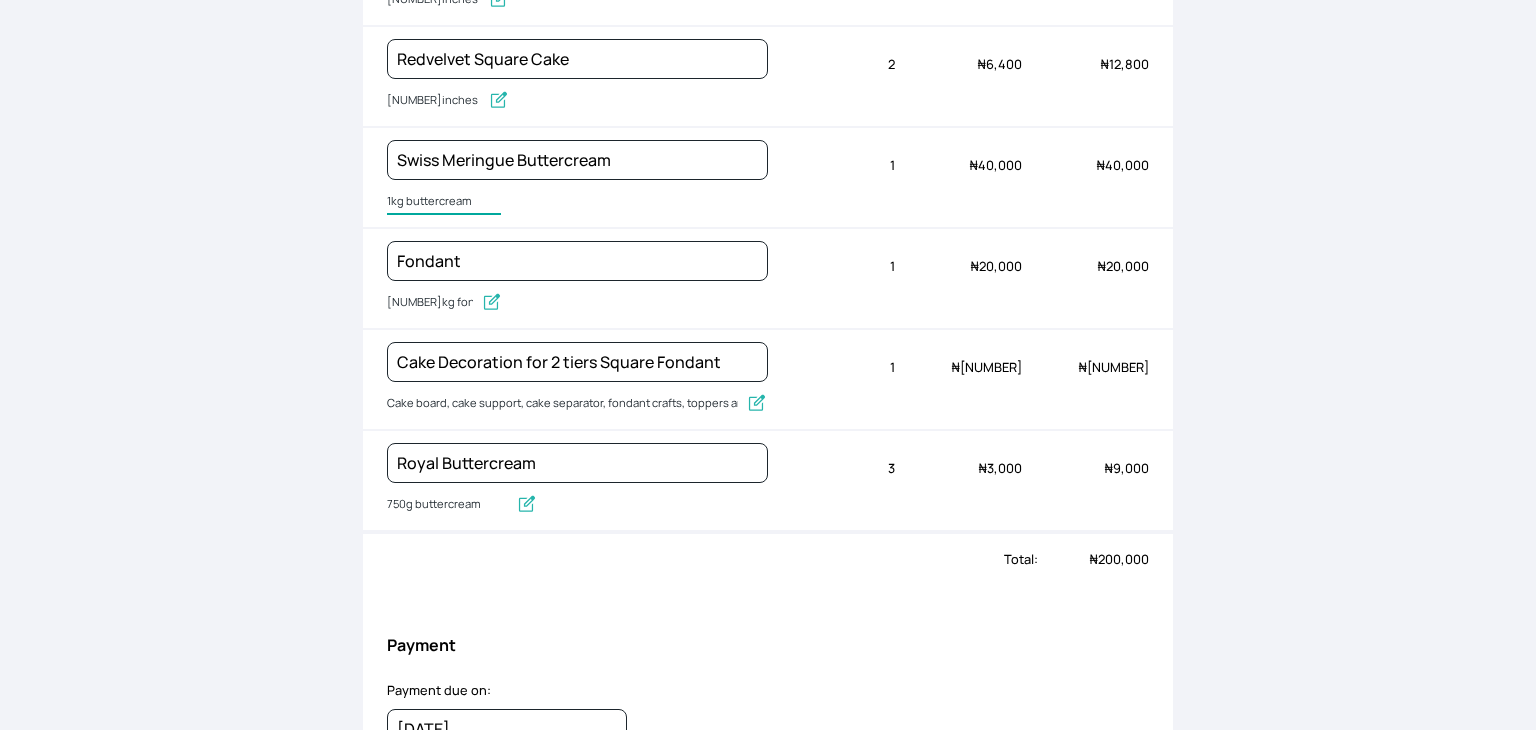click on "1kg buttercream" at bounding box center (444, 202) 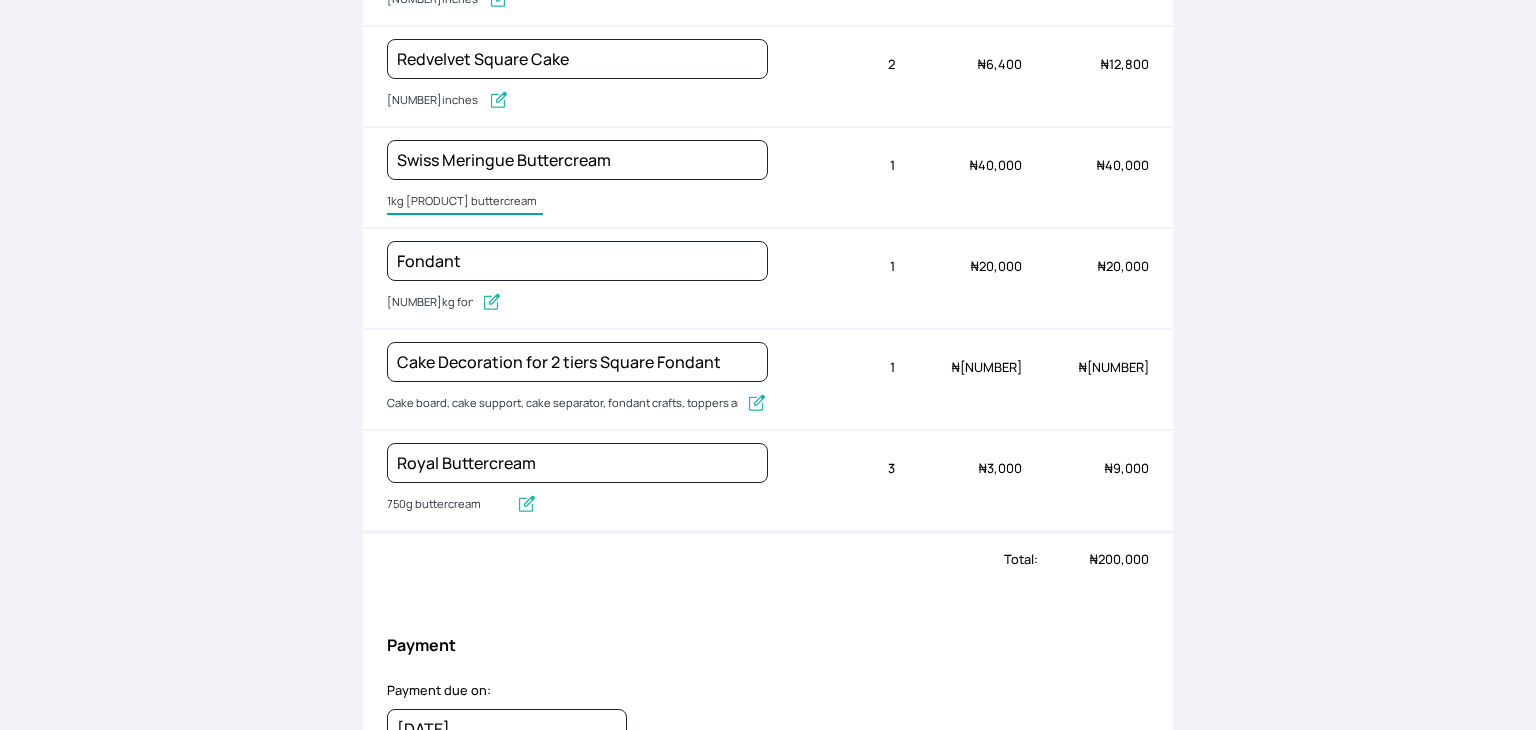 click on "1kg [PRODUCT] buttercream" at bounding box center [465, 202] 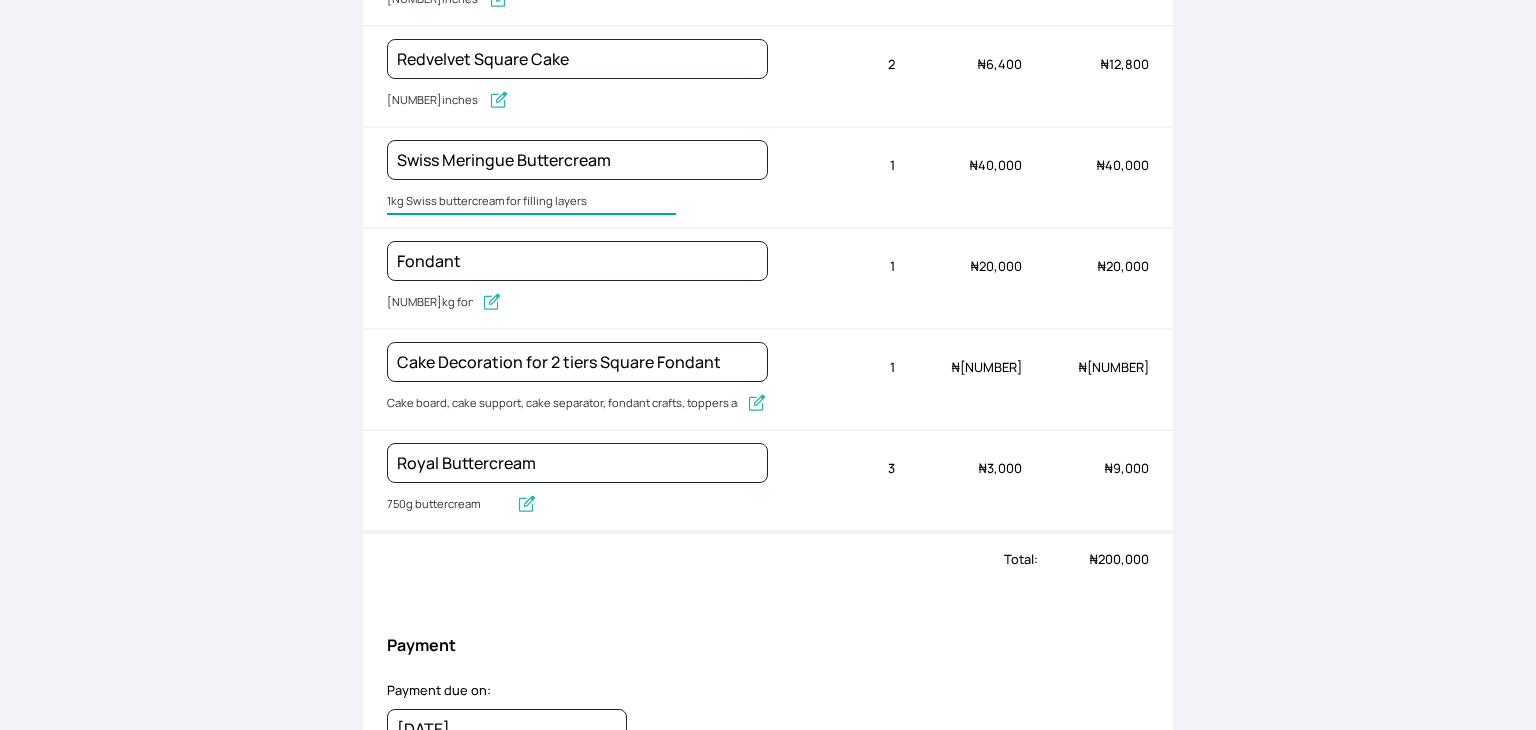 scroll, scrollTop: 779, scrollLeft: 0, axis: vertical 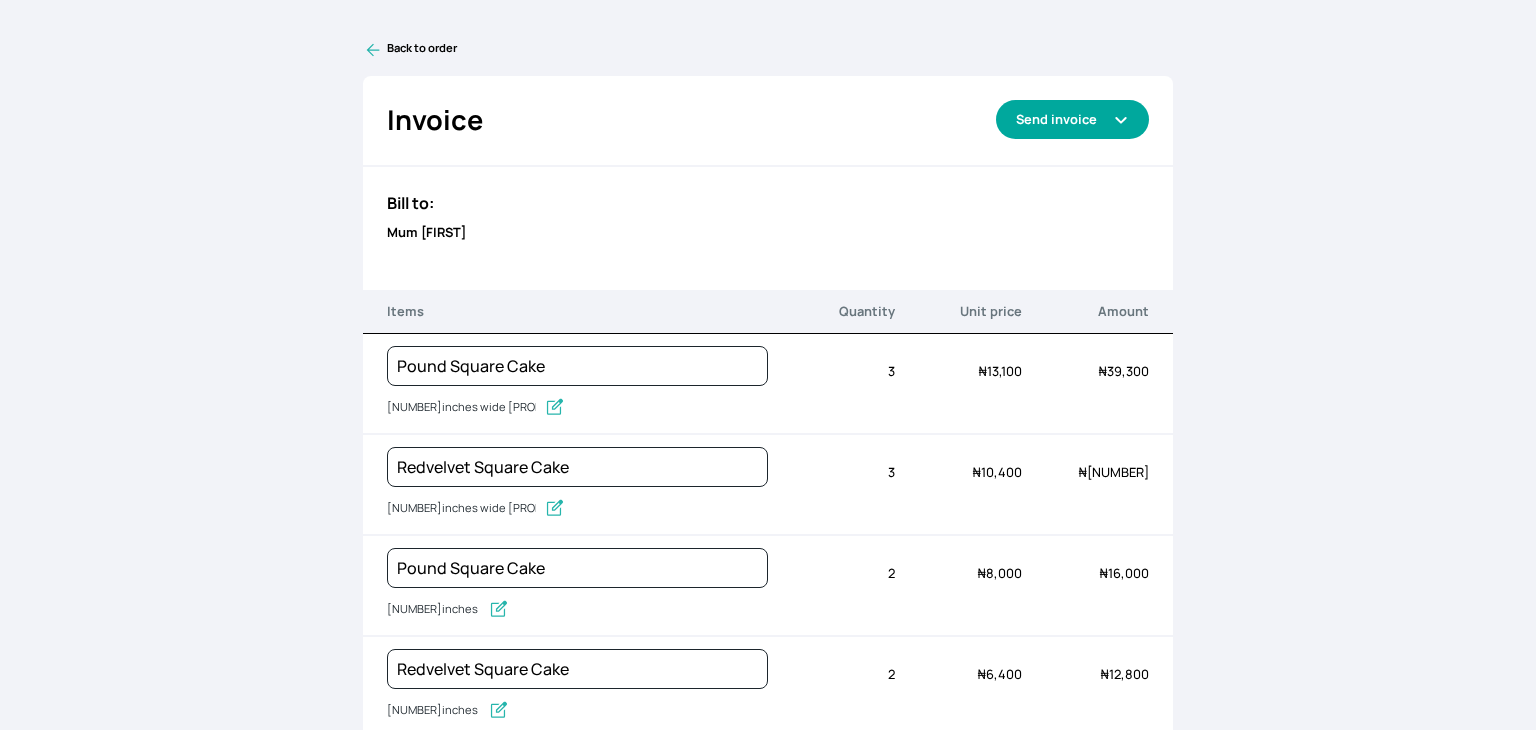 type on "1kg Swiss buttercream for filling layers" 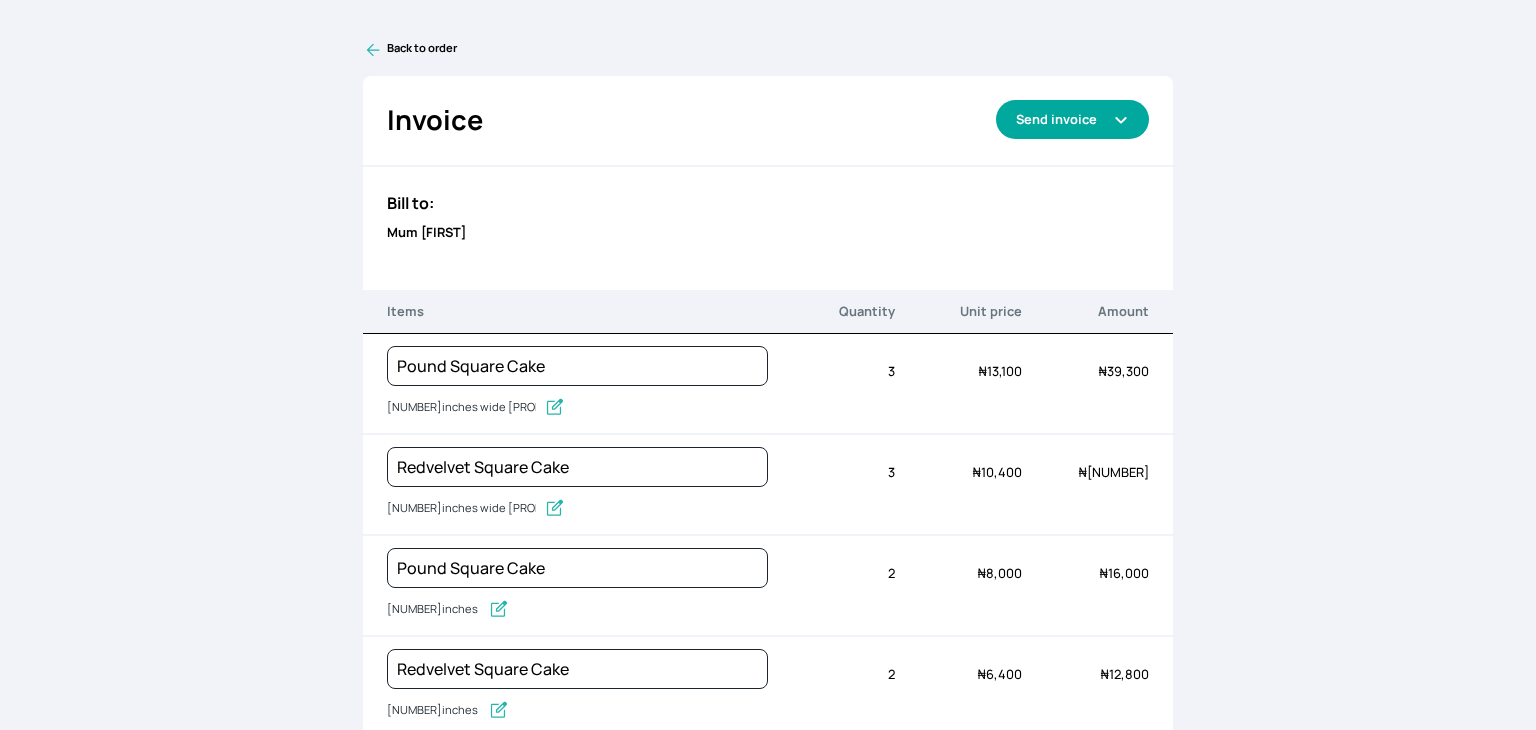 click 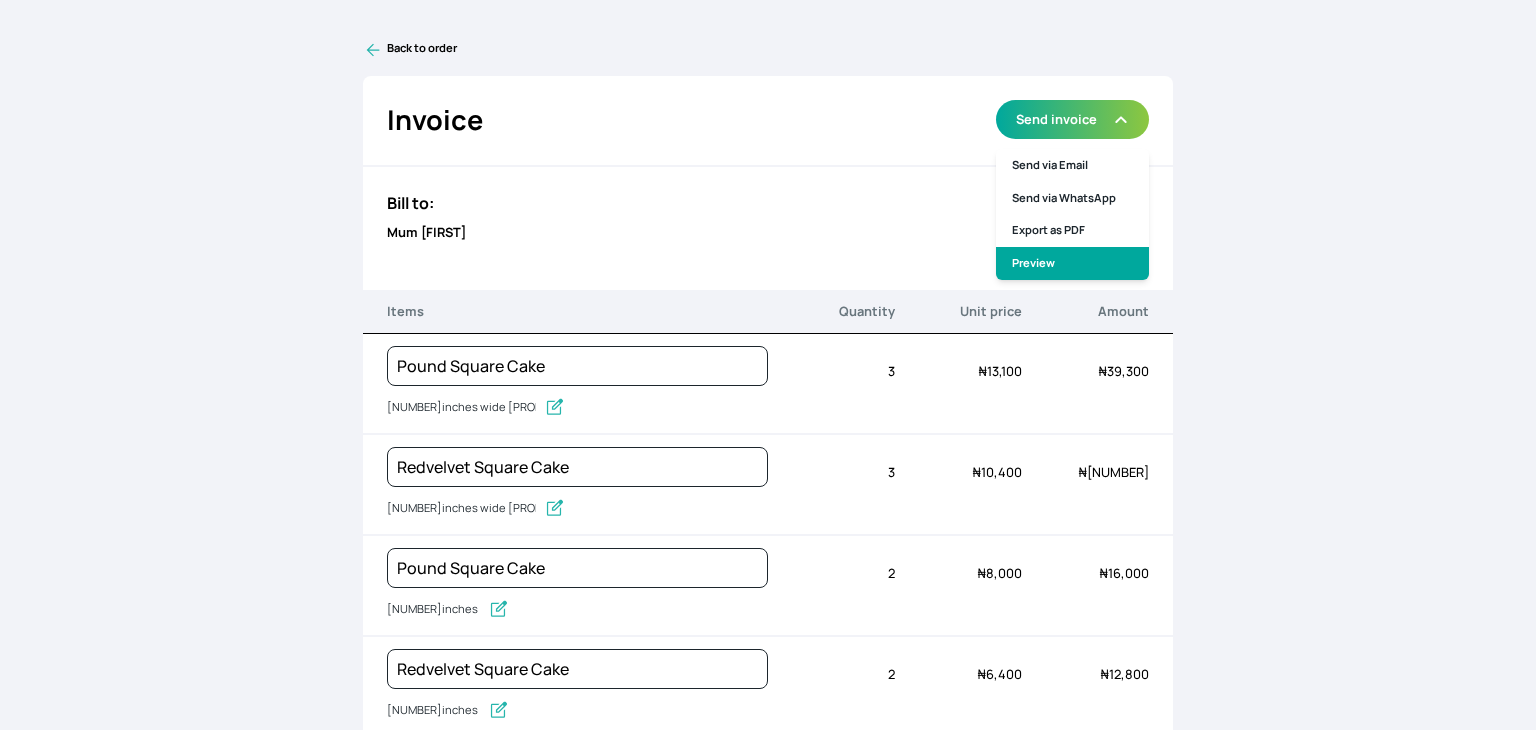 click on "Preview" at bounding box center [1072, 263] 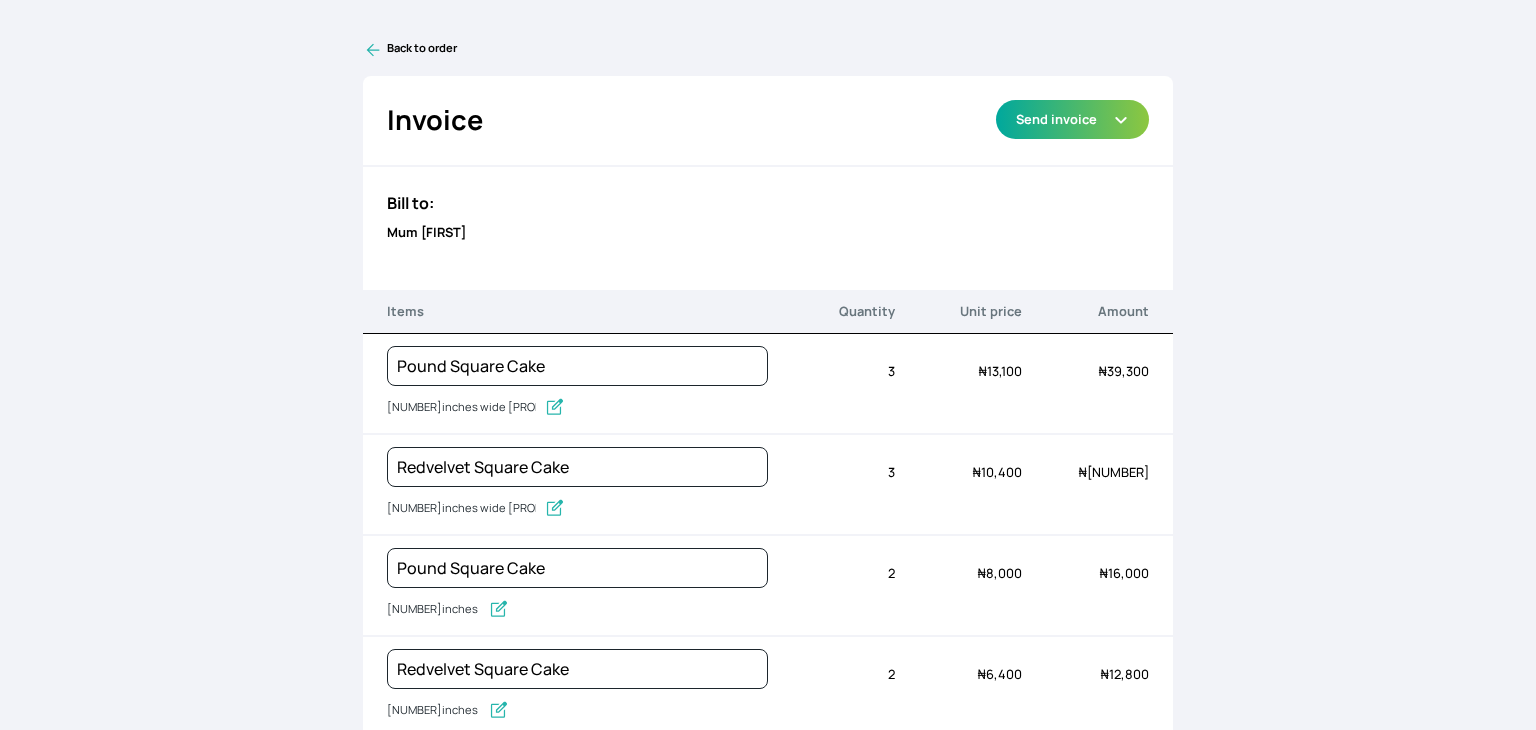 click on "Back to order" at bounding box center [768, 50] 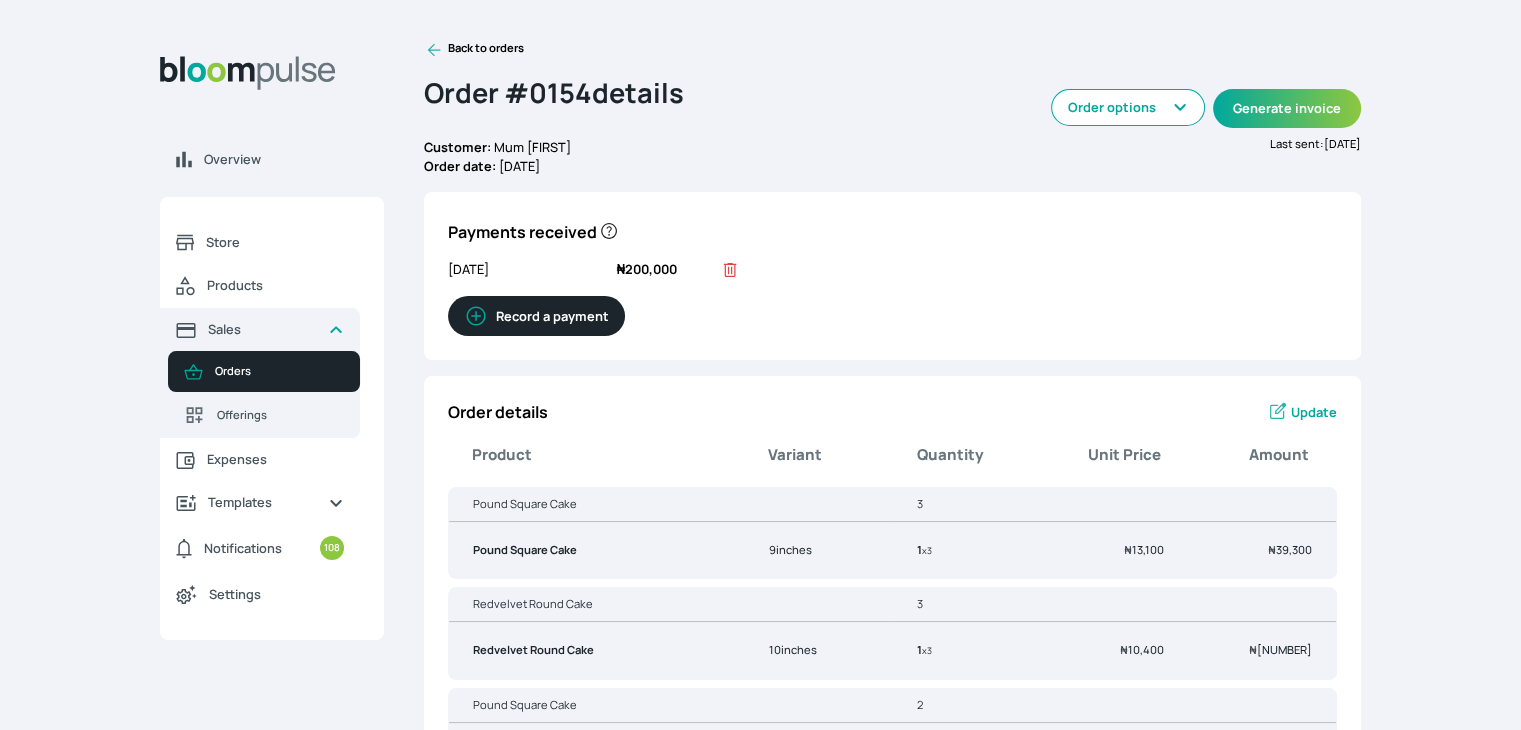 click on "Back to orders" at bounding box center (474, 50) 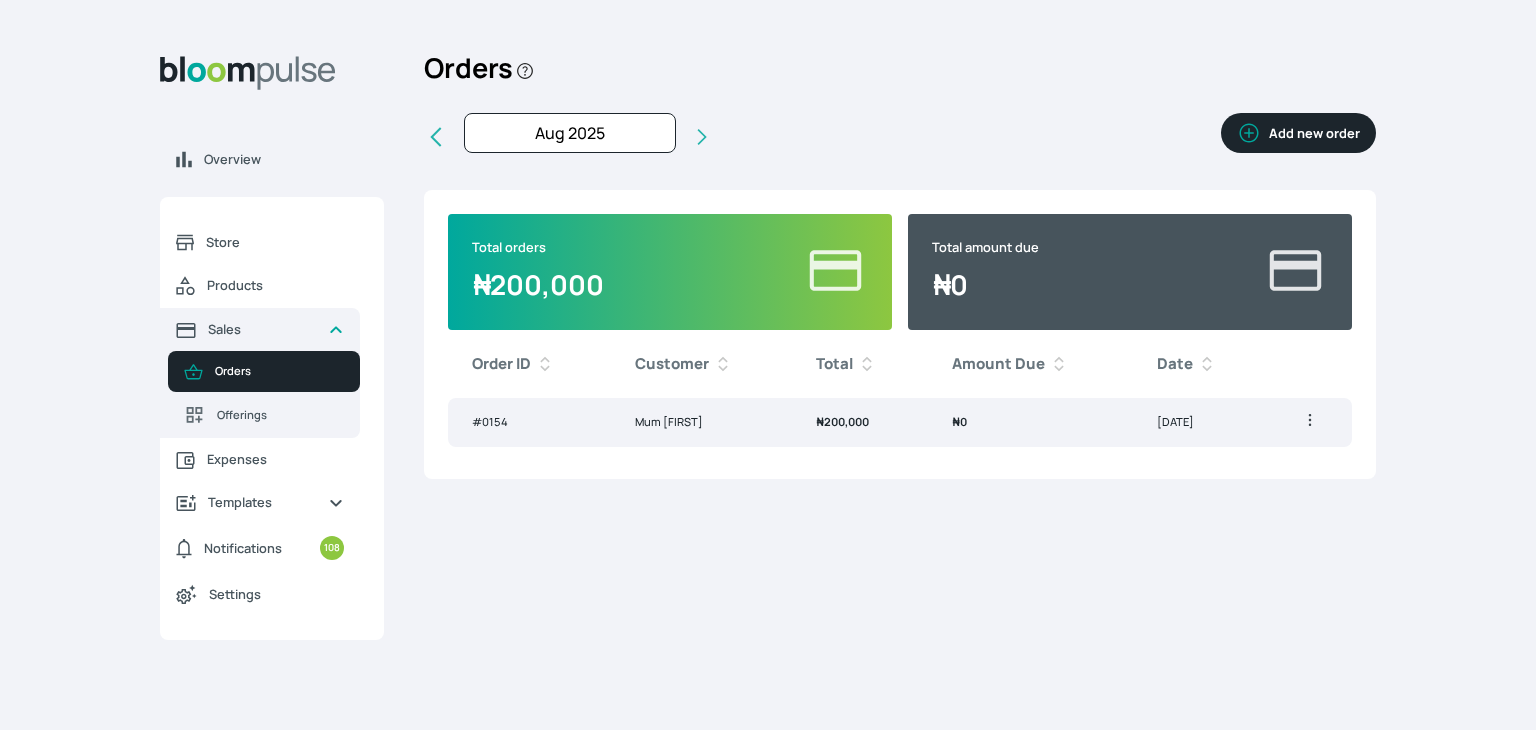 click 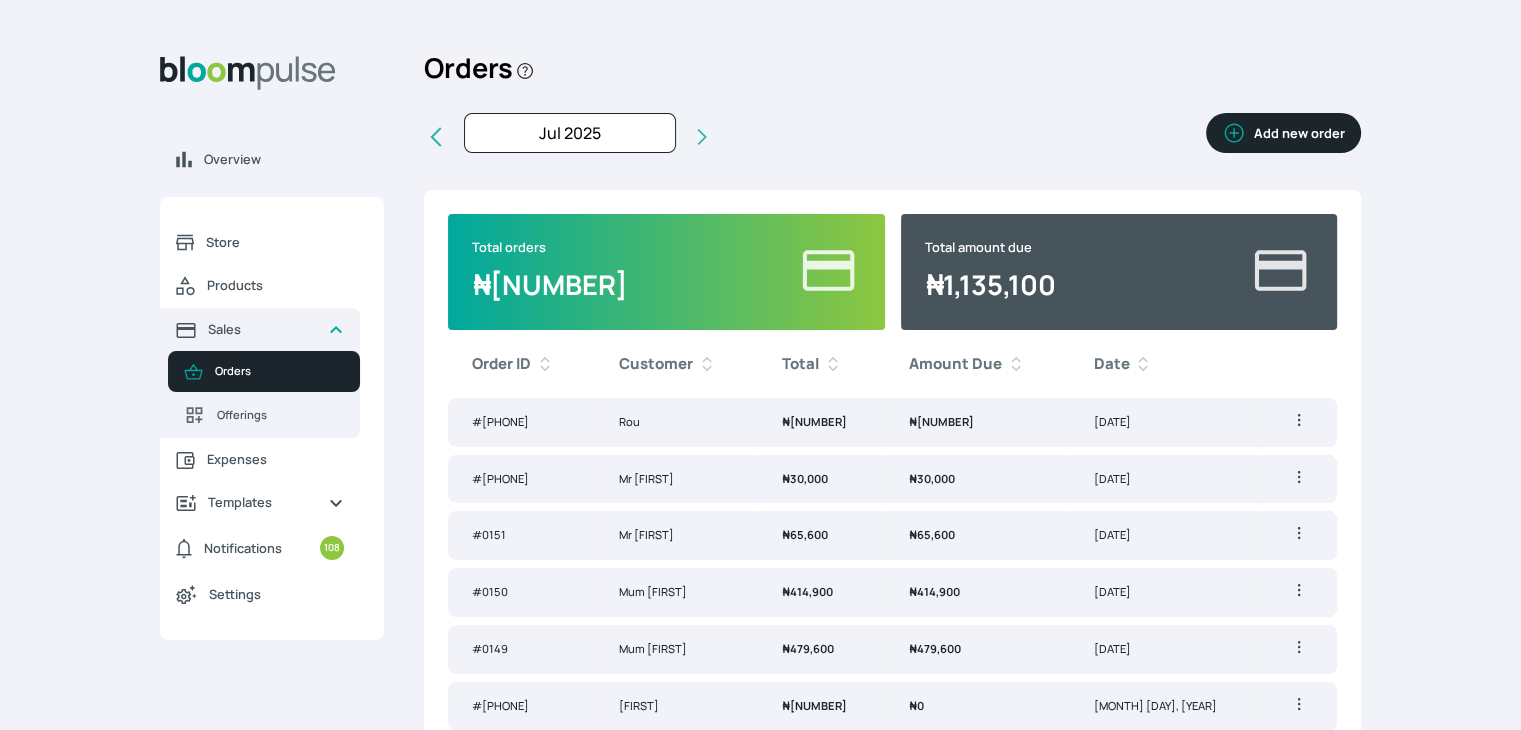 click on "₦ [NUMBER]" at bounding box center (977, 535) 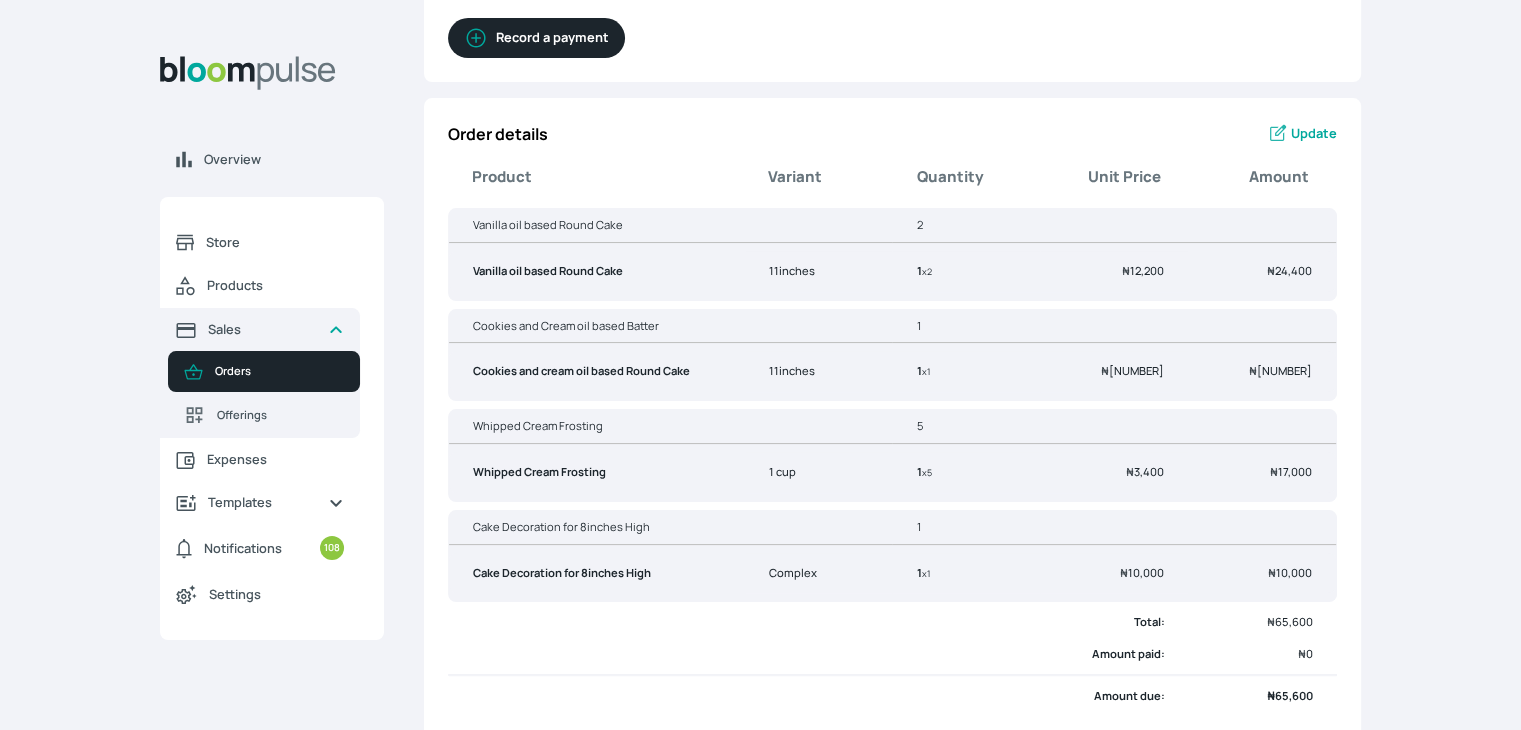 scroll, scrollTop: 271, scrollLeft: 0, axis: vertical 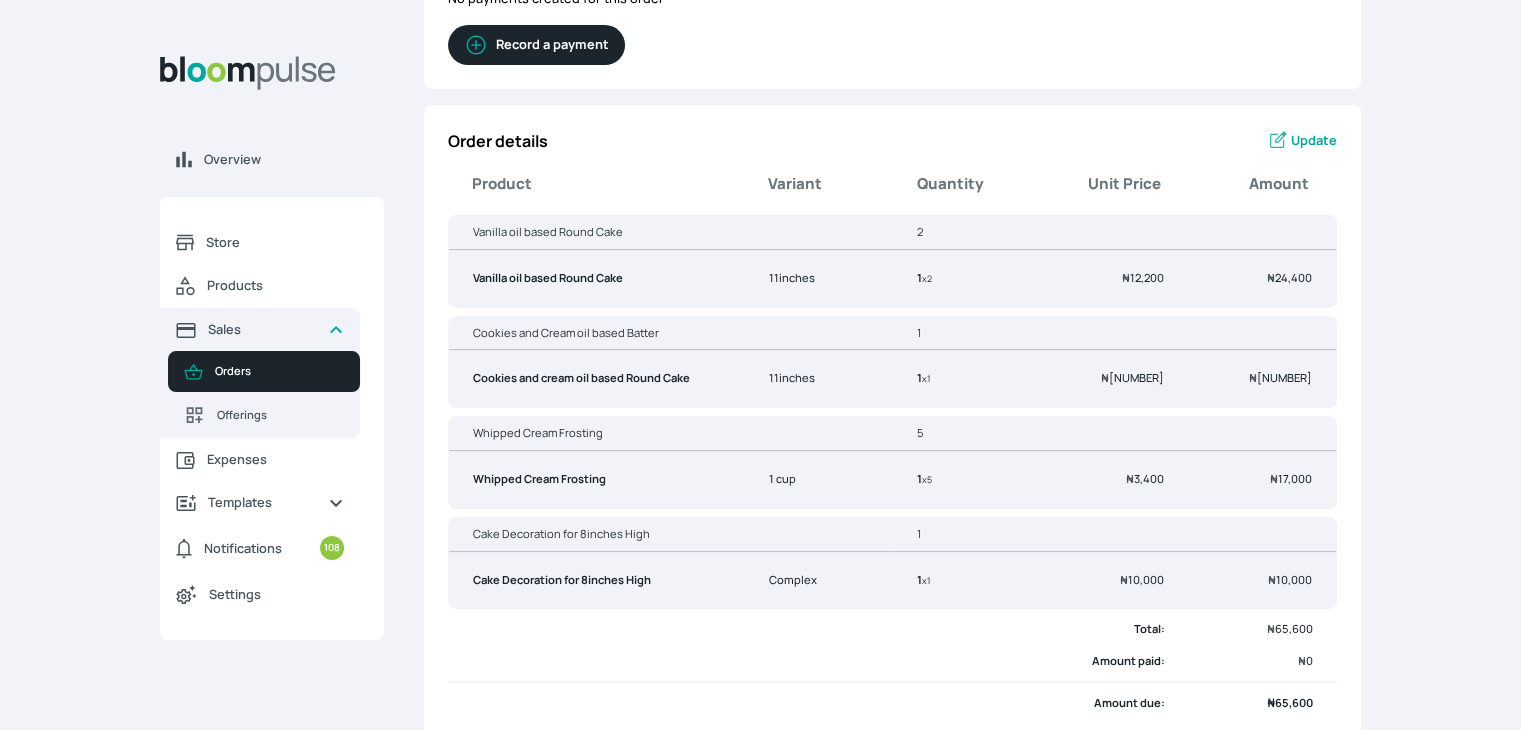 click on "Update" at bounding box center (1314, 140) 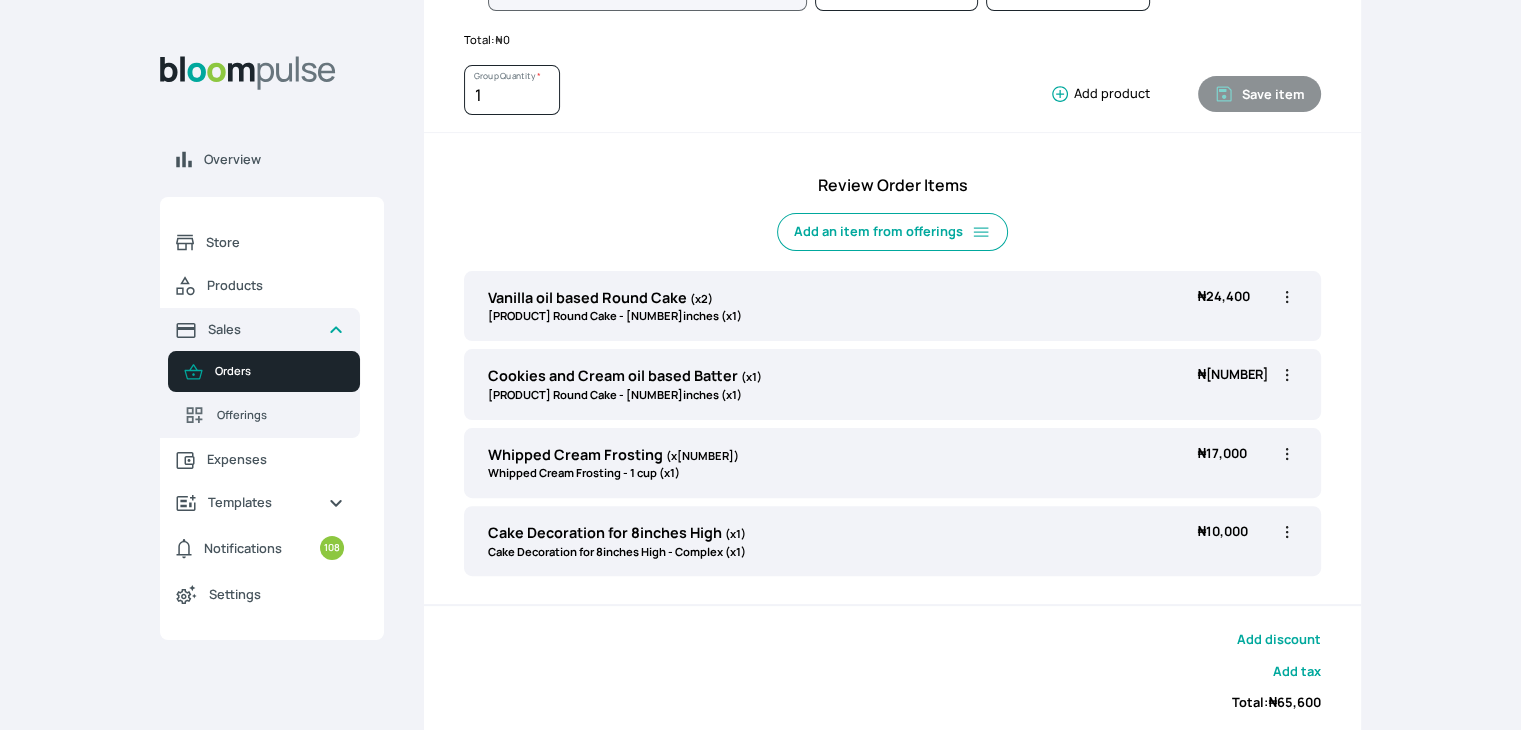 scroll, scrollTop: 485, scrollLeft: 0, axis: vertical 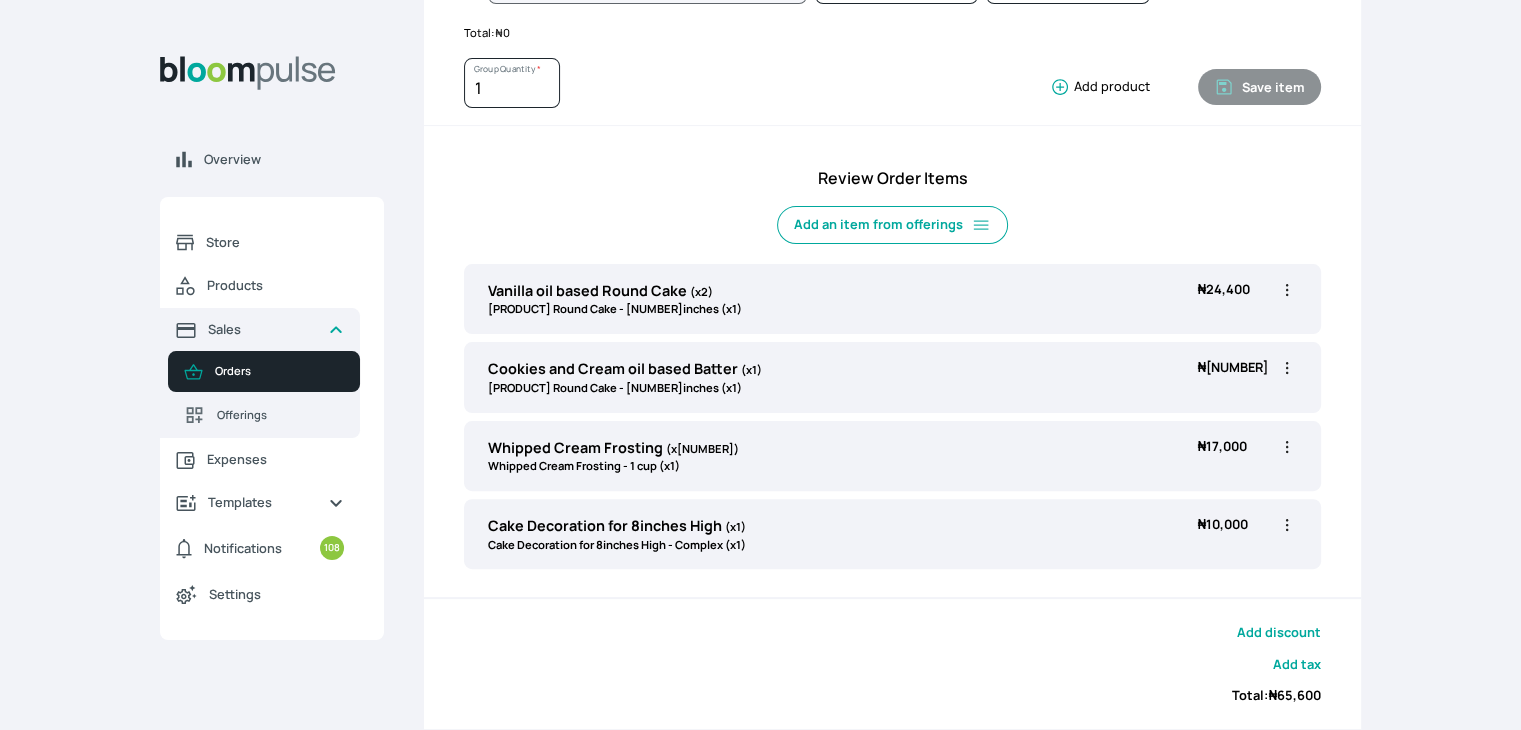 click 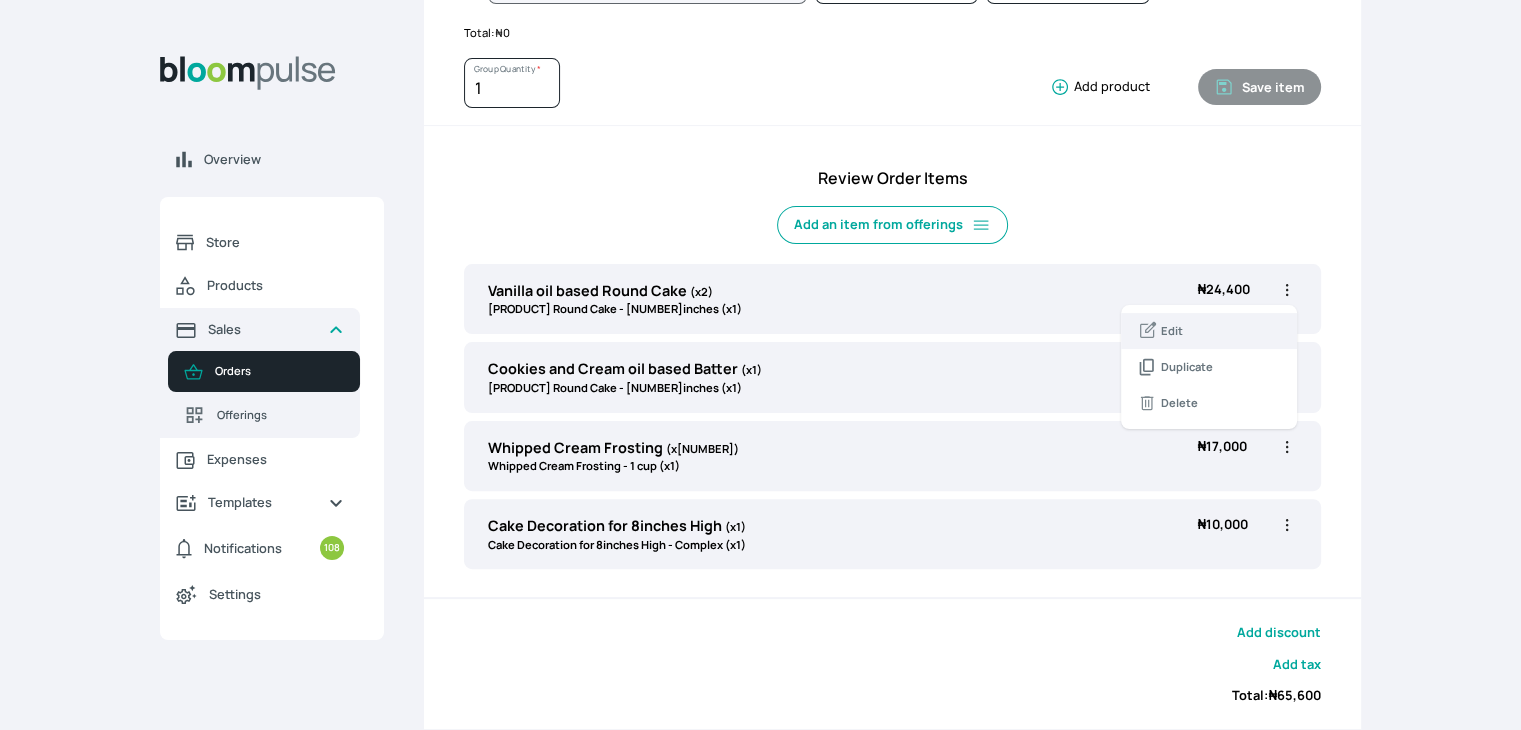 click on "Edit" at bounding box center [1172, 331] 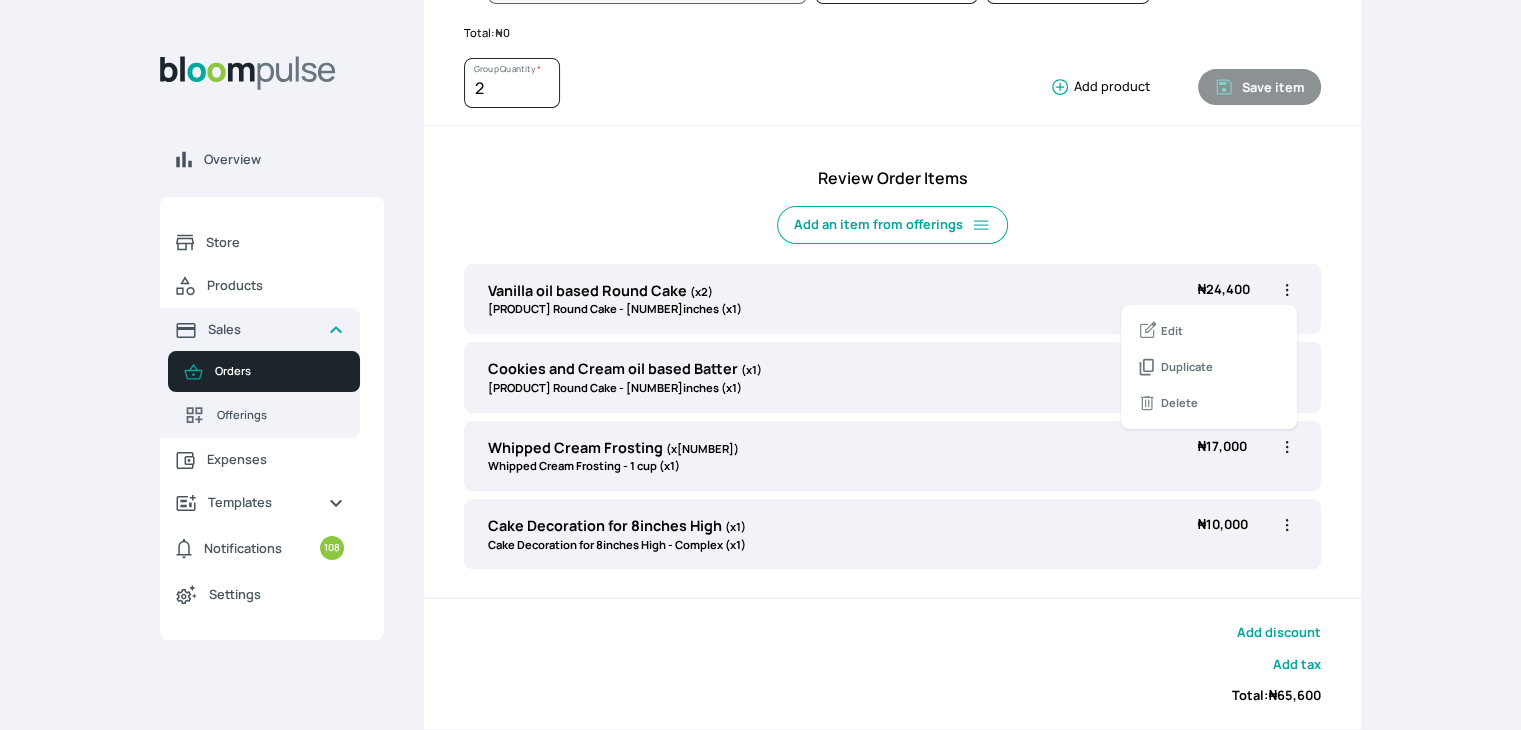 select on "49426e7e-6d78-4aff-80b2-0dfc408de078" 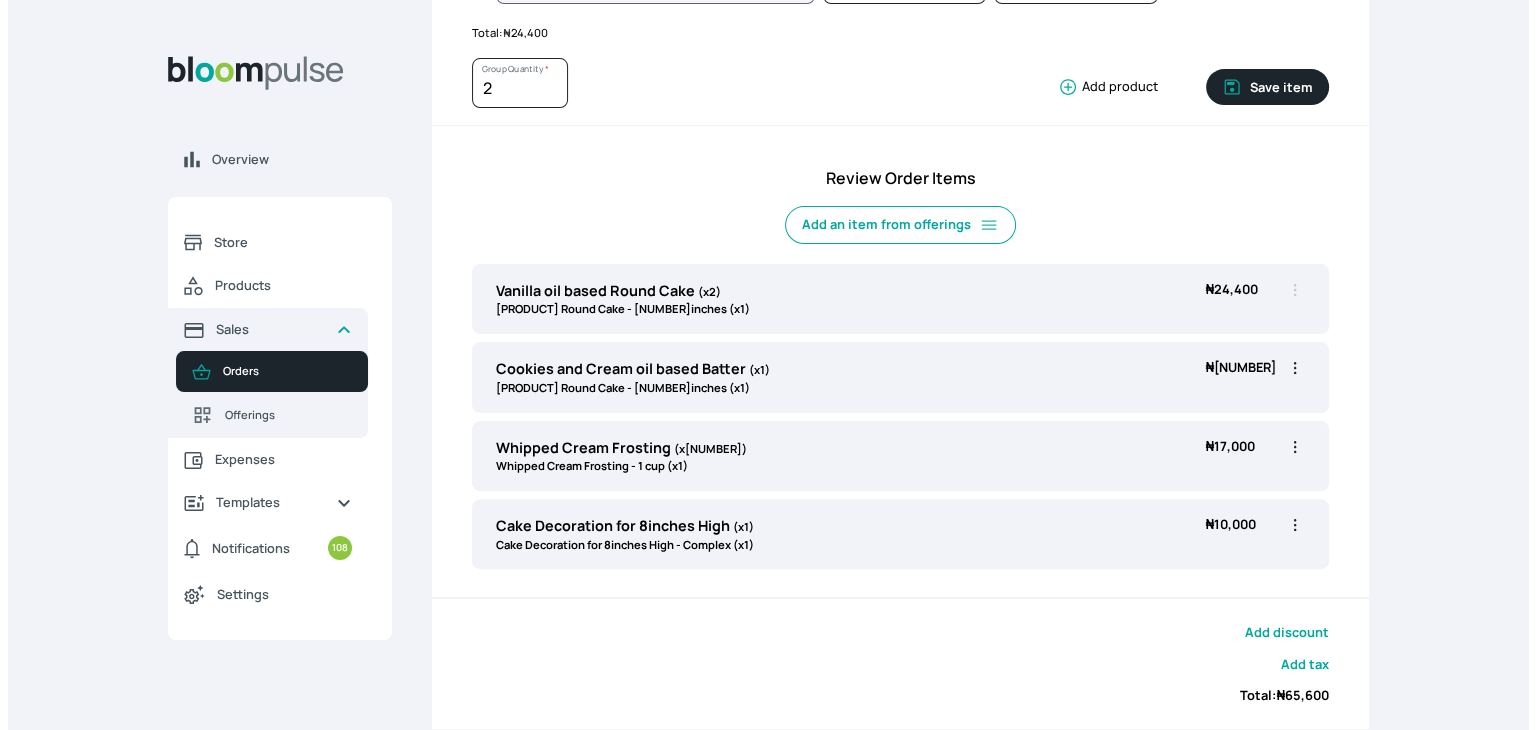 scroll, scrollTop: 0, scrollLeft: 0, axis: both 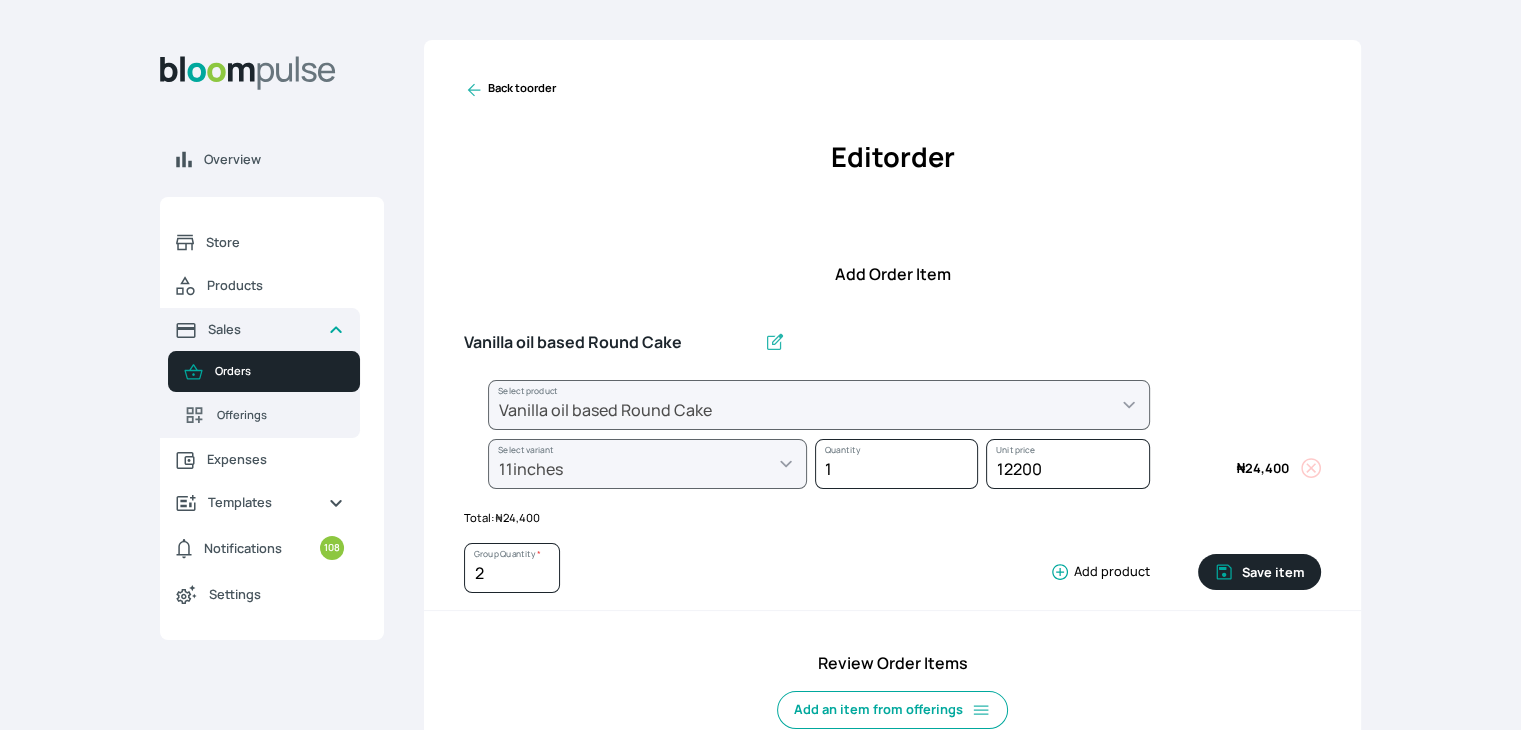click on "1 Quantity" at bounding box center (892, 468) 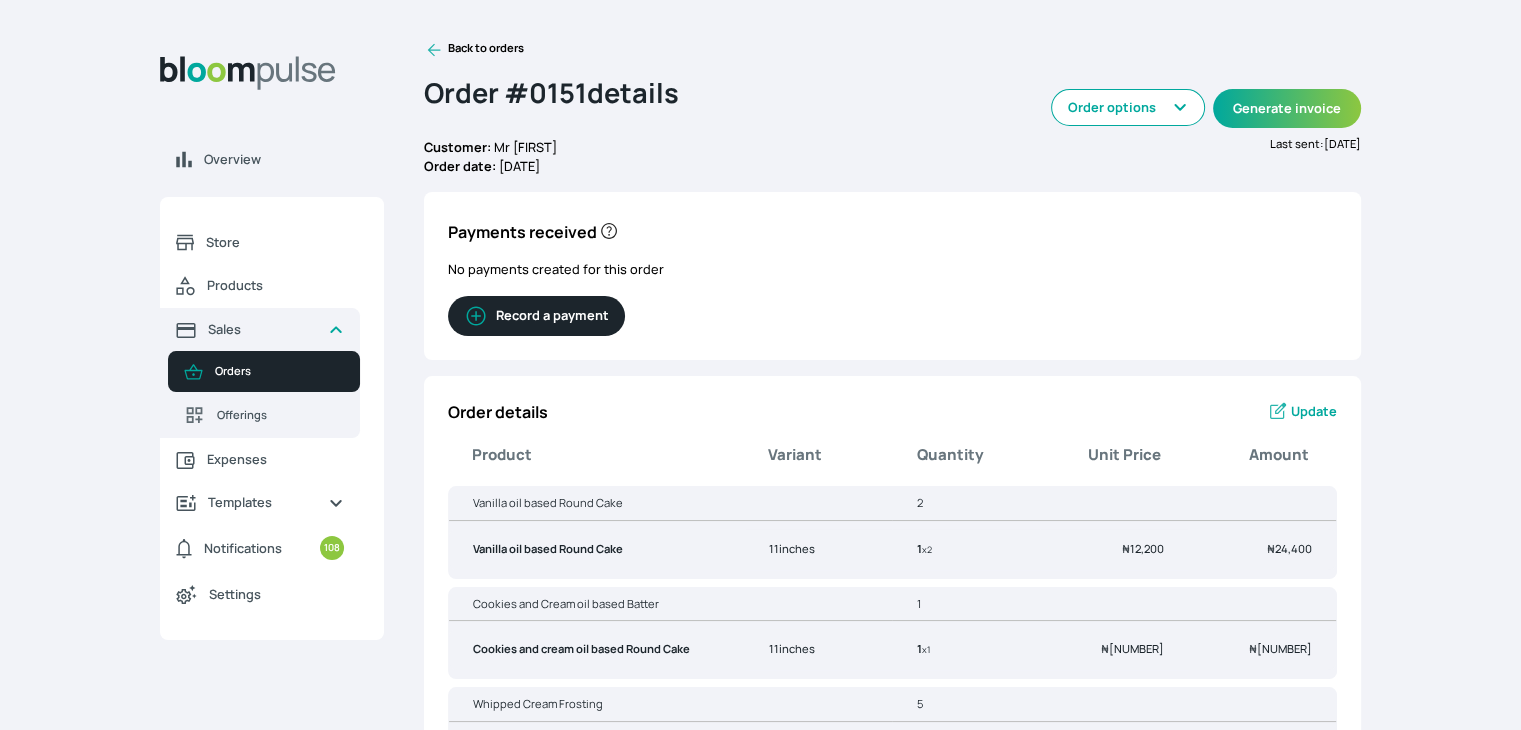click on "Back to orders" at bounding box center [474, 50] 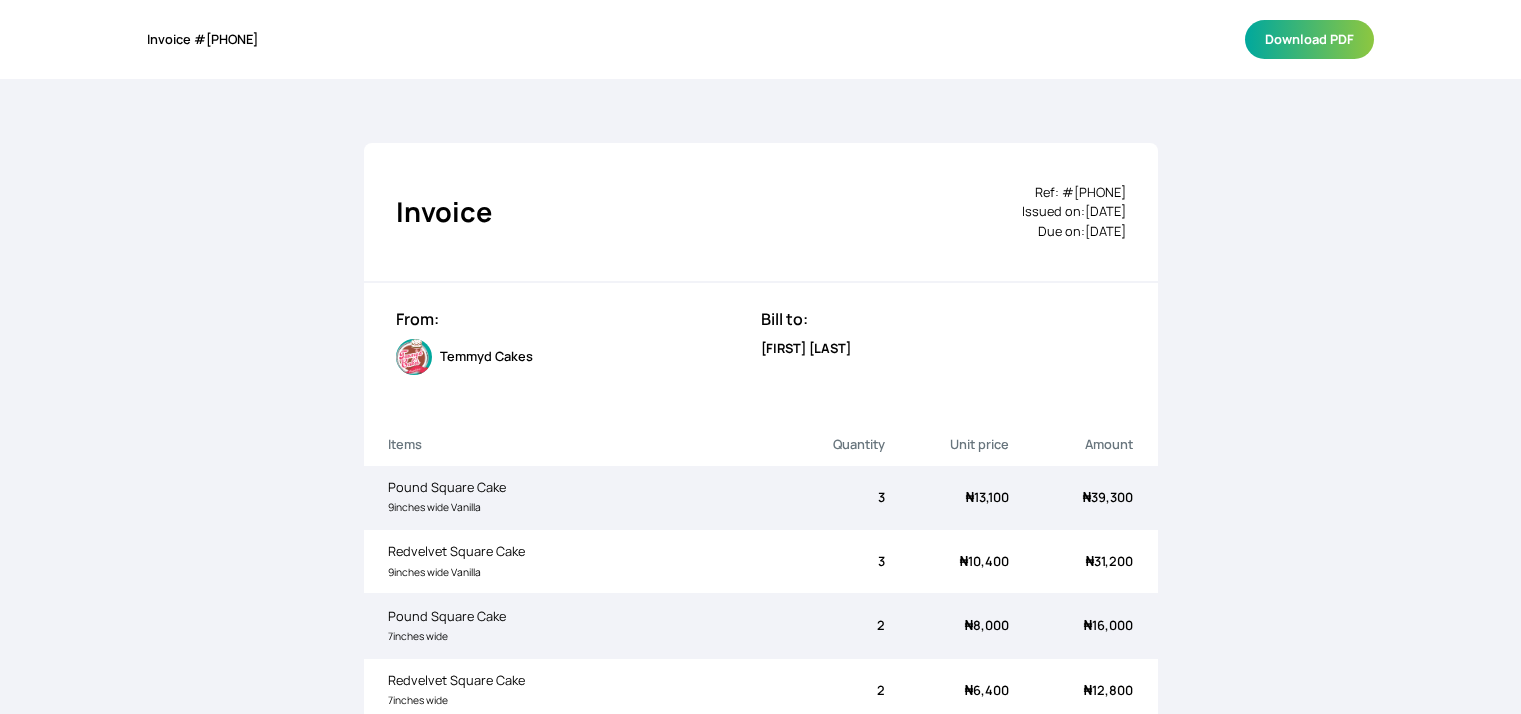scroll, scrollTop: 0, scrollLeft: 0, axis: both 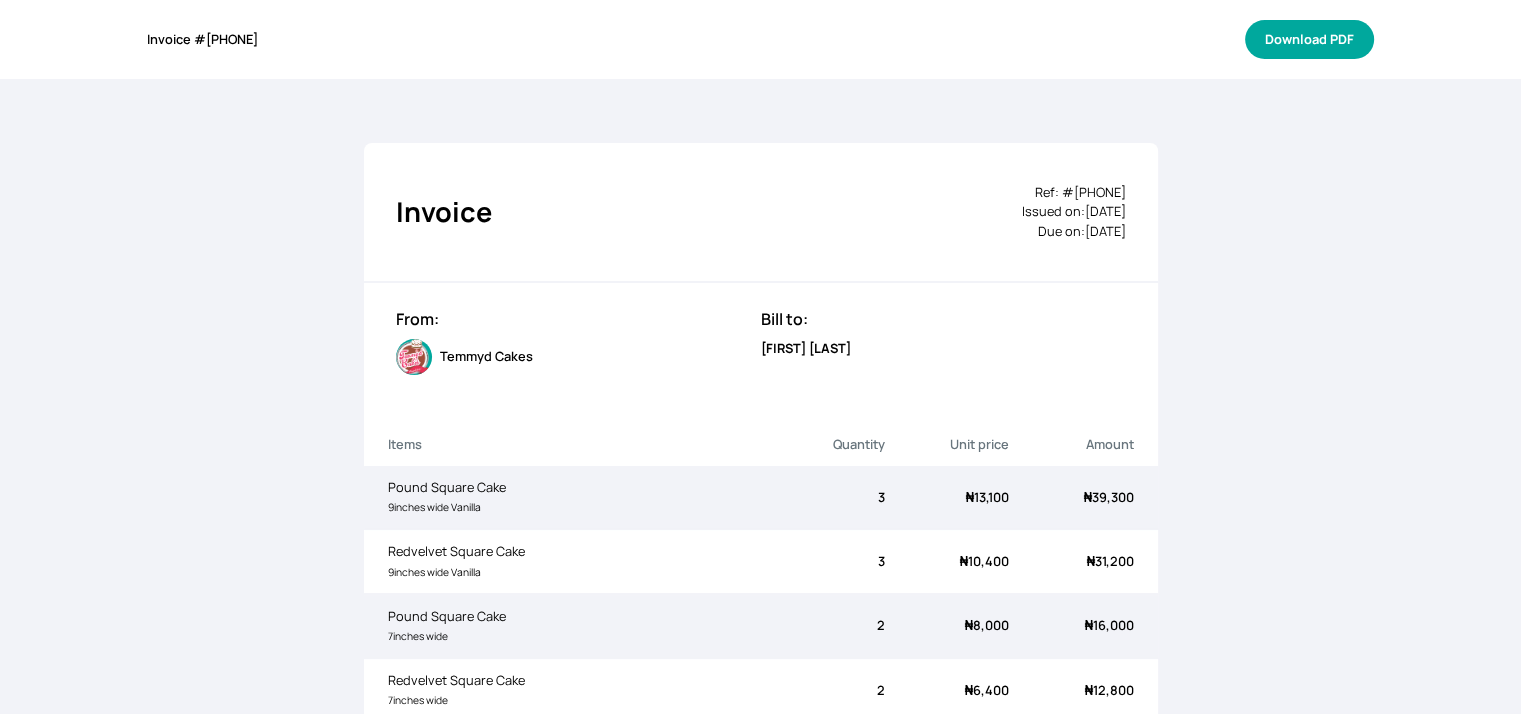 click on "Download PDF" at bounding box center [1309, 39] 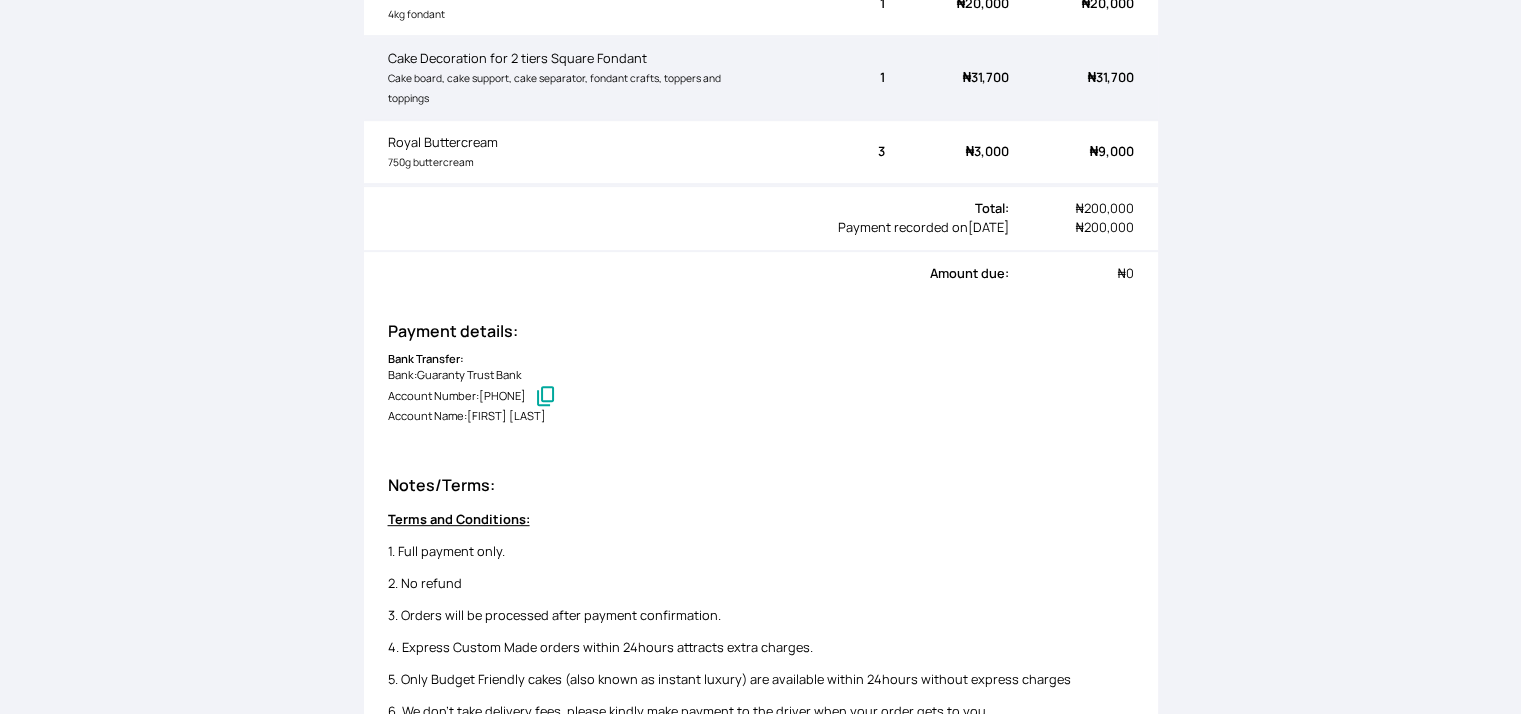 scroll, scrollTop: 789, scrollLeft: 0, axis: vertical 